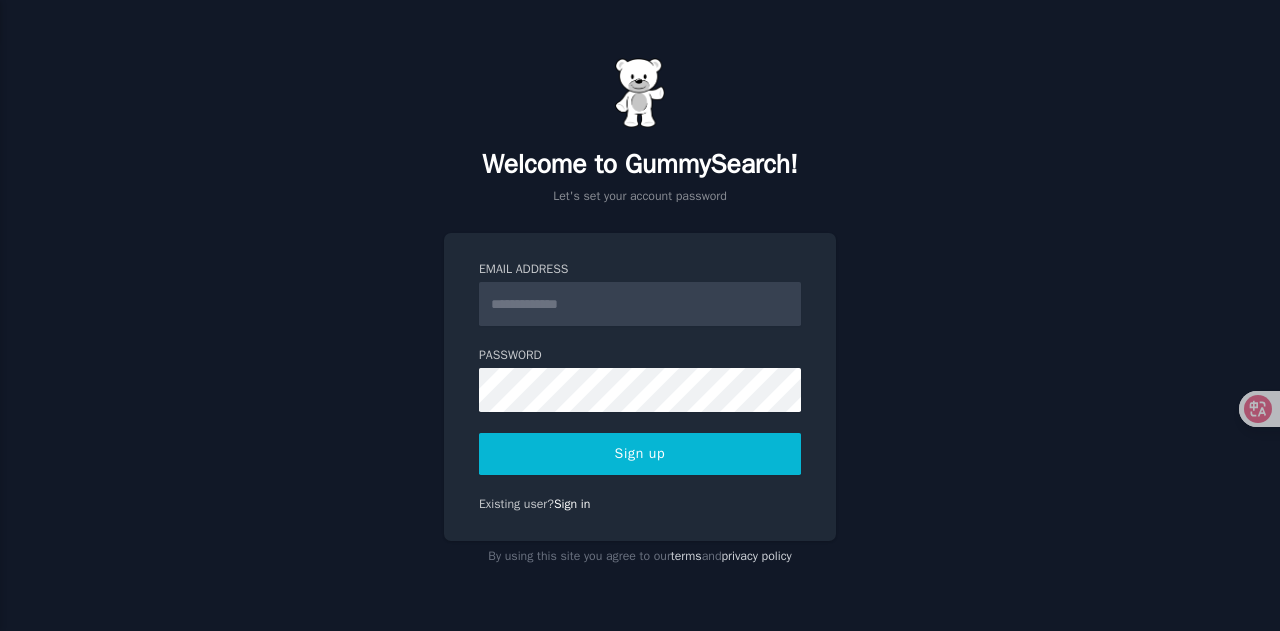 scroll, scrollTop: 0, scrollLeft: 0, axis: both 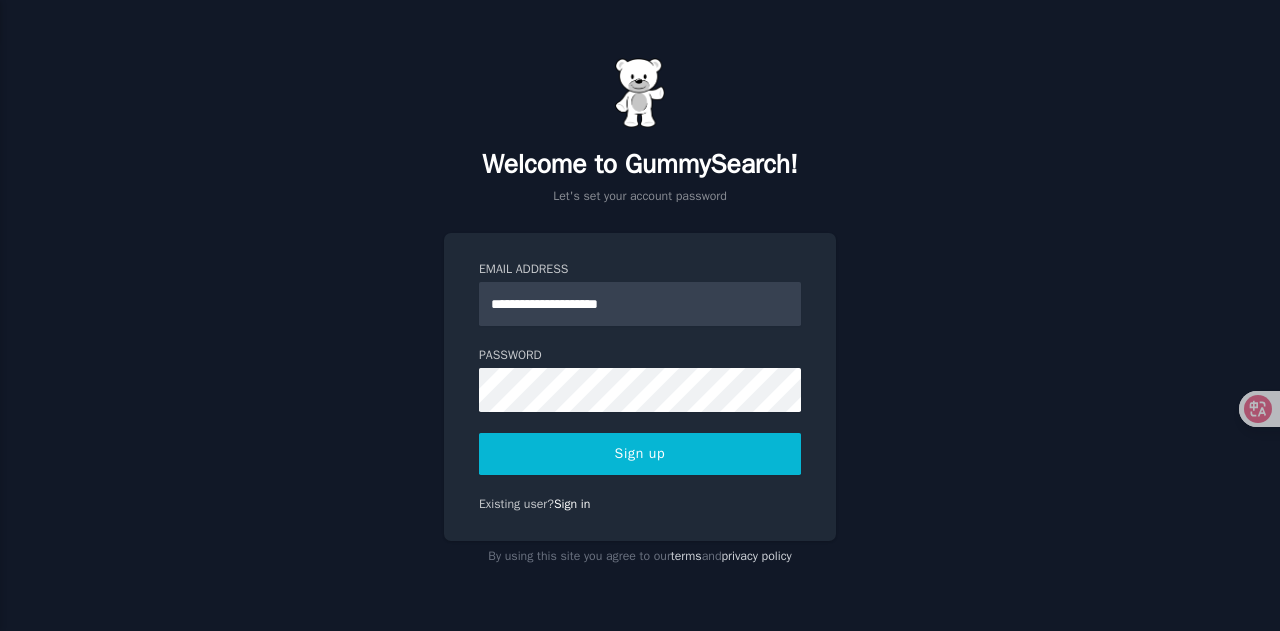 type on "**********" 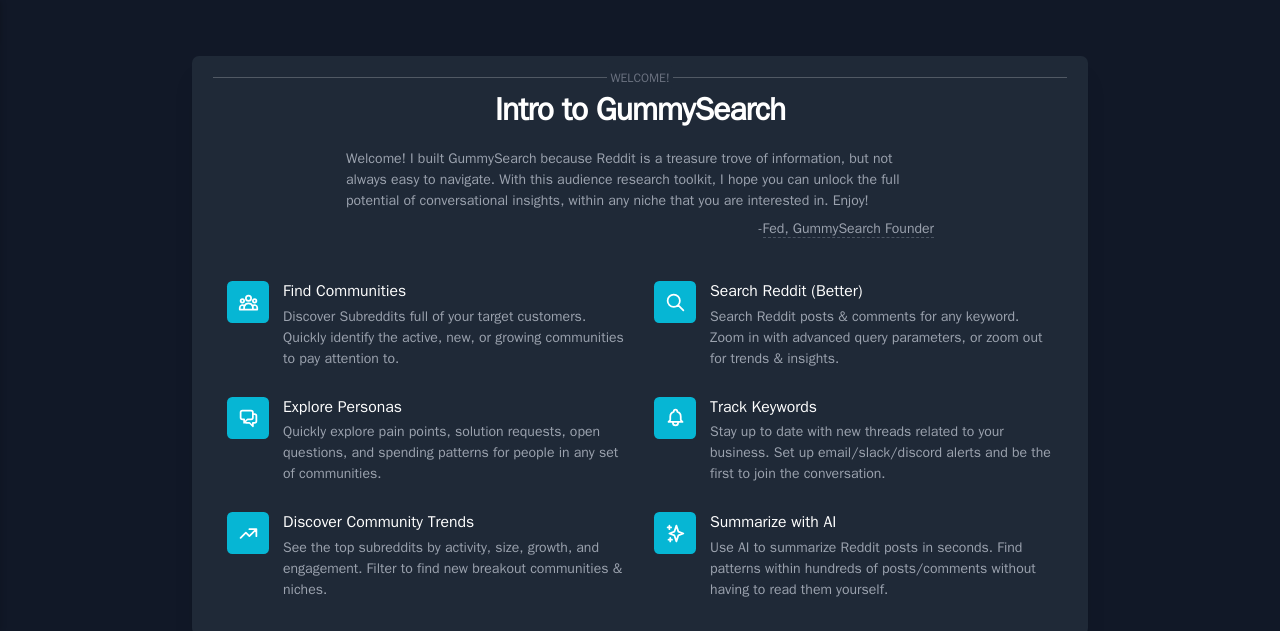 scroll, scrollTop: 0, scrollLeft: 0, axis: both 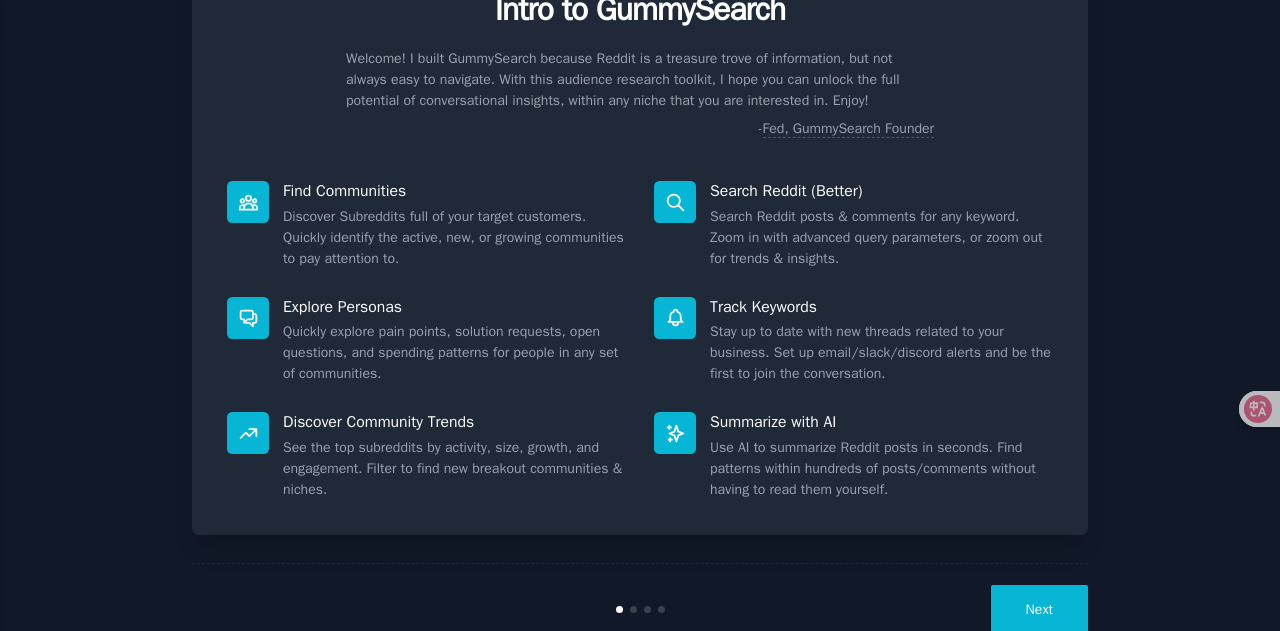 click 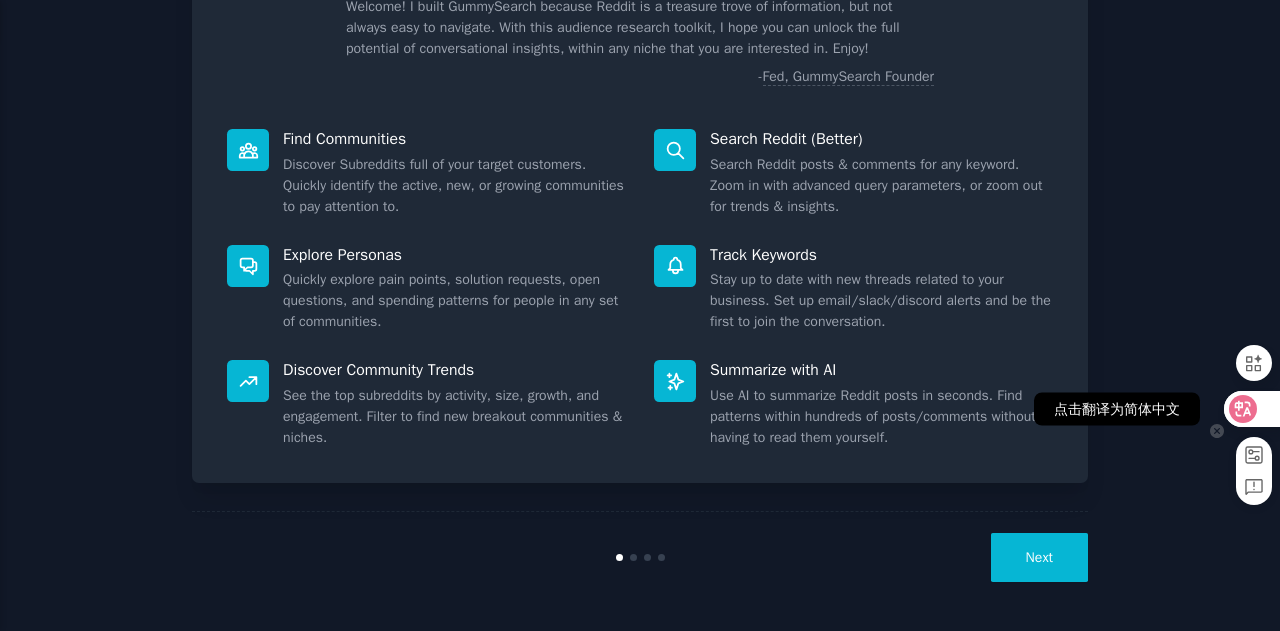 click 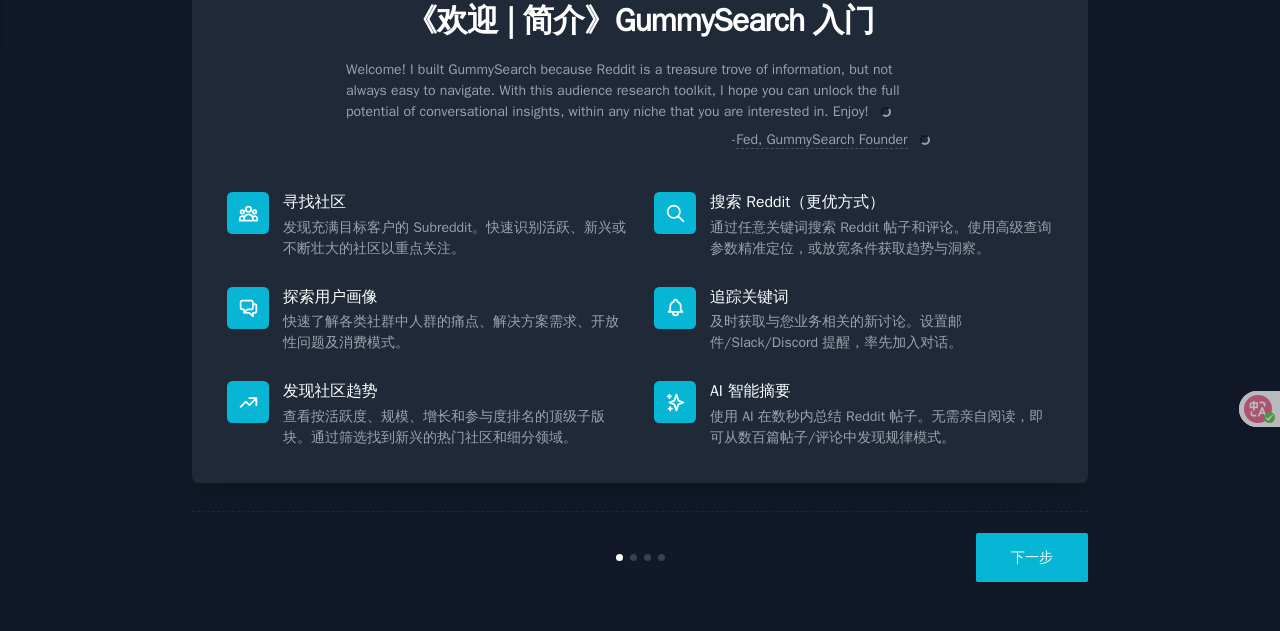 scroll, scrollTop: 87, scrollLeft: 0, axis: vertical 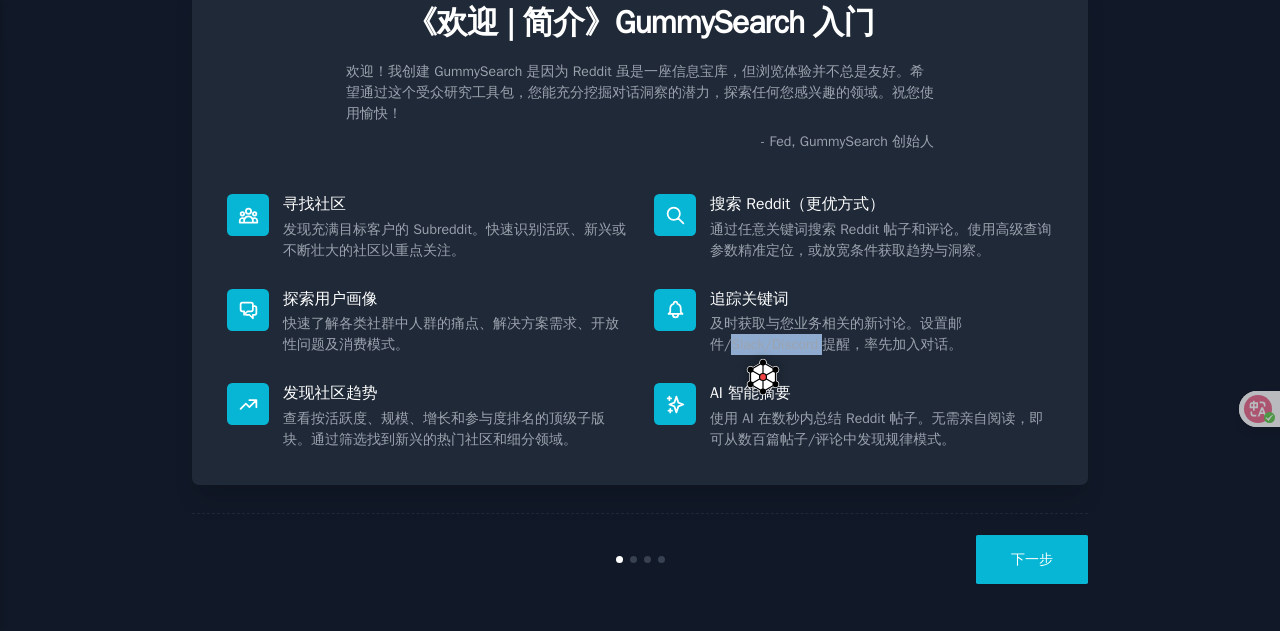 drag, startPoint x: 822, startPoint y: 343, endPoint x: 729, endPoint y: 343, distance: 93 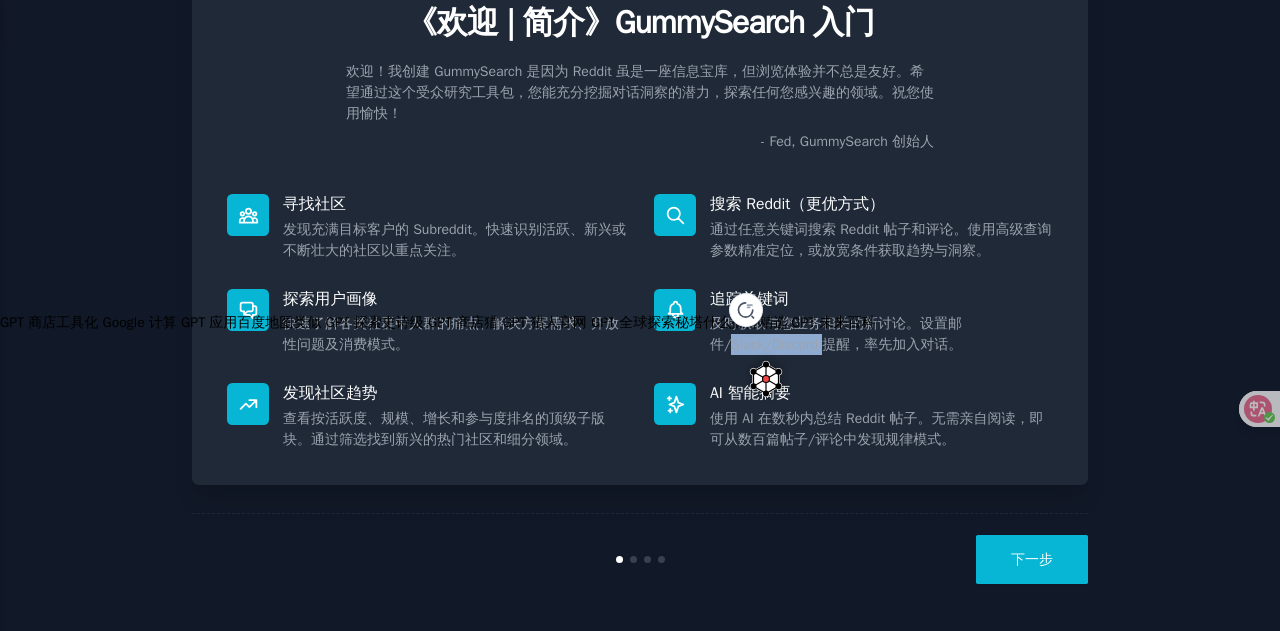 copy on "Slack/Discord" 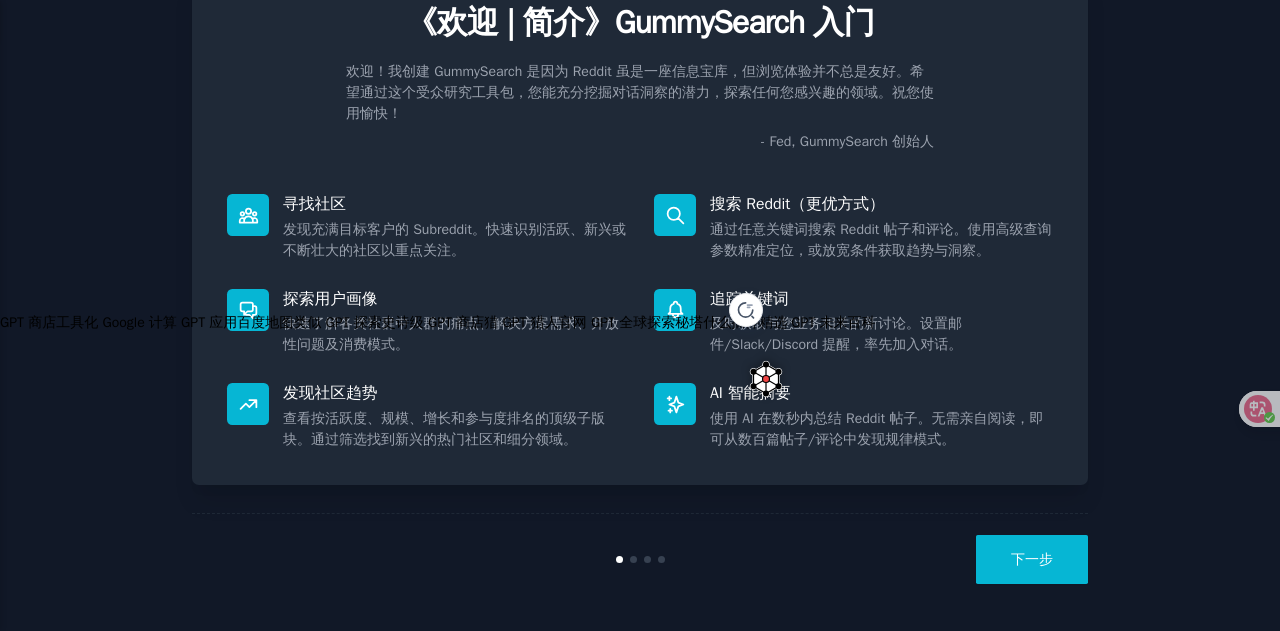 click on "AI 智能摘要" at bounding box center [881, 393] 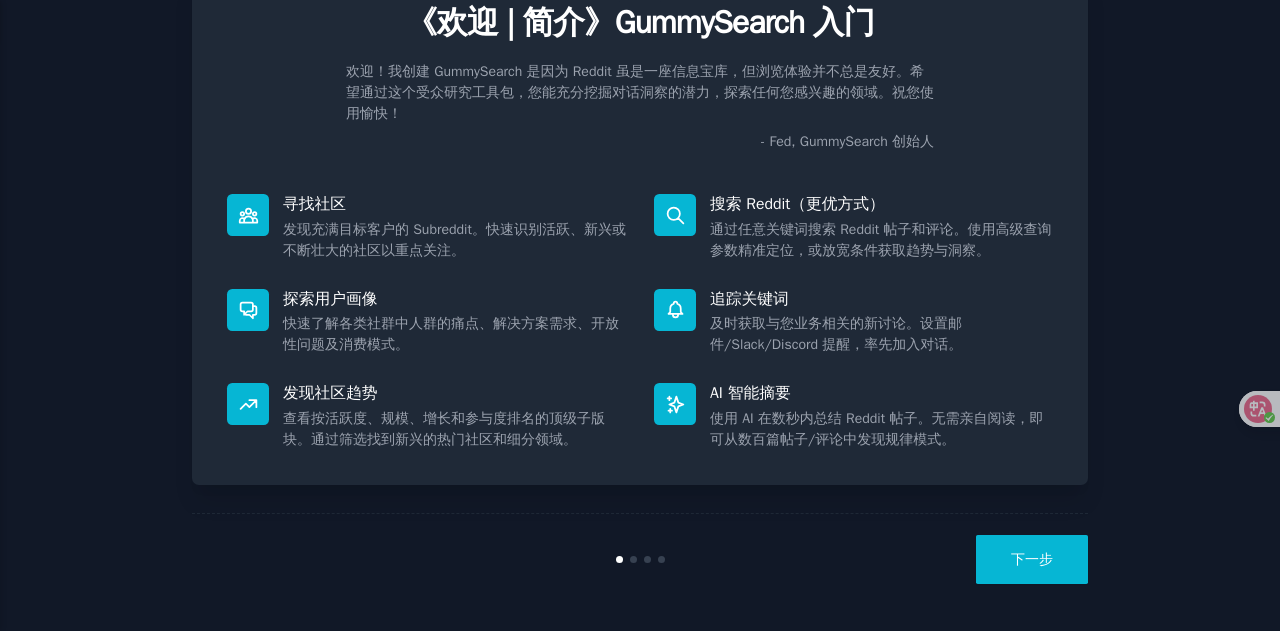 click on "下一步" at bounding box center [1032, 559] 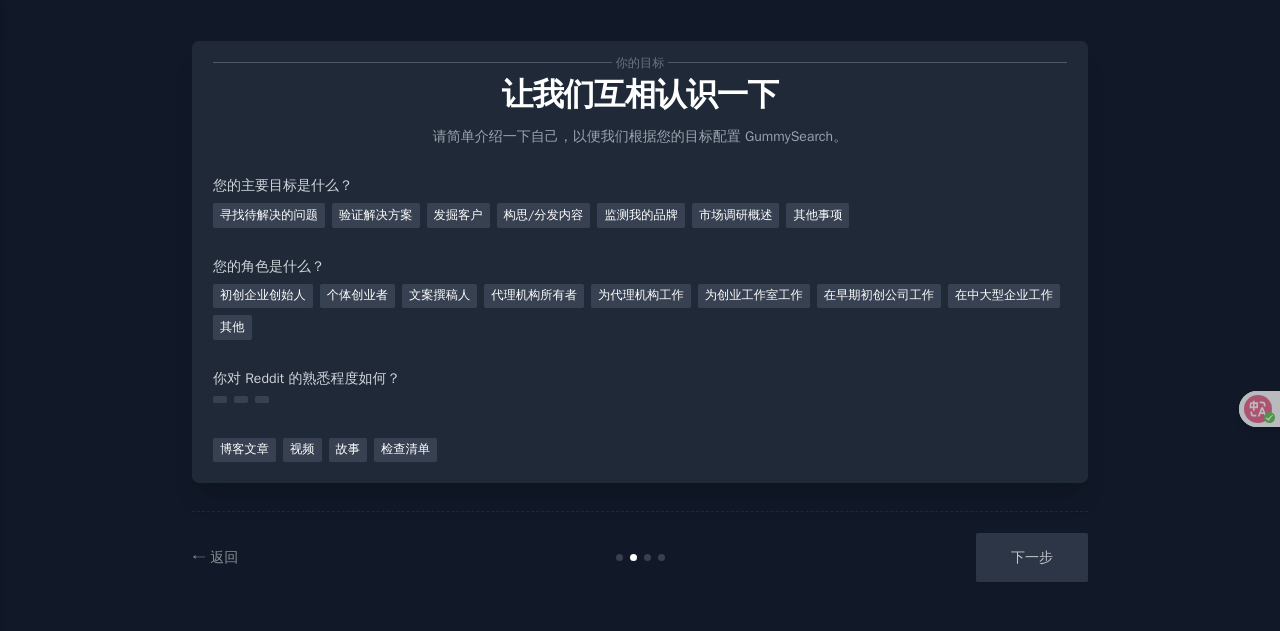 scroll, scrollTop: 0, scrollLeft: 0, axis: both 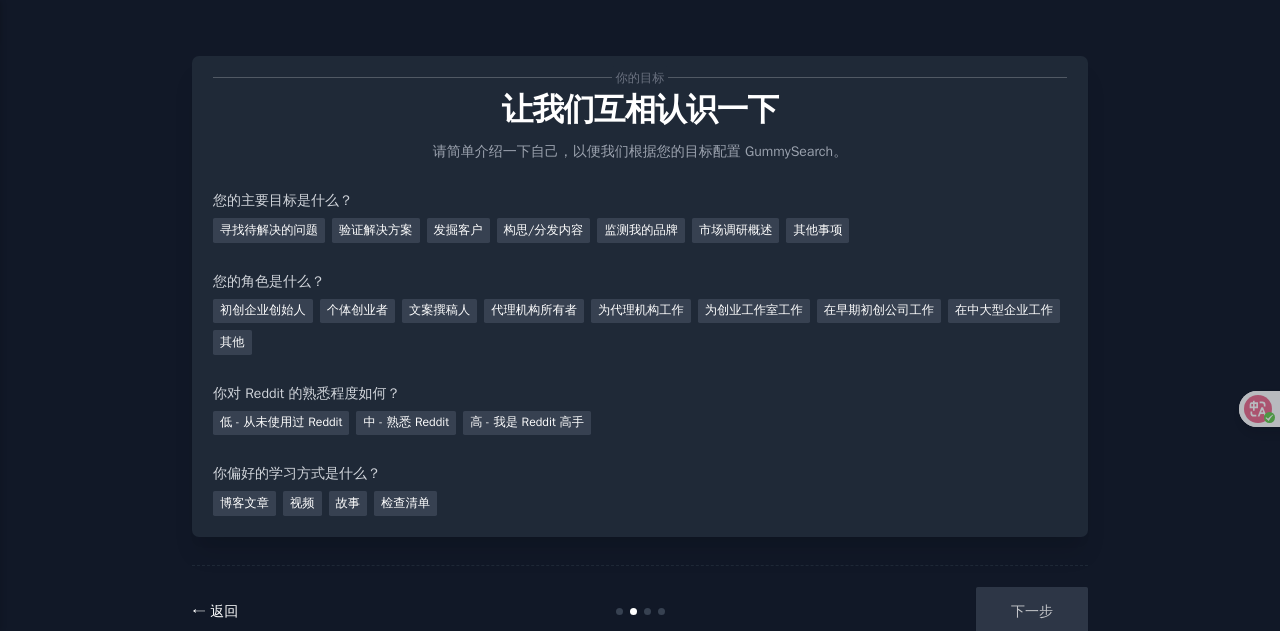 click on "← 返回" at bounding box center [215, 611] 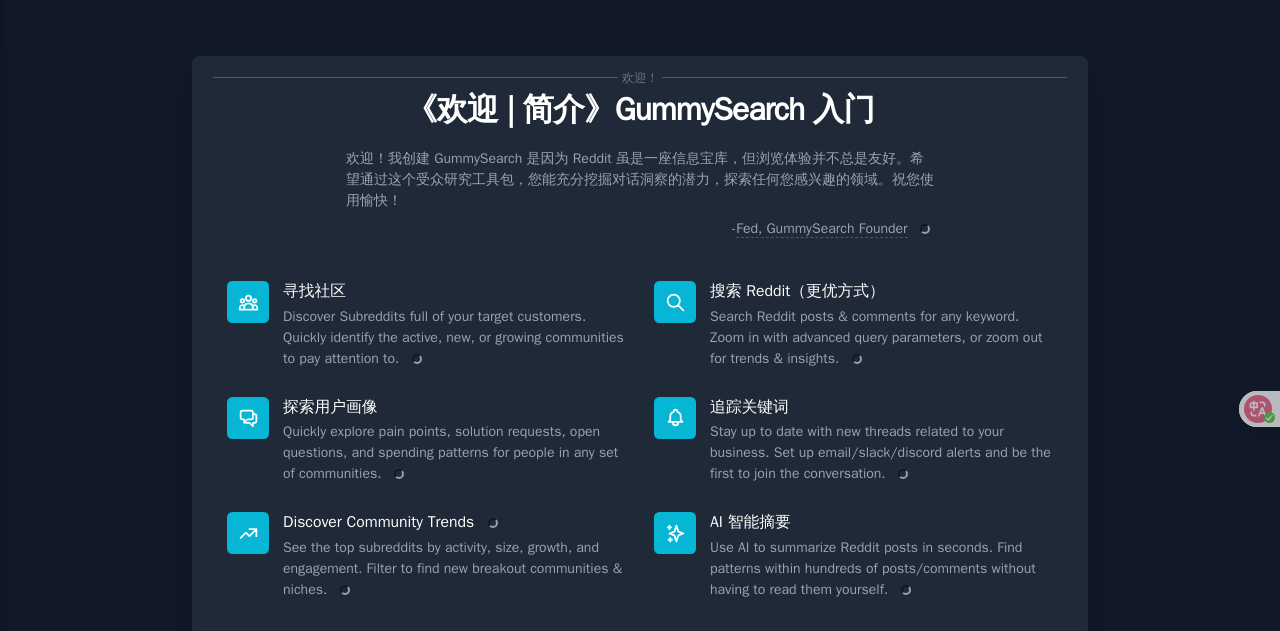 click 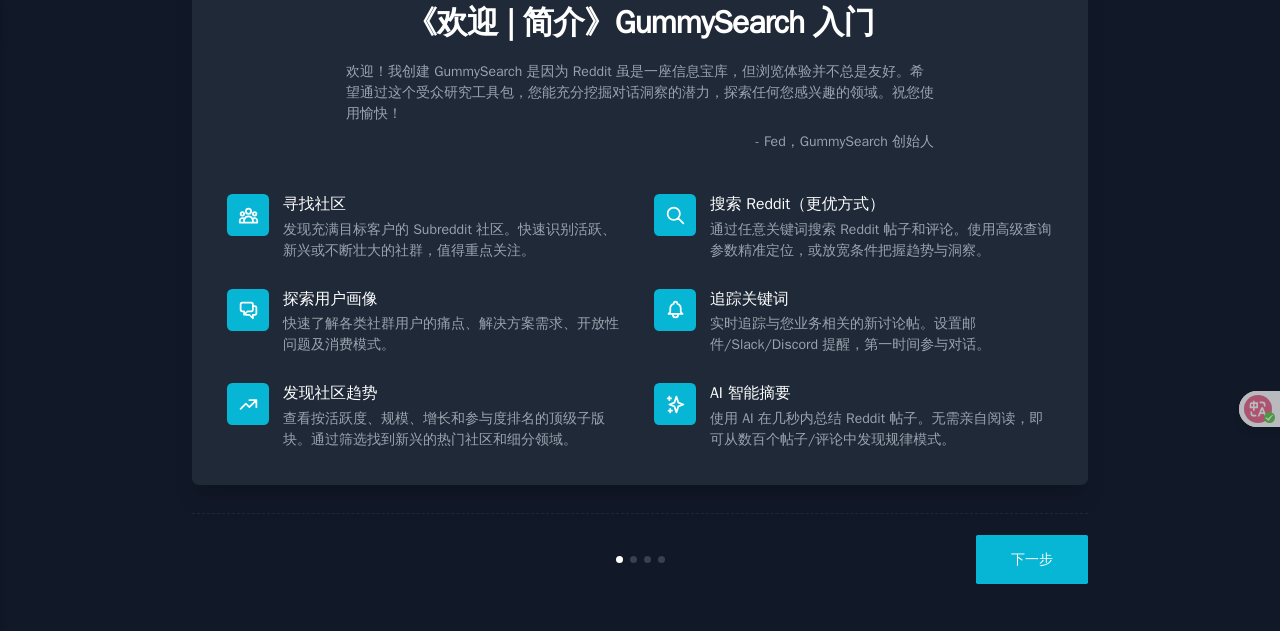 click on "下一步" at bounding box center (1032, 559) 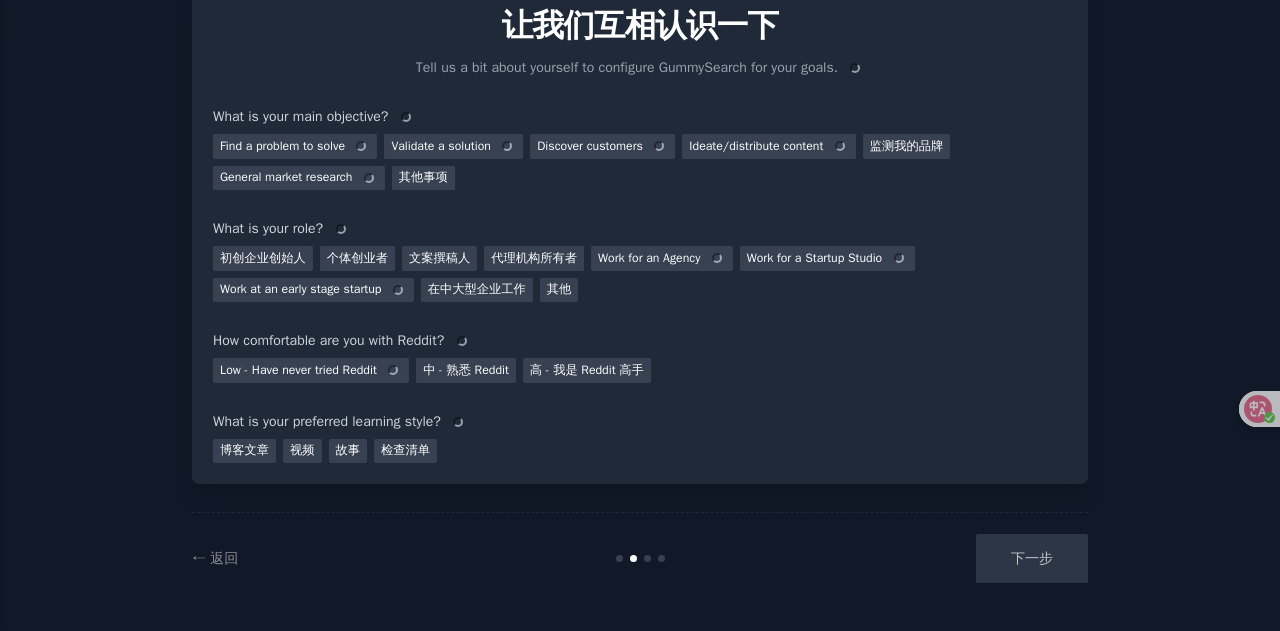 scroll, scrollTop: 0, scrollLeft: 0, axis: both 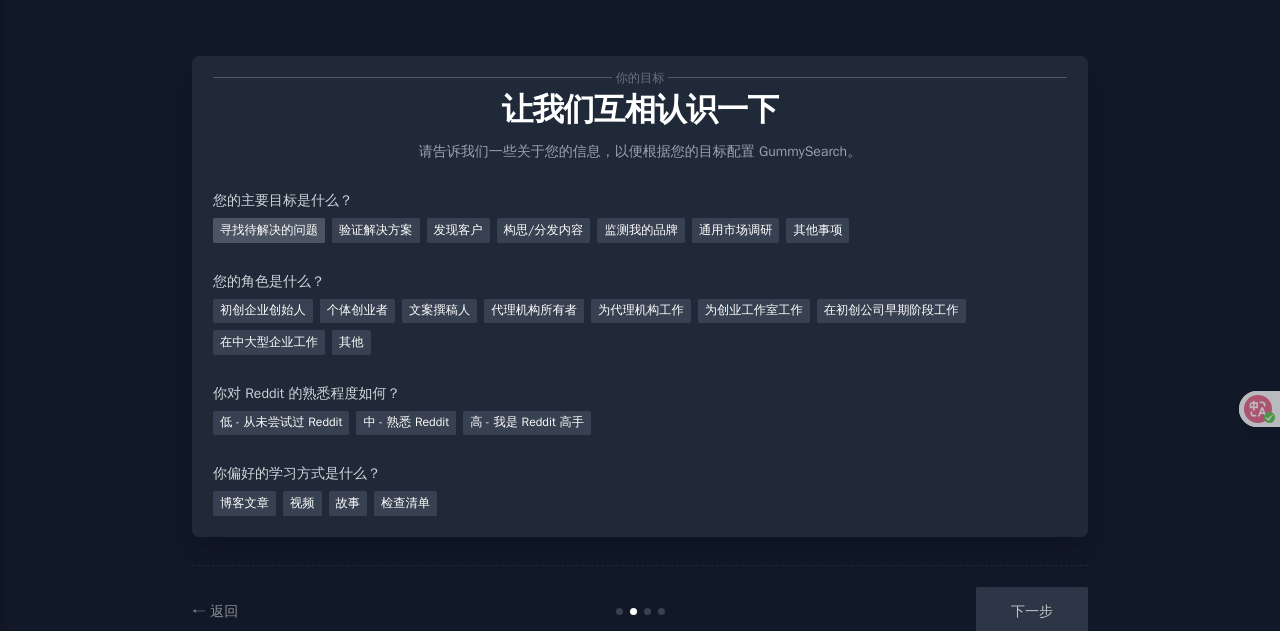 click on "寻找待解决的问题" at bounding box center [269, 230] 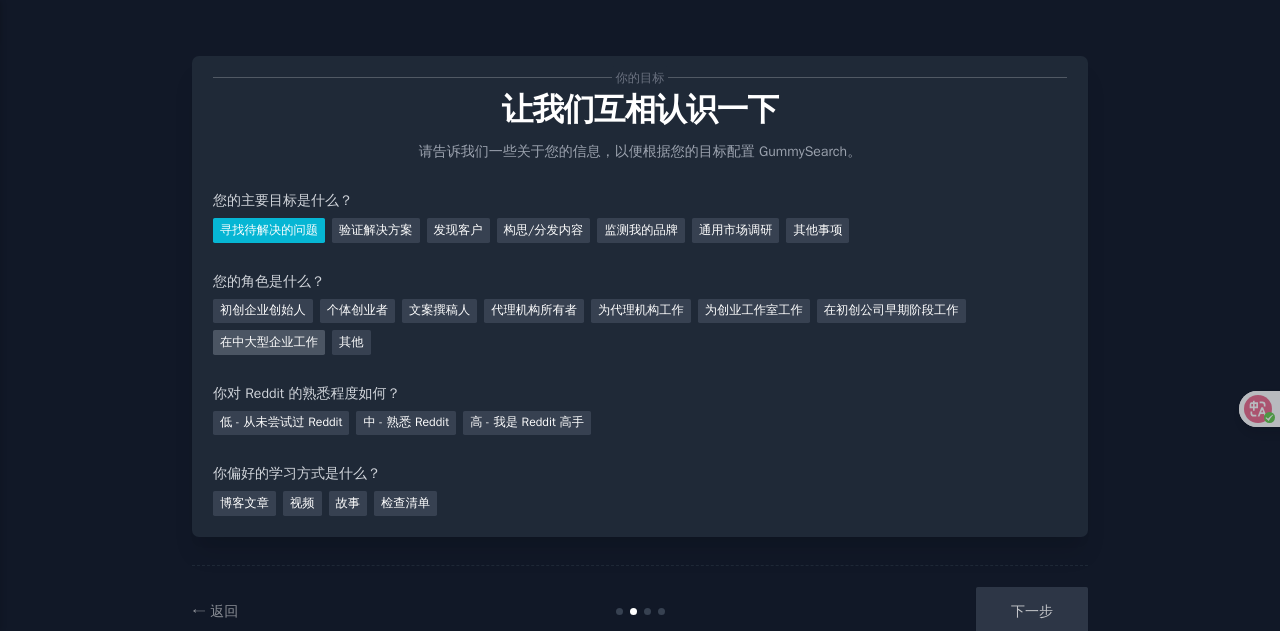 click on "在中大型企业工作" at bounding box center [269, 342] 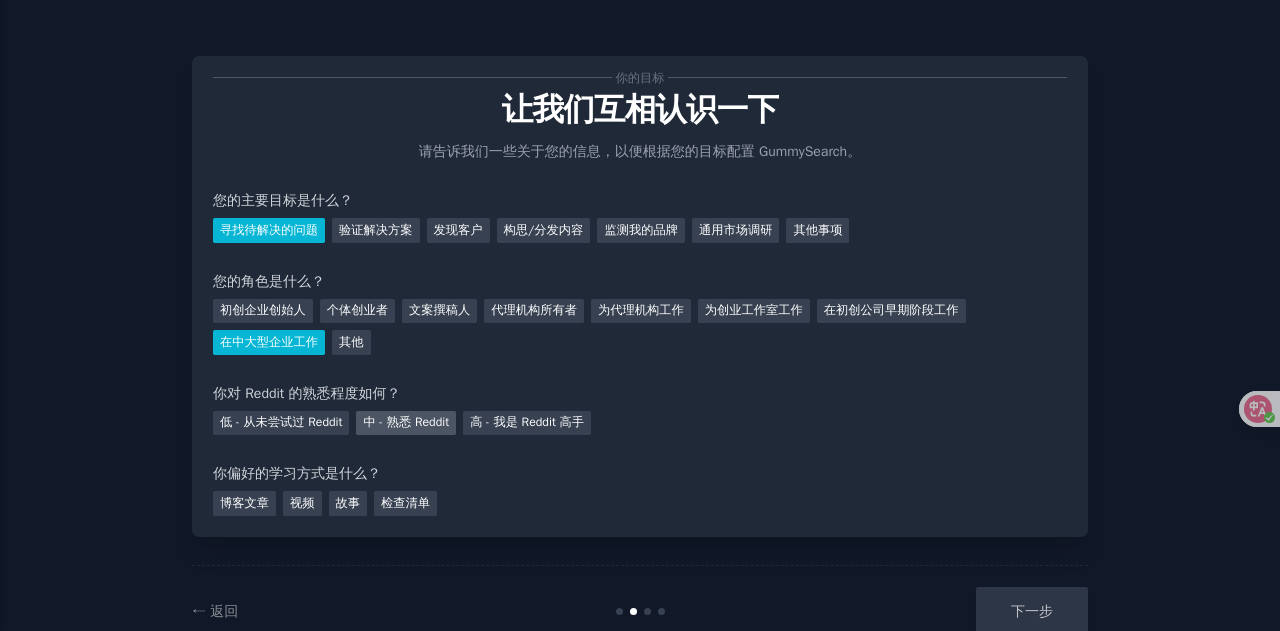 click on "中 - 熟悉 Reddit" at bounding box center (406, 422) 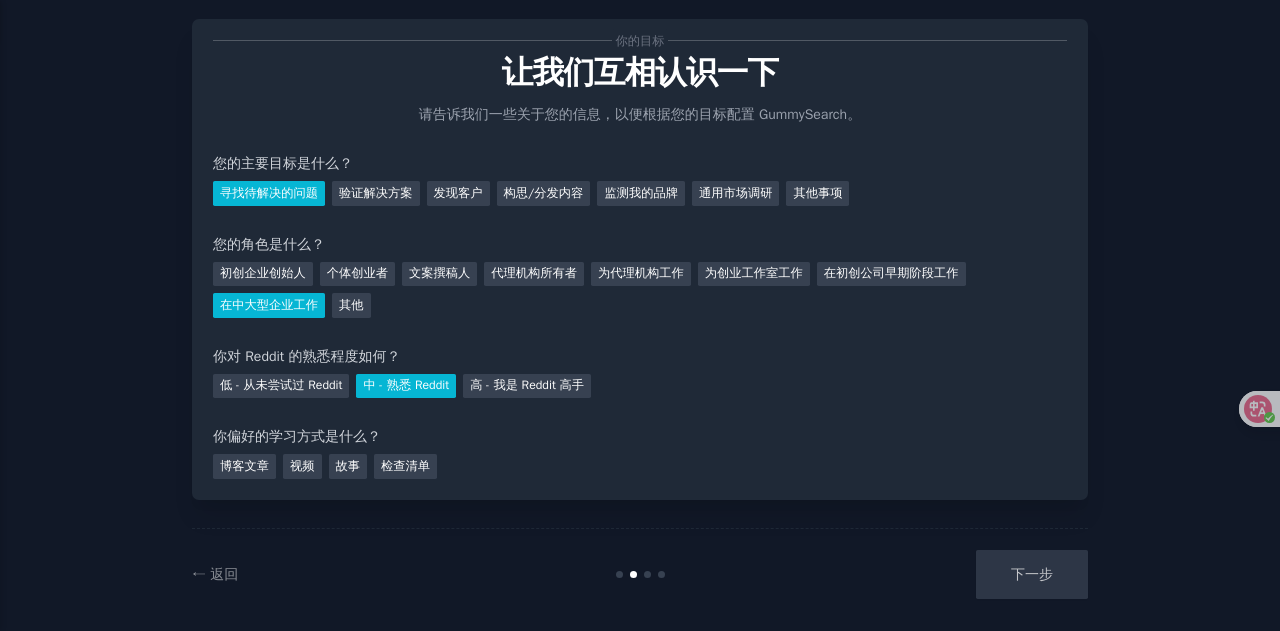 scroll, scrollTop: 52, scrollLeft: 0, axis: vertical 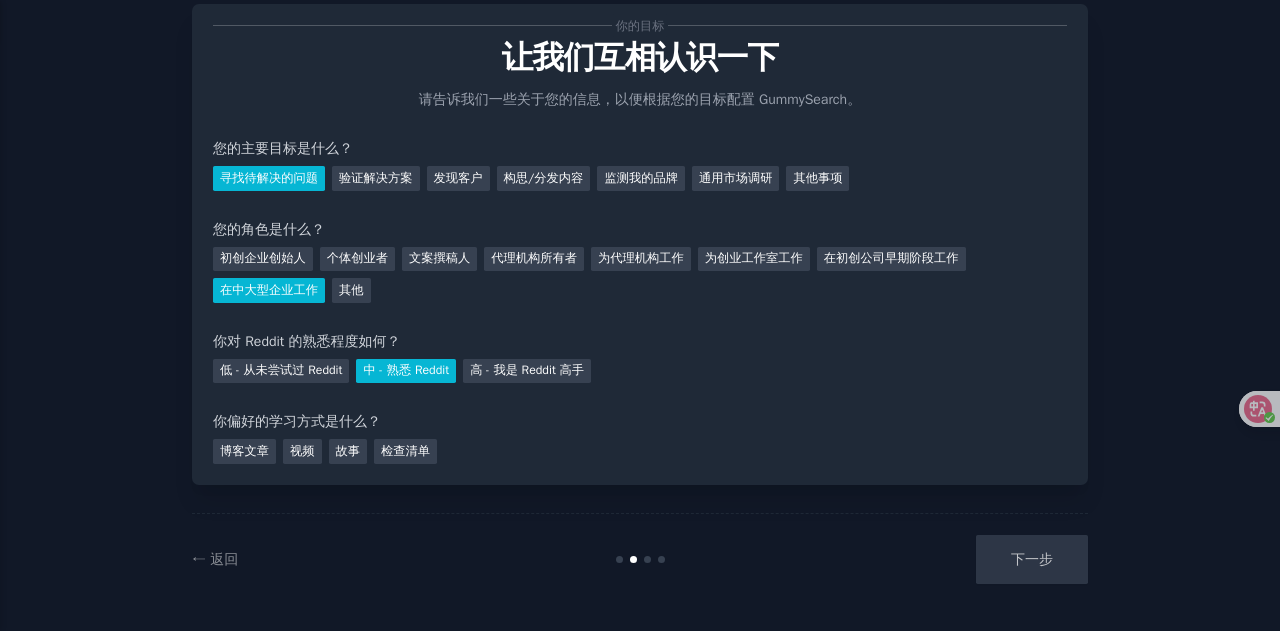 click on "下一步" at bounding box center [938, 559] 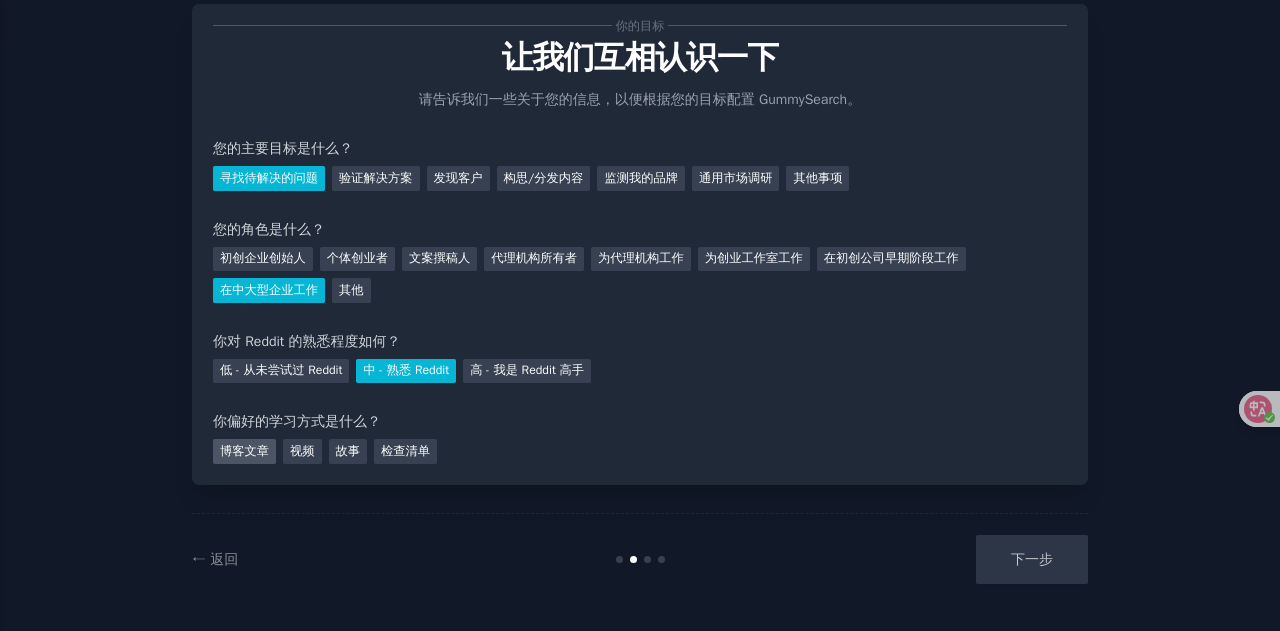 click on "博客文章" at bounding box center [244, 451] 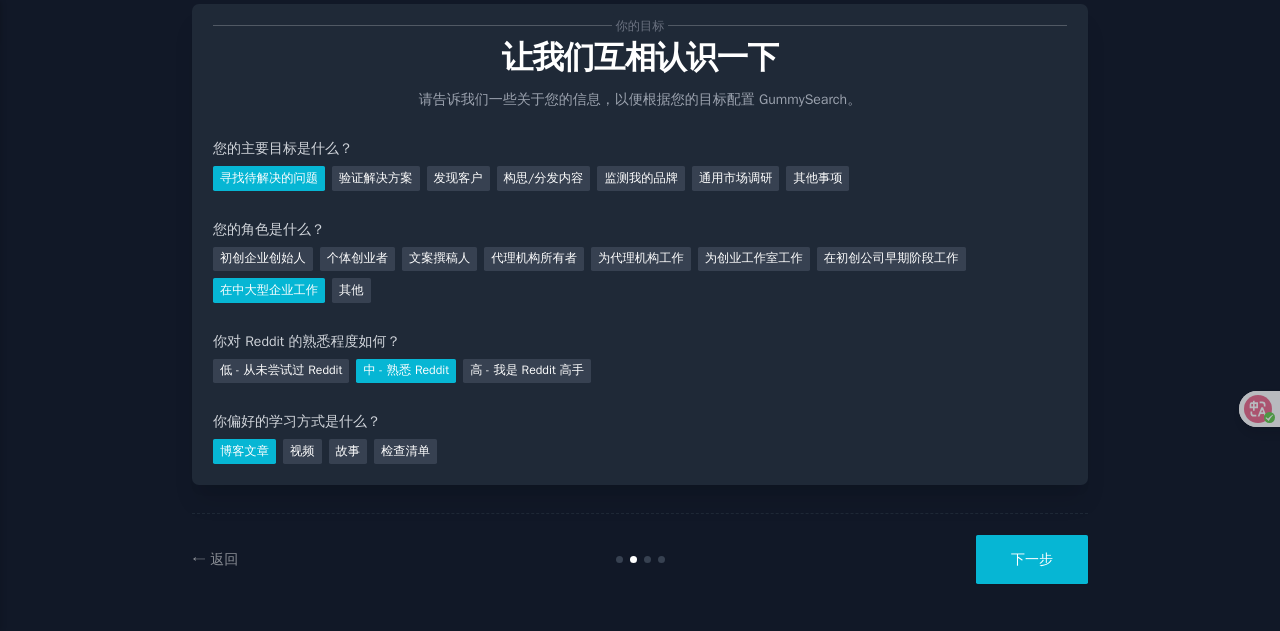 click on "下一步" at bounding box center (1032, 559) 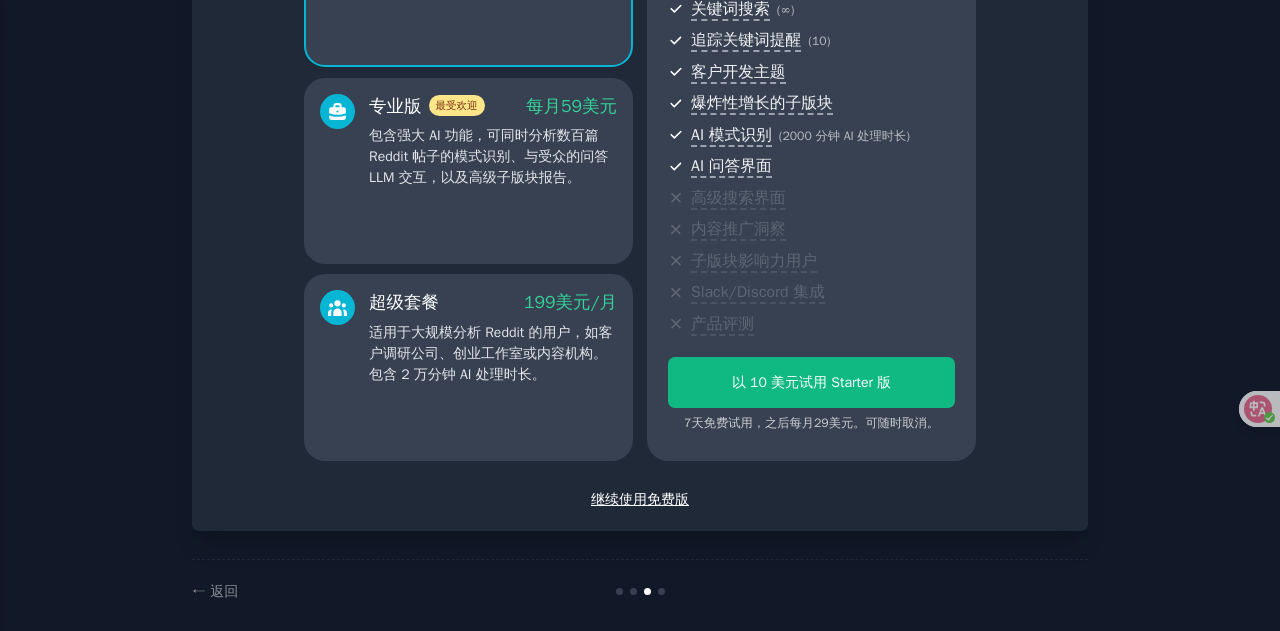 scroll, scrollTop: 316, scrollLeft: 0, axis: vertical 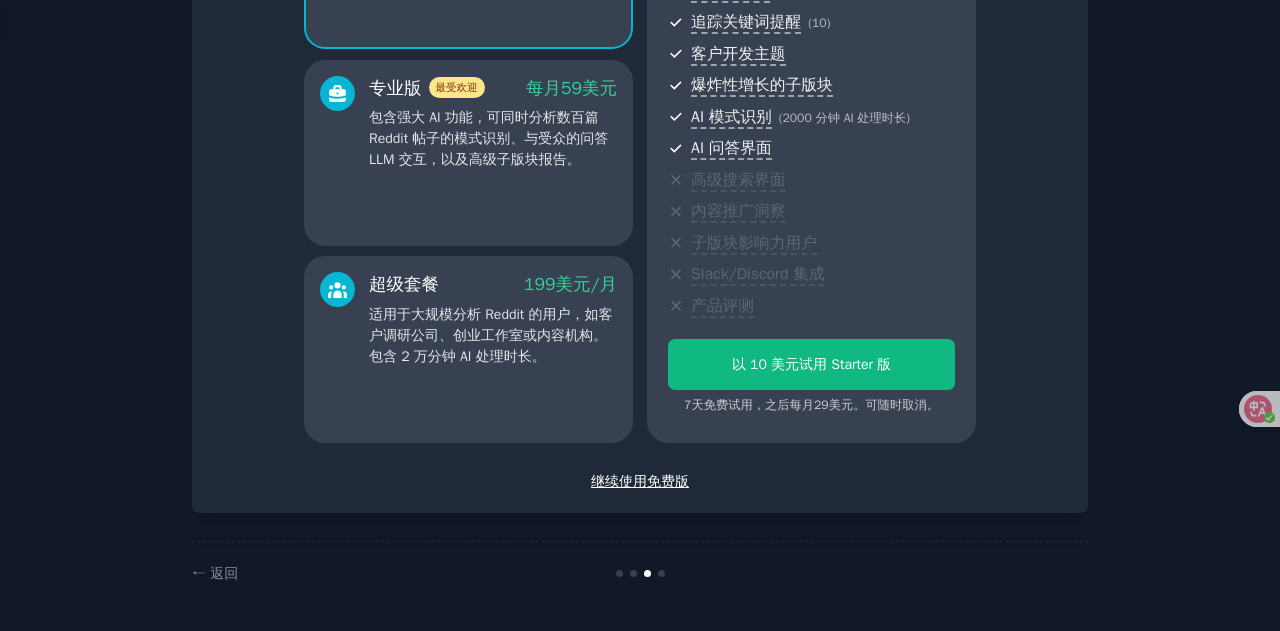 click on "继续使用免费版" at bounding box center [640, 481] 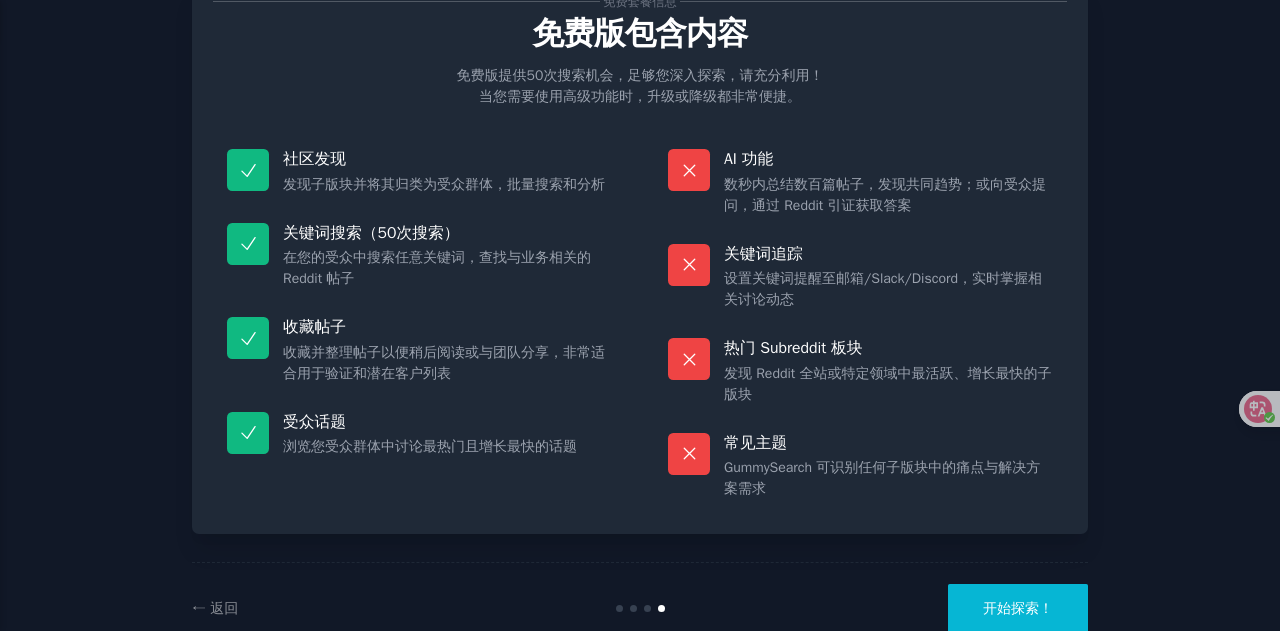 scroll, scrollTop: 126, scrollLeft: 0, axis: vertical 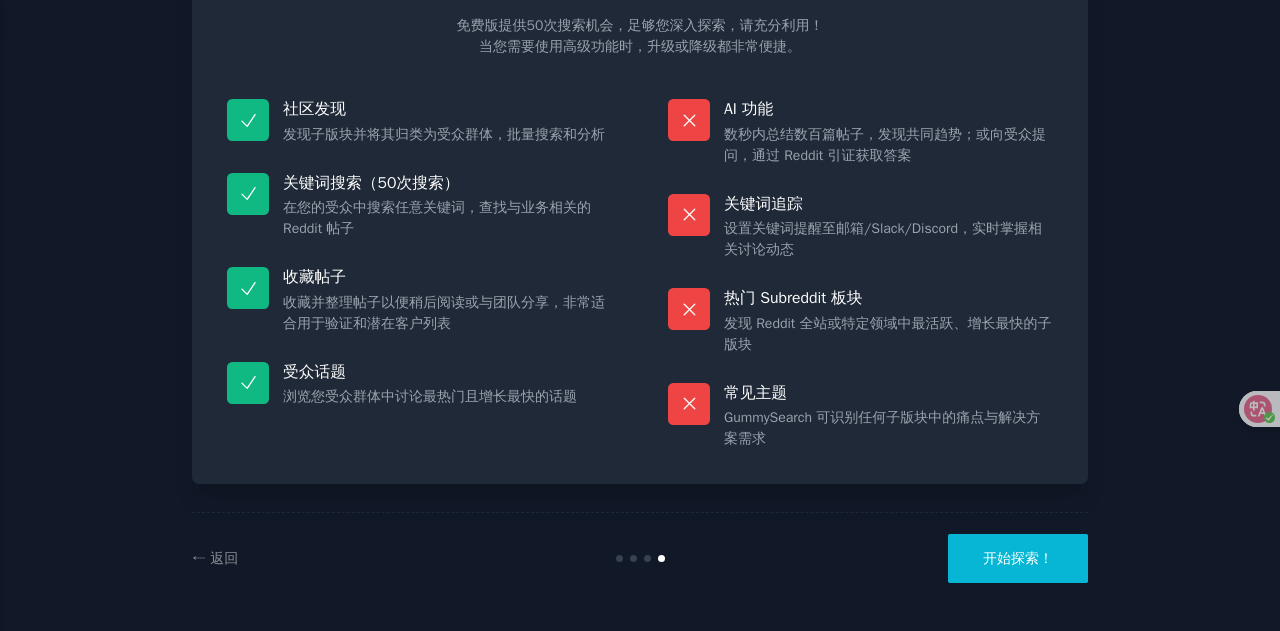 click on "开始探索！" at bounding box center [1018, 558] 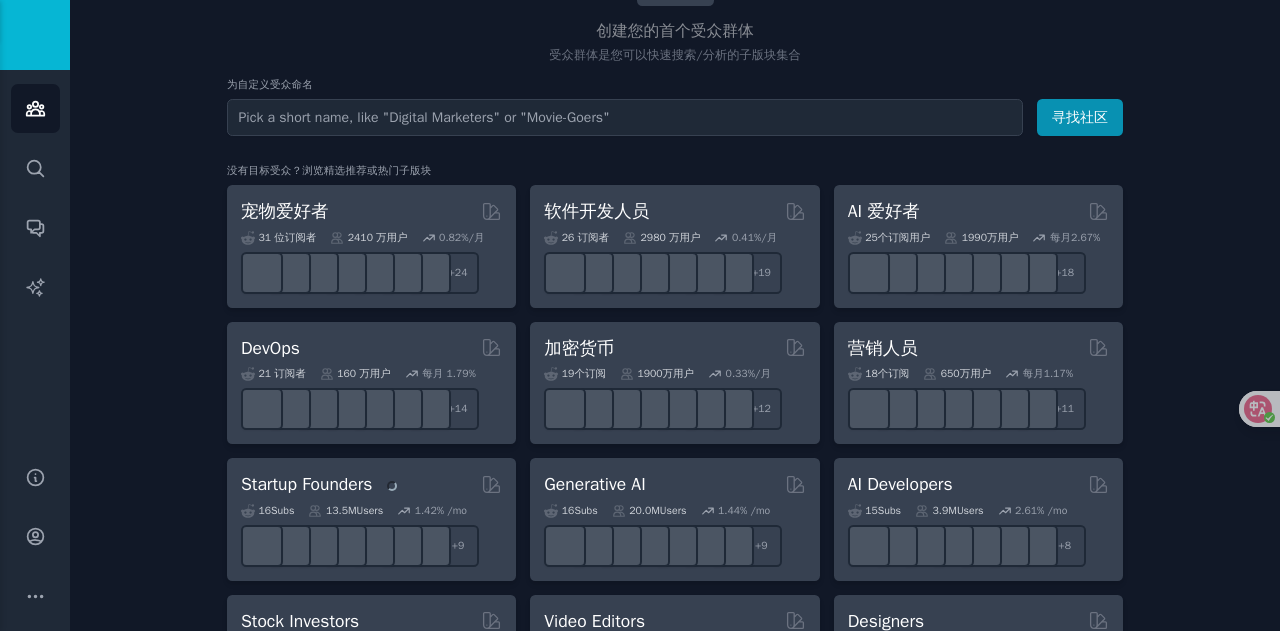 scroll, scrollTop: 200, scrollLeft: 0, axis: vertical 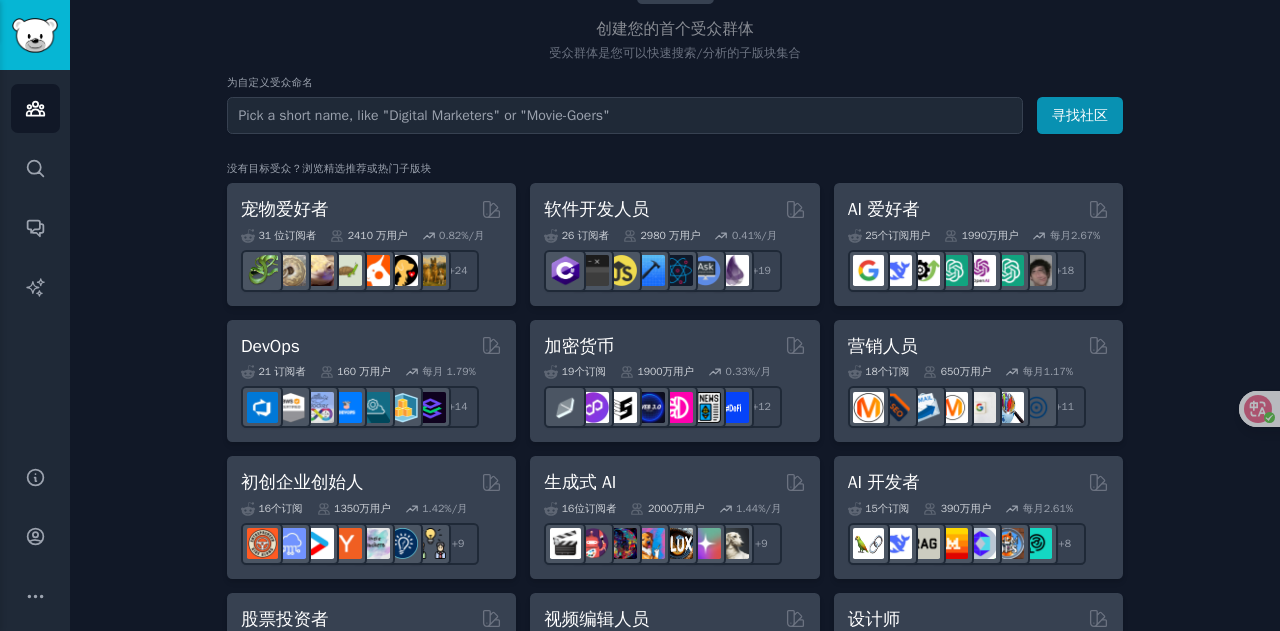 drag, startPoint x: 892, startPoint y: 210, endPoint x: 860, endPoint y: 203, distance: 32.75668 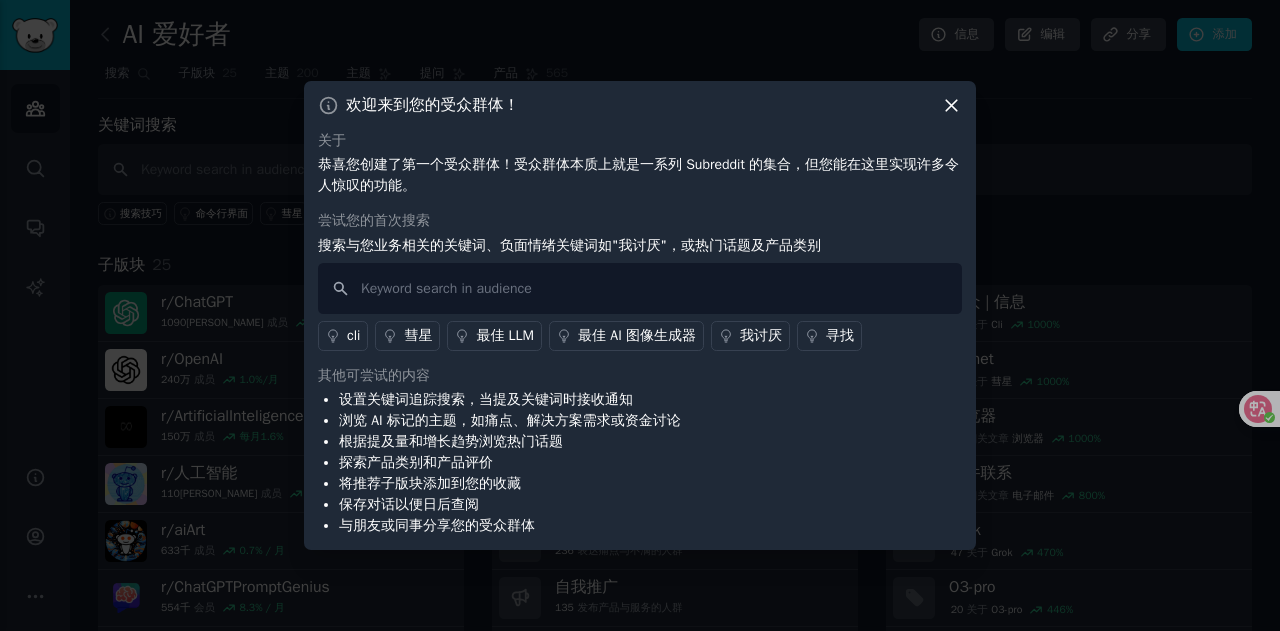 click 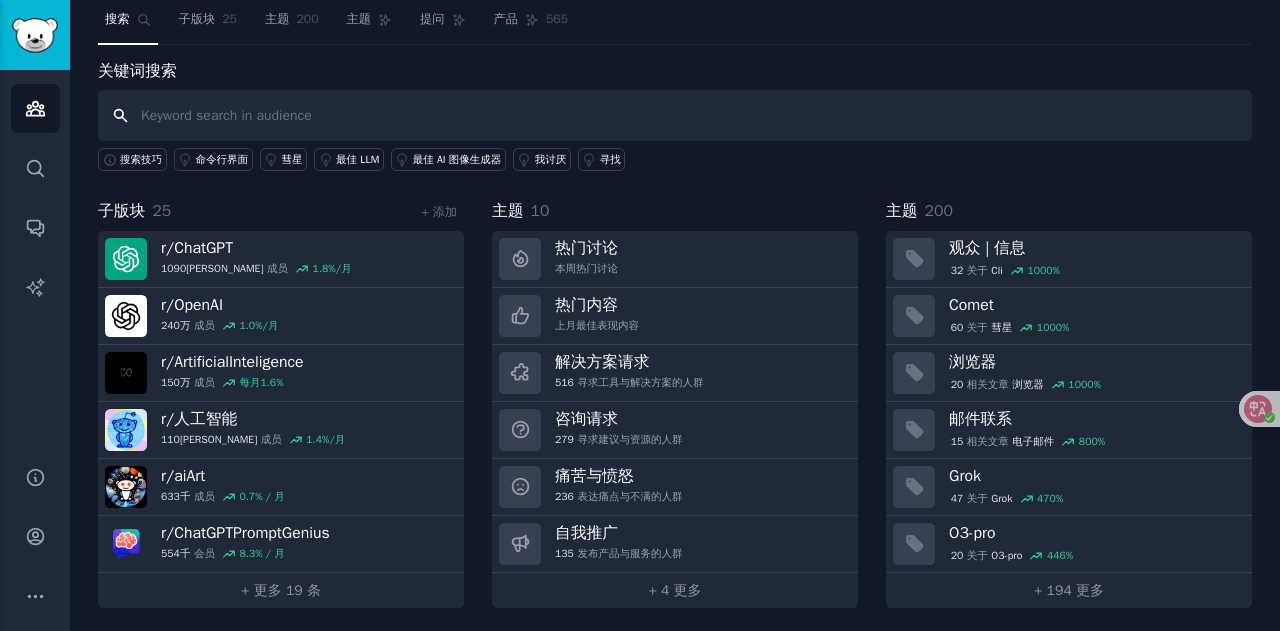scroll, scrollTop: 0, scrollLeft: 0, axis: both 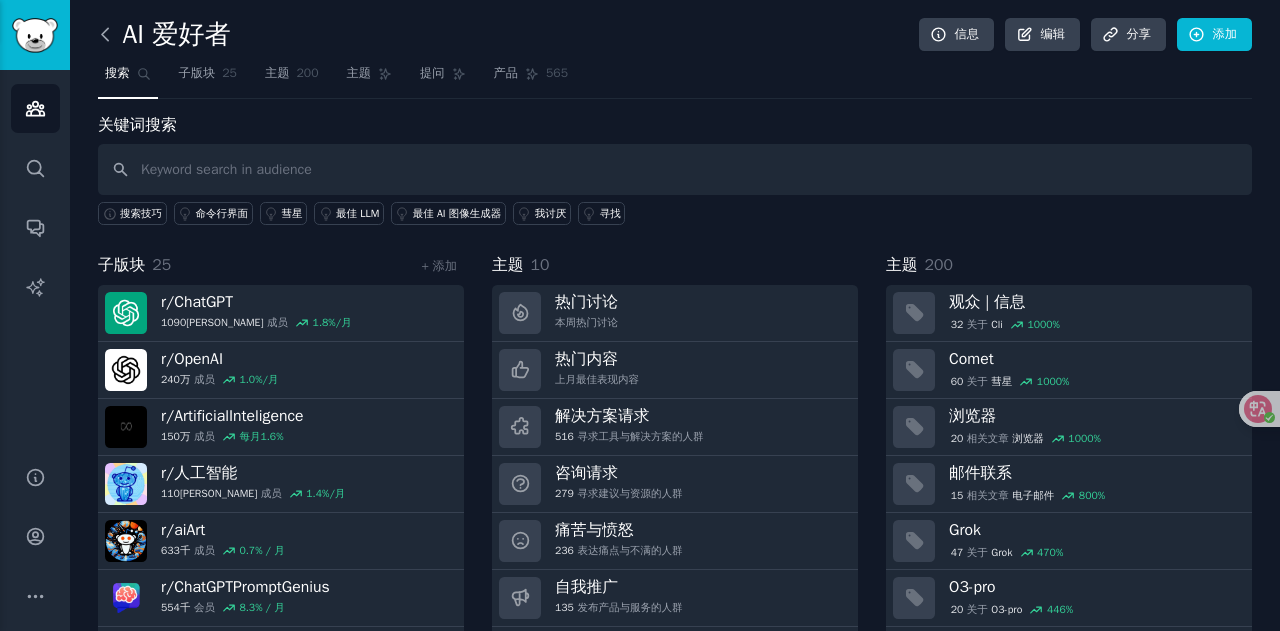 click 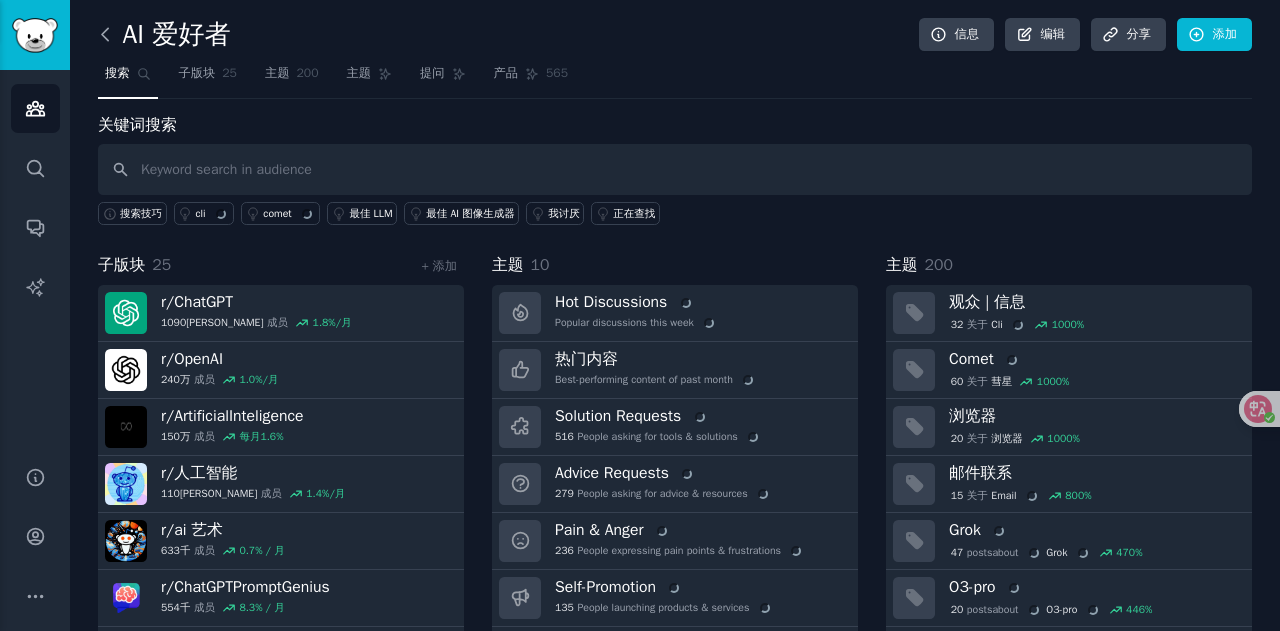 click 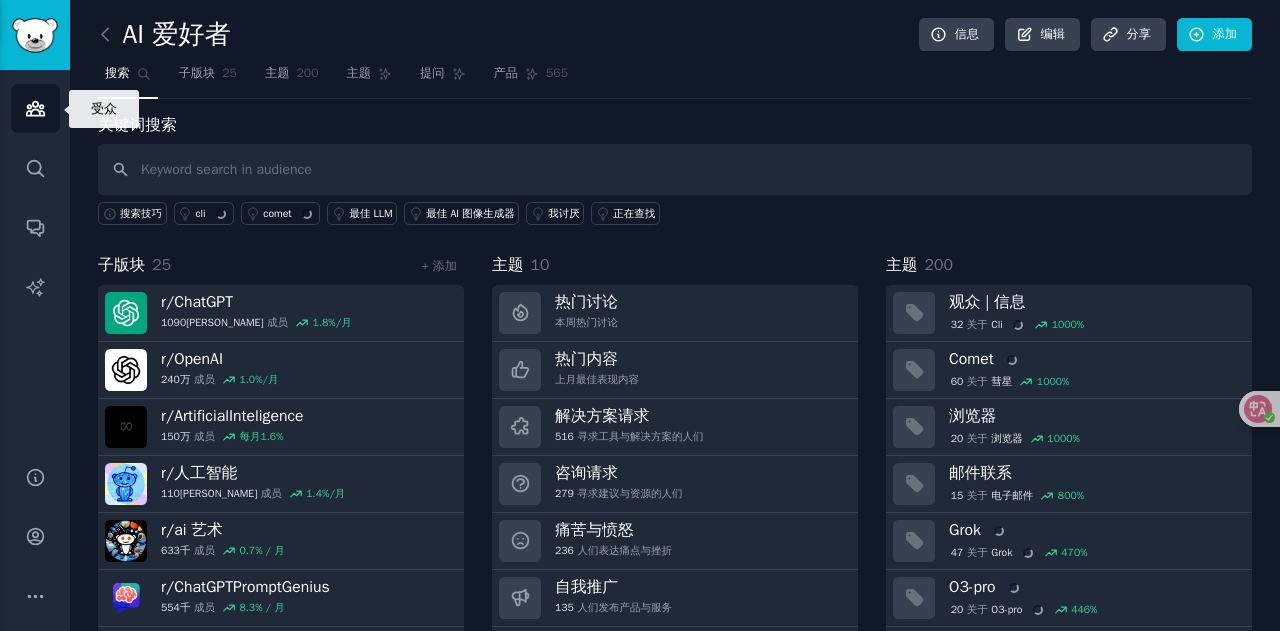 click 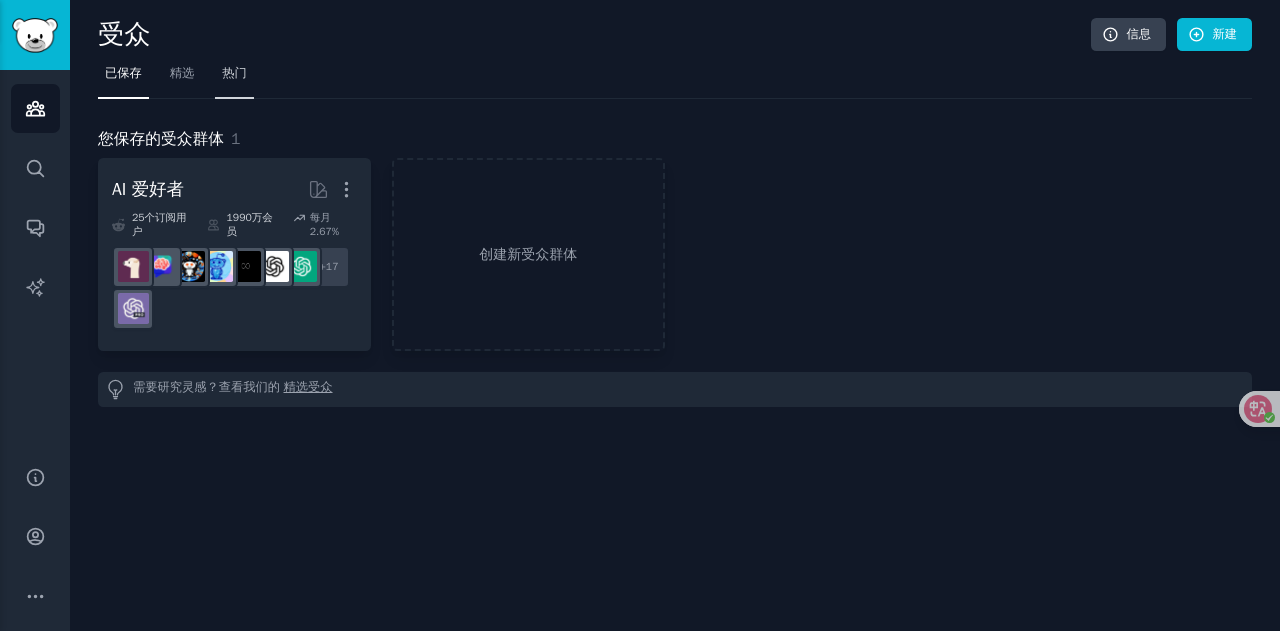 click on "热门" at bounding box center [234, 73] 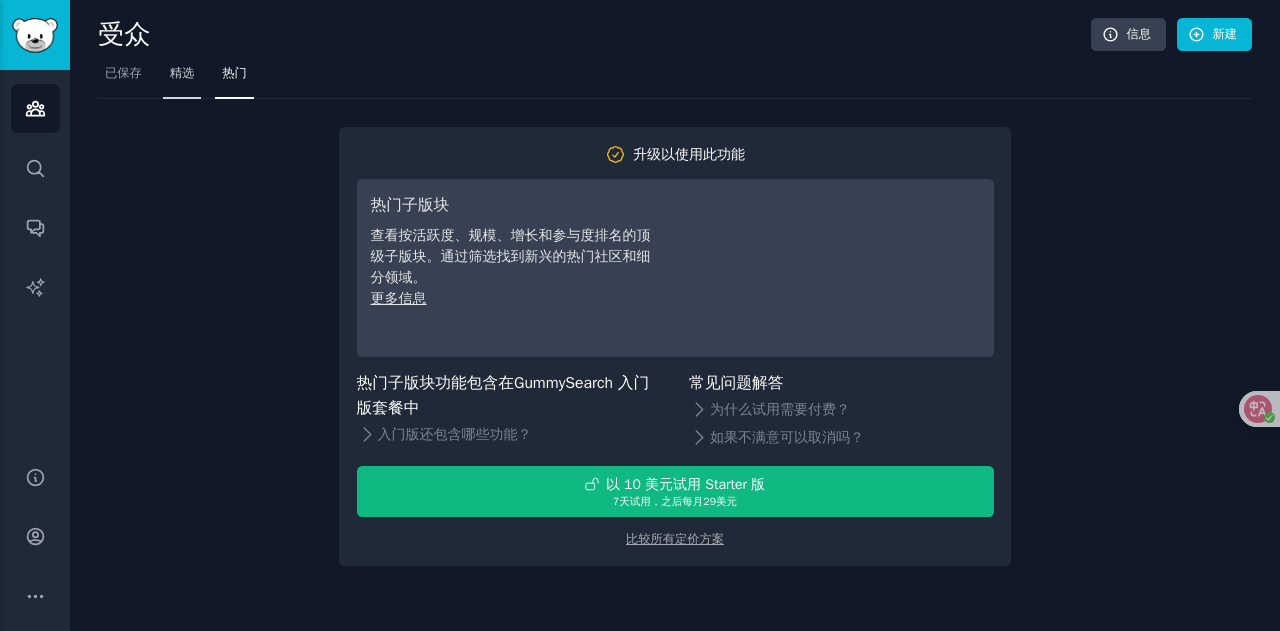 click on "精选" at bounding box center [182, 73] 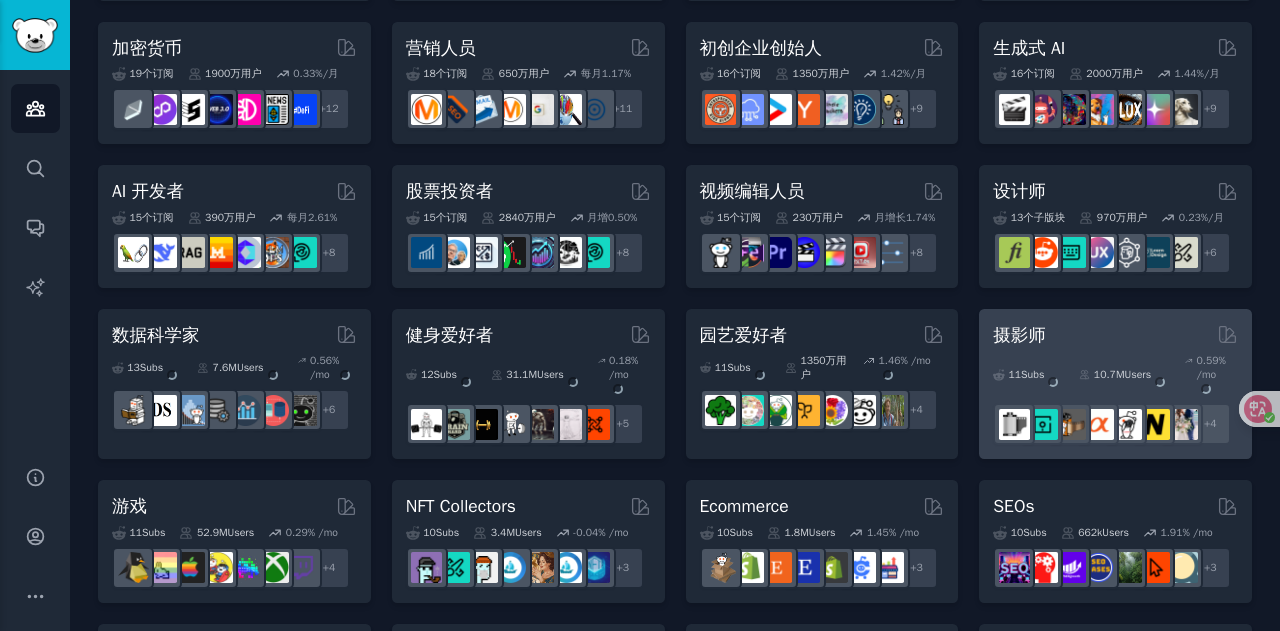 scroll, scrollTop: 300, scrollLeft: 0, axis: vertical 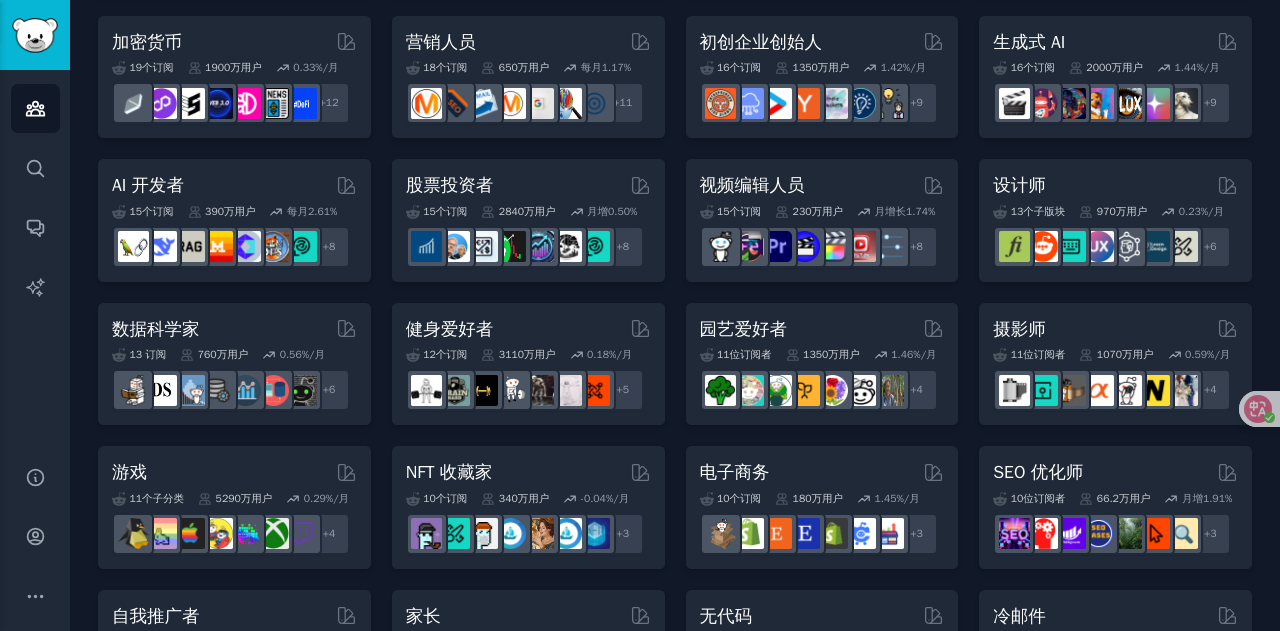 drag, startPoint x: 158, startPoint y: 330, endPoint x: 116, endPoint y: 289, distance: 58.694122 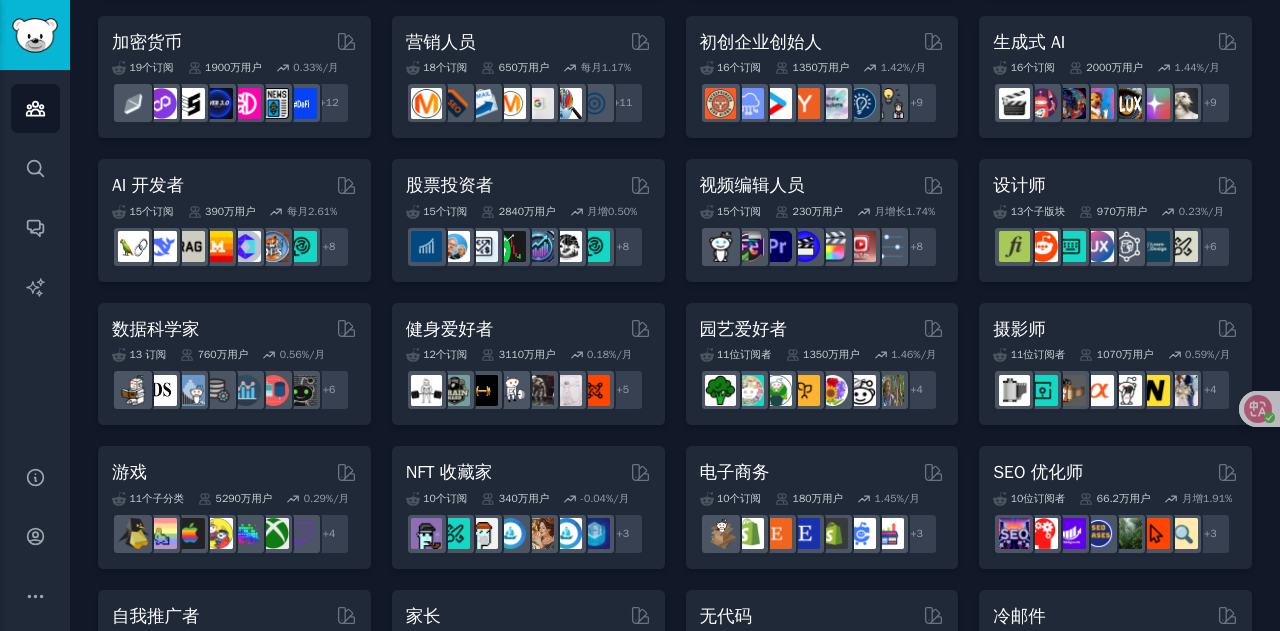 click on "宠物爱好者 31 位订阅者 2410万用户 0.82%/月 + 24 软件开发人员 26 订阅者 2980万用户 0.41%/月 + 19 AI 爱好者 您已保存此精选受众群体 25个订阅用户 1990万用户 每月2.67% + 18 DevOps 21 订阅者 160万用户 每月 1.79% r/AWS 认证专家 + 14 加密货币 19个订阅 1900万用户 0.33%/月 + 12 营销人员 18个订阅 650万用户 每月1.17% + 11 初创企业创始人 16个订阅 1350万用户 1.42%/月 + 9 生成式 AI 16个订阅 2000万用户 1.44%/月 + 9 AI 开发者 15个订阅 390万用户 每月2.61% + 8 股票投资者 15个订阅 2840万用户 月增0.50% + 8 视频编辑人员 15个订阅 230万用户 月增长1.74% + 8 设计师 13个子版块 970万用户 0.23%/月 + 6 数据科学家 由 GummySearch 精选 13 订阅 760万用户 0.56%/月 + 6 健身爱好者 12个订阅 3110万用户 0.18%/月 + 5 园艺爱好者 11位订阅者 1350万用户 1.46%/月 + 4 摄影师 11位订阅者 1070万用户 0.59%/月 r/佳能 + 4 游戏 11个子分类 0.29%/月" at bounding box center [675, 572] 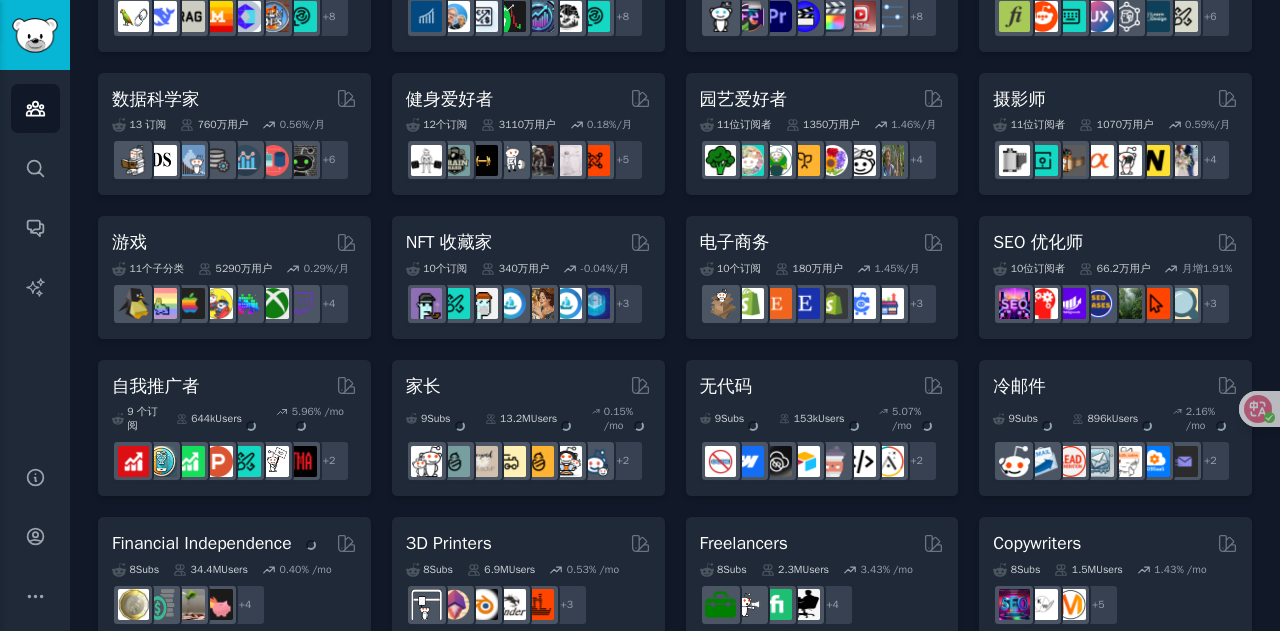 scroll, scrollTop: 600, scrollLeft: 0, axis: vertical 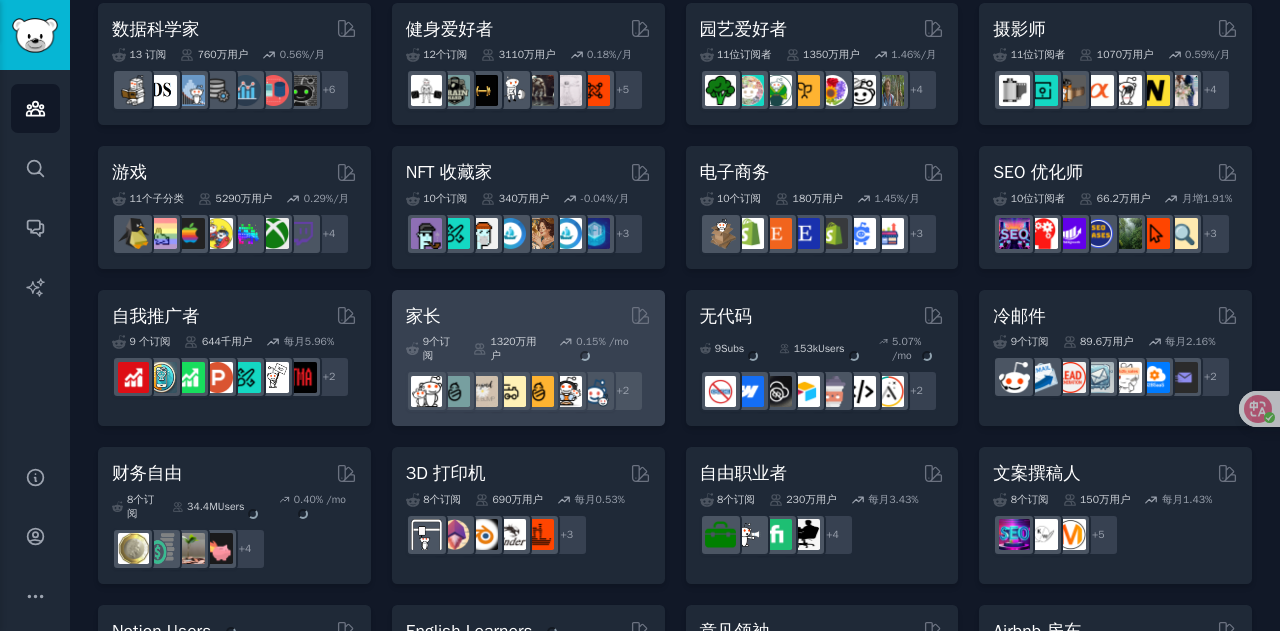 click on "1320万用户" at bounding box center (509, 349) 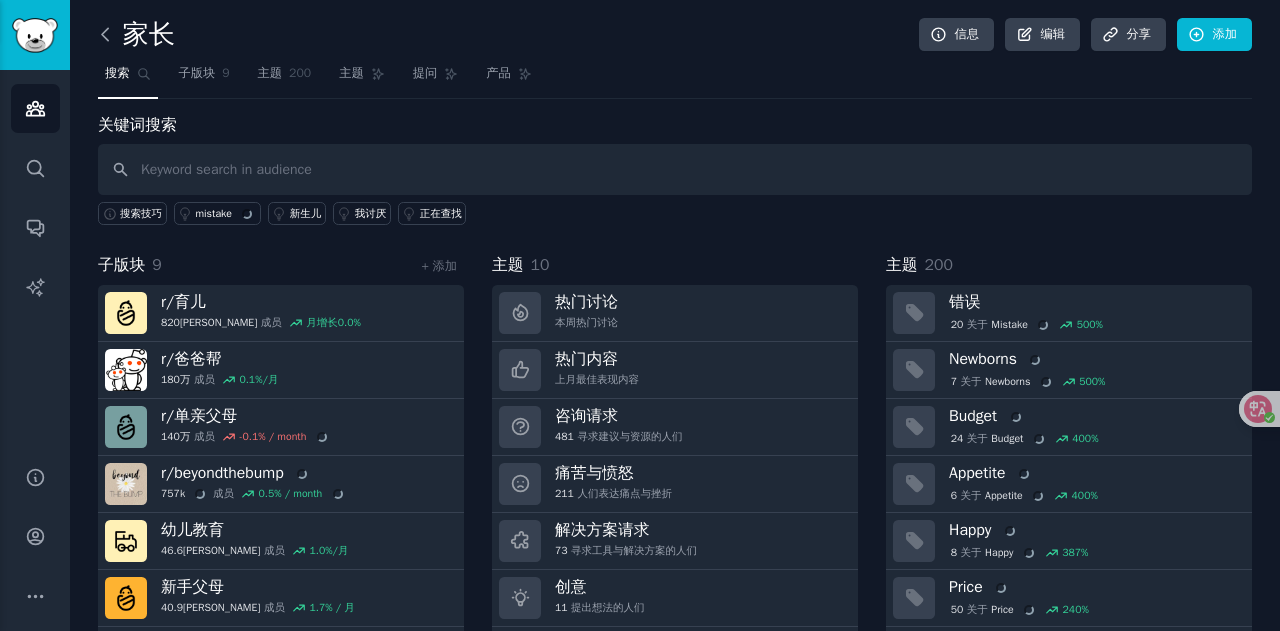 click 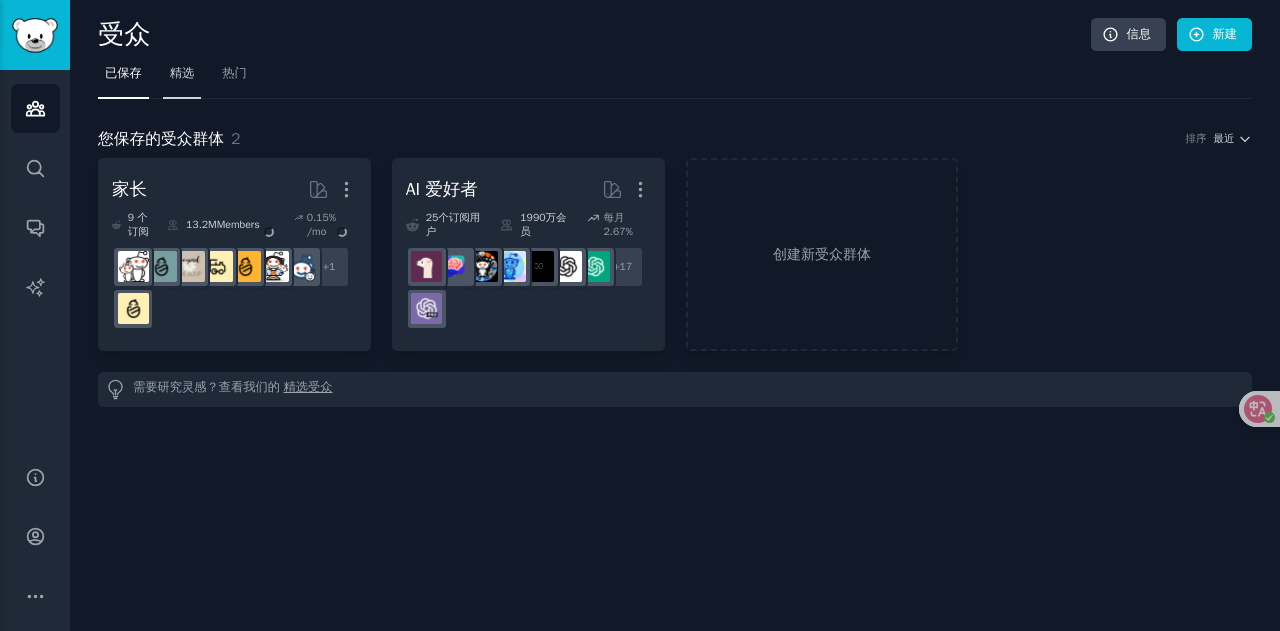 click on "精选" at bounding box center [182, 73] 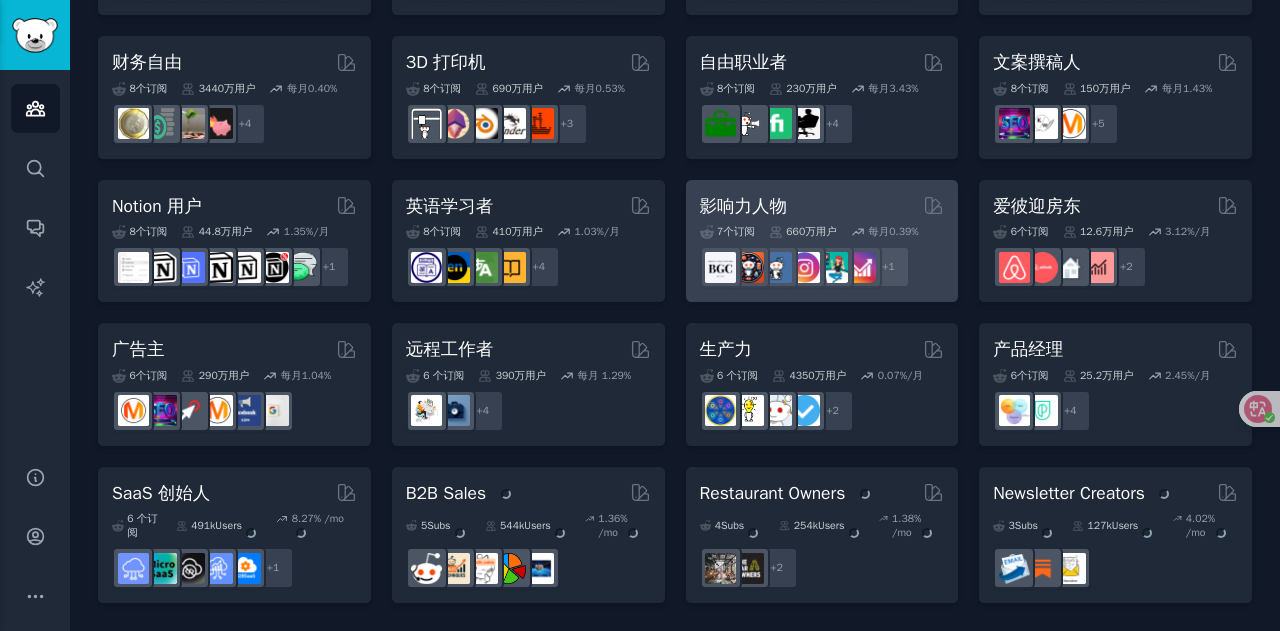 scroll, scrollTop: 996, scrollLeft: 0, axis: vertical 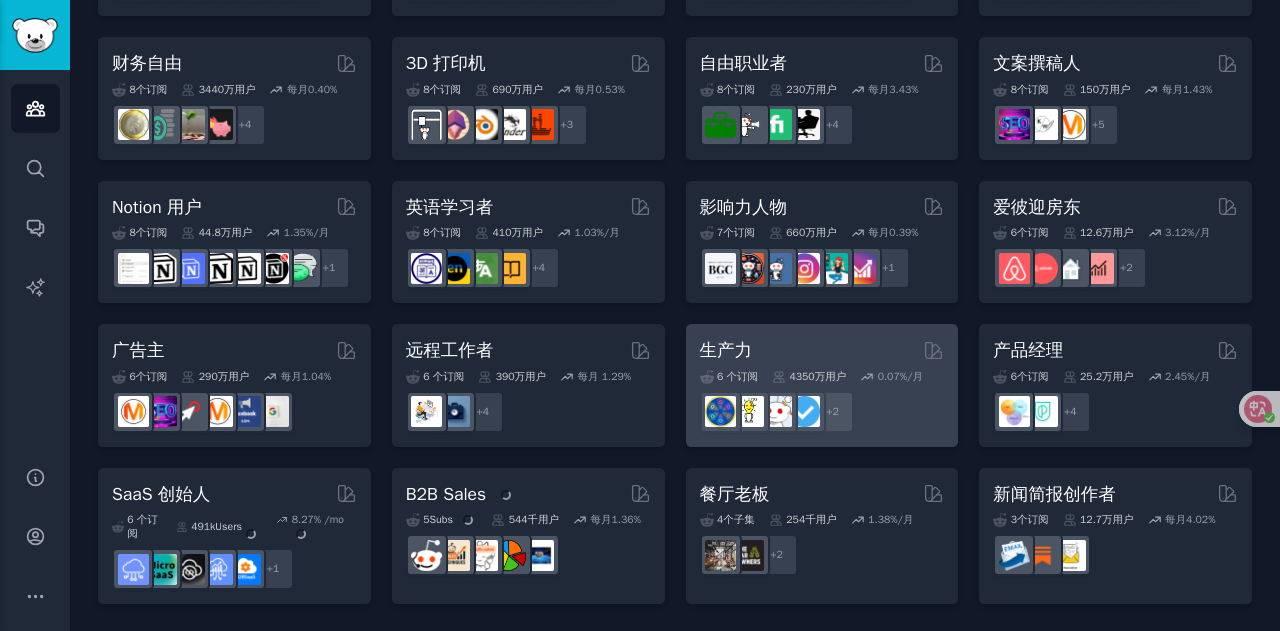 click on "生产力" at bounding box center [726, 350] 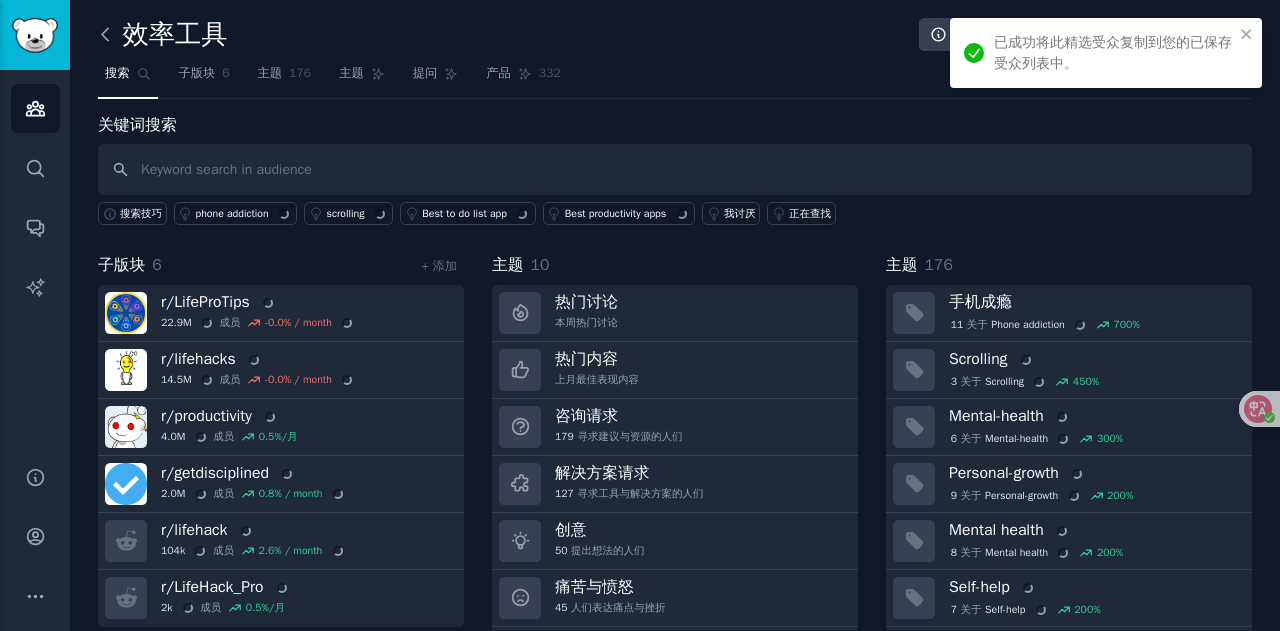 click 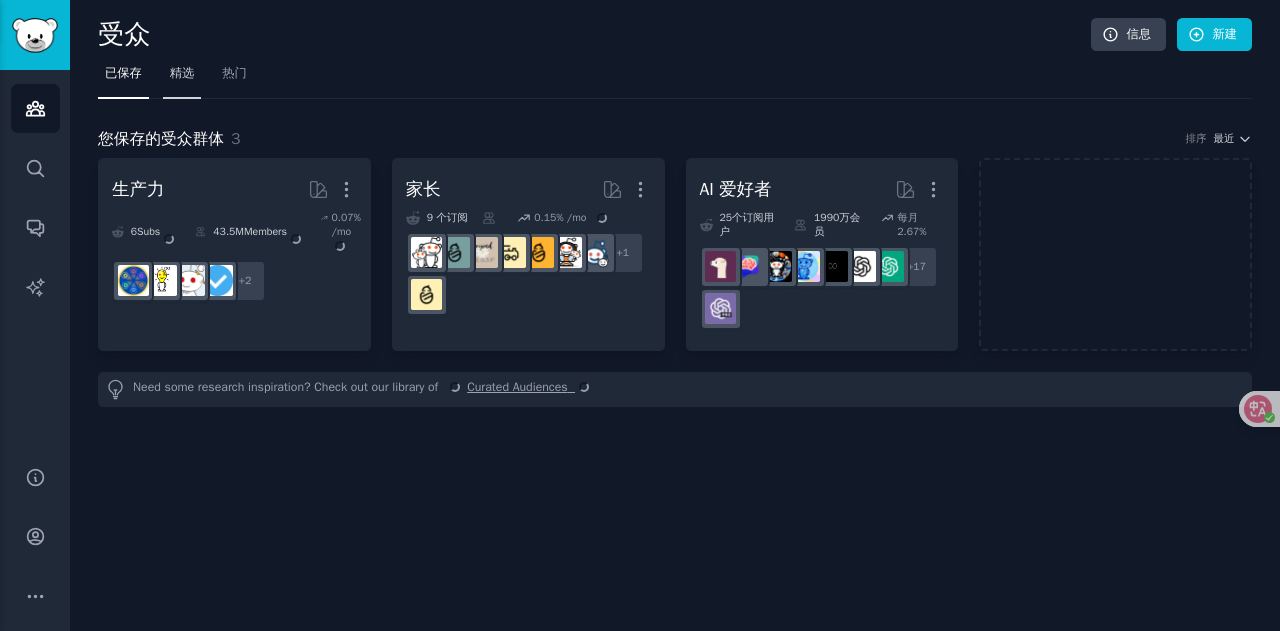 click on "精选" at bounding box center [182, 78] 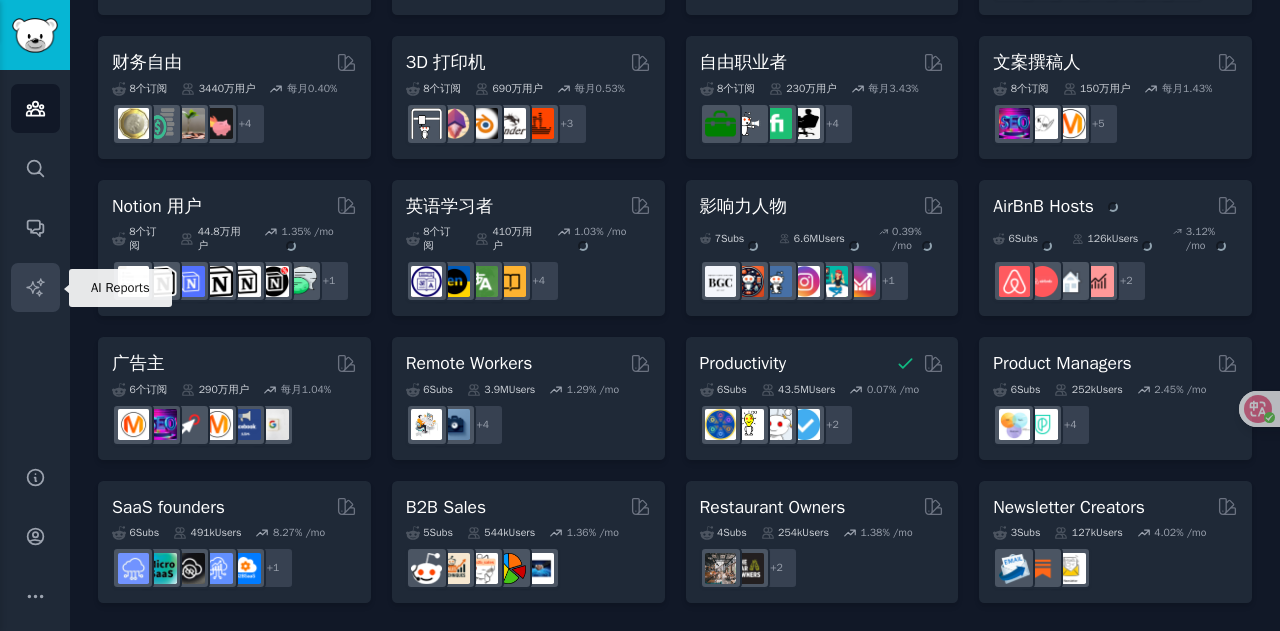 scroll, scrollTop: 1038, scrollLeft: 0, axis: vertical 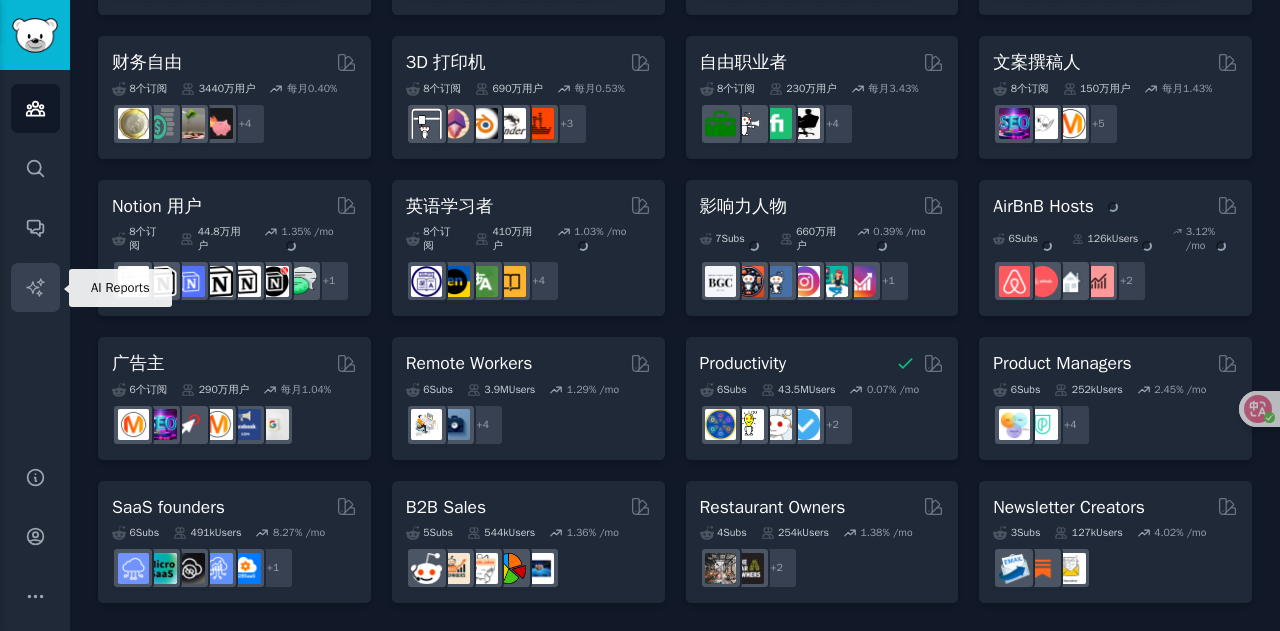 click 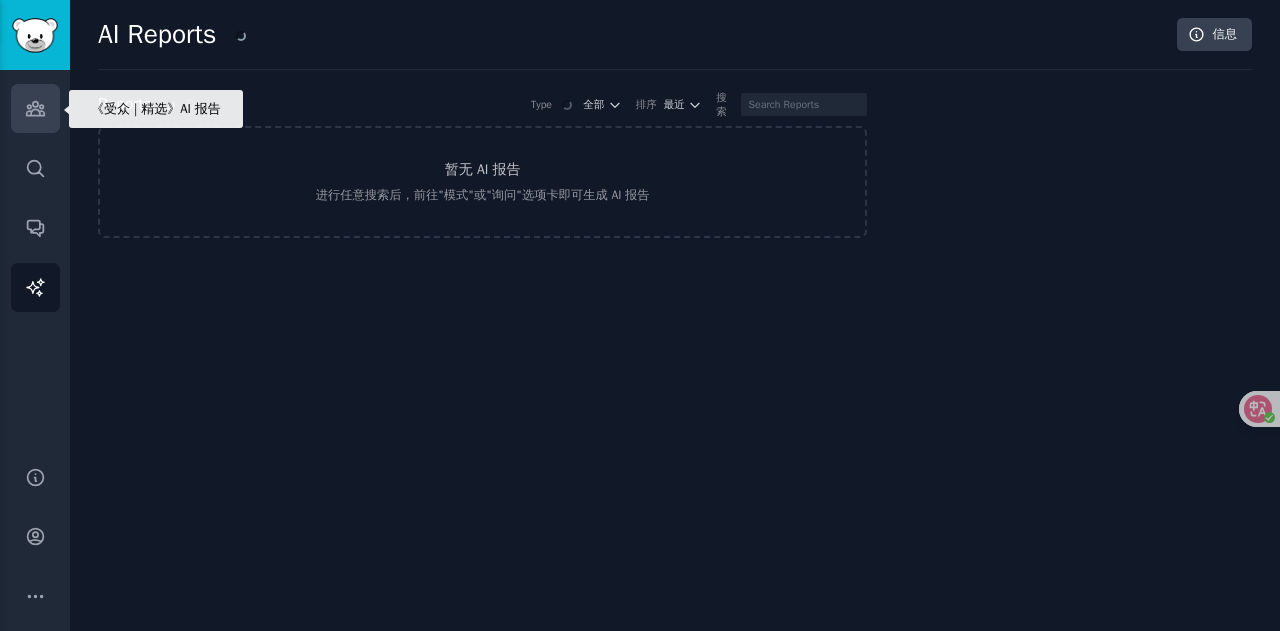 click 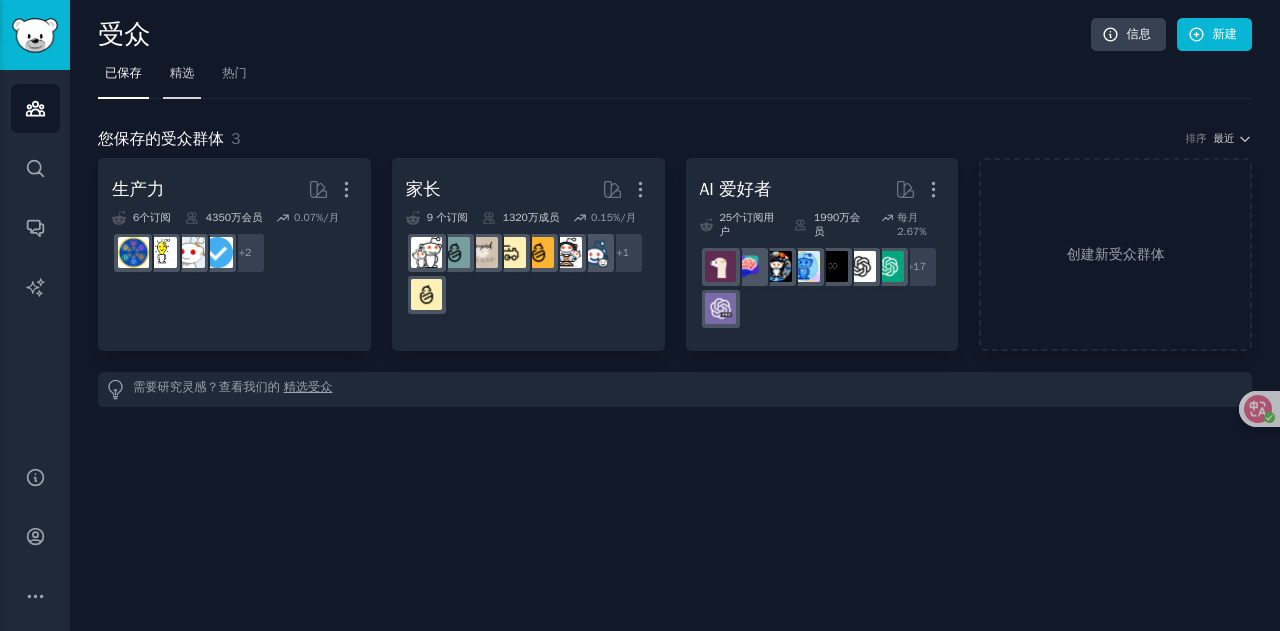click on "精选" at bounding box center [182, 73] 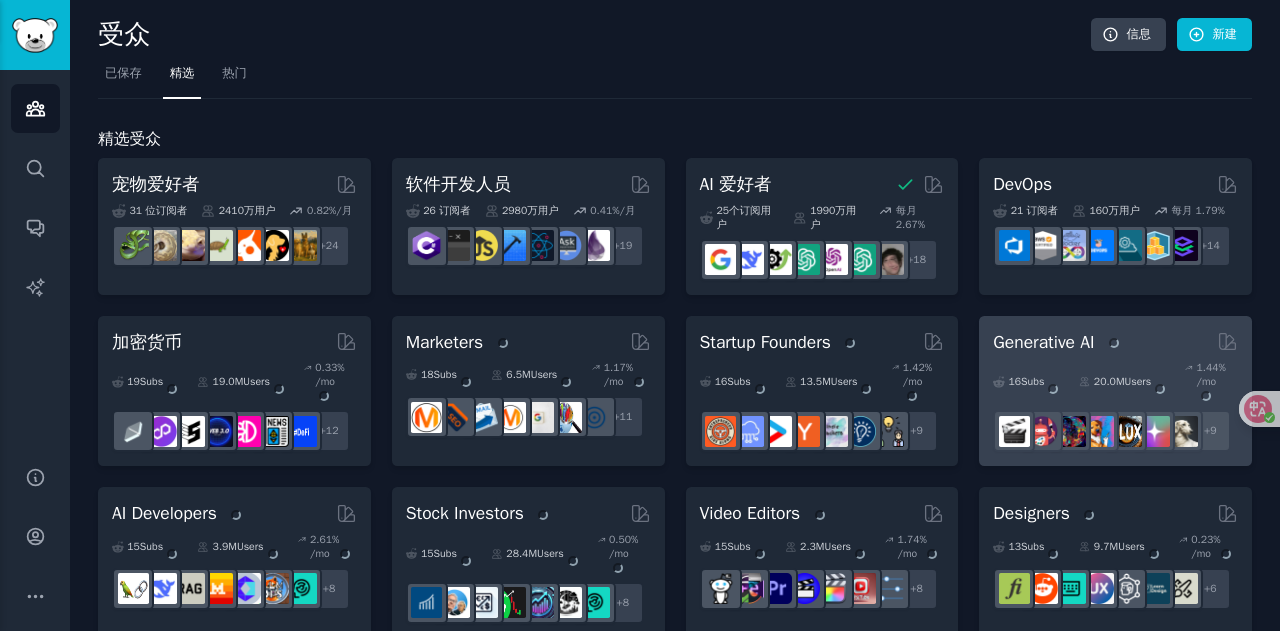 click on "16  Sub s    20.0M  Users    1.44 % /mo    + 9" at bounding box center [1115, 403] 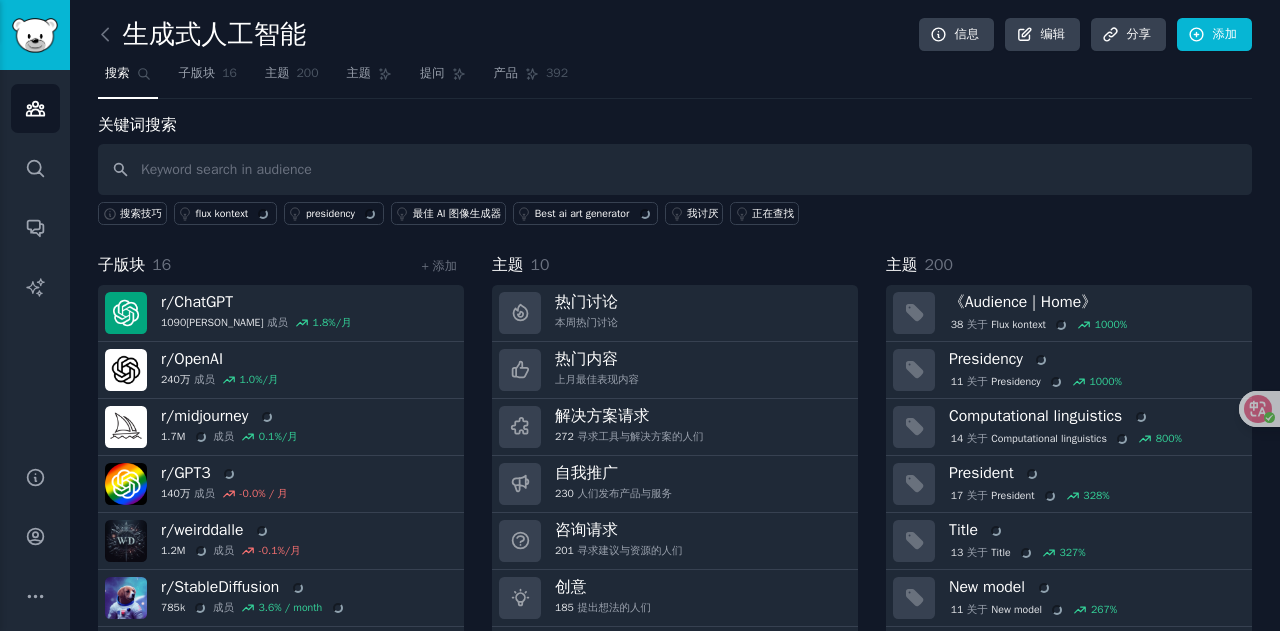 scroll, scrollTop: 54, scrollLeft: 0, axis: vertical 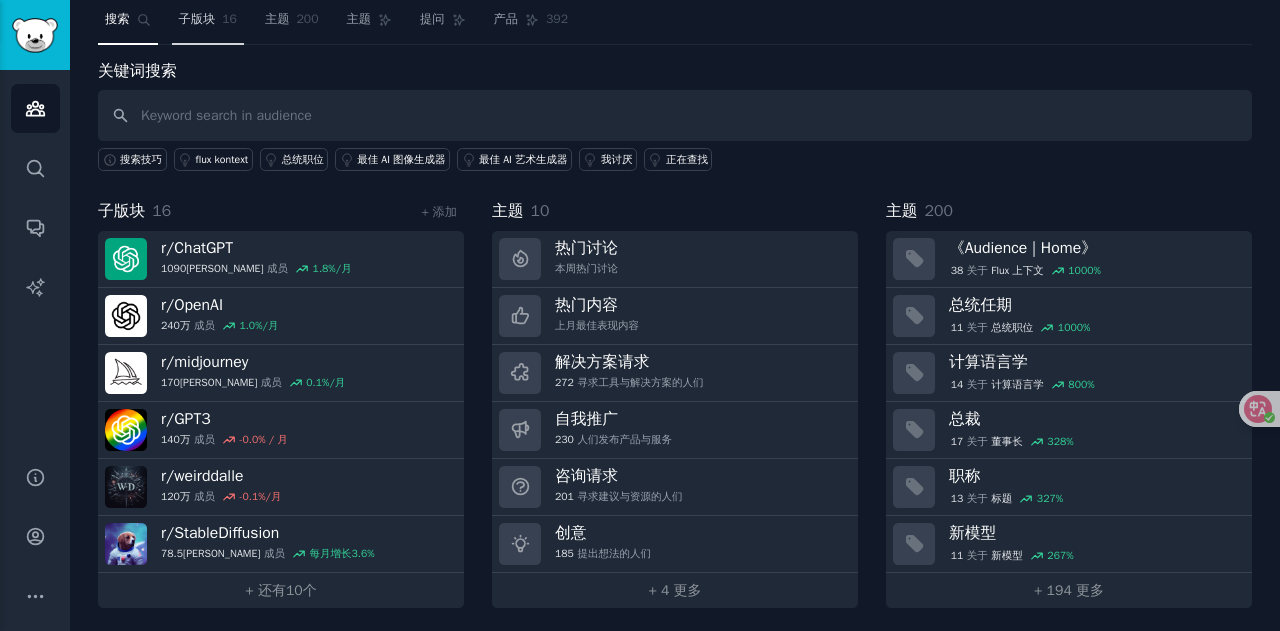 click on "16" 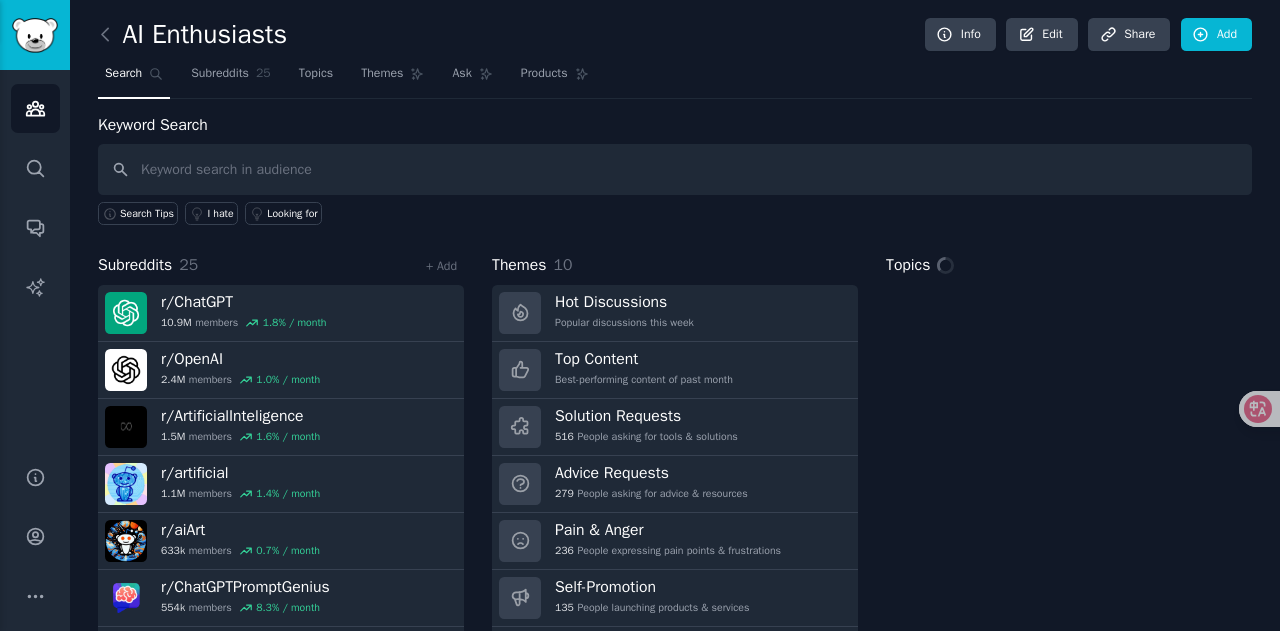 scroll, scrollTop: 0, scrollLeft: 0, axis: both 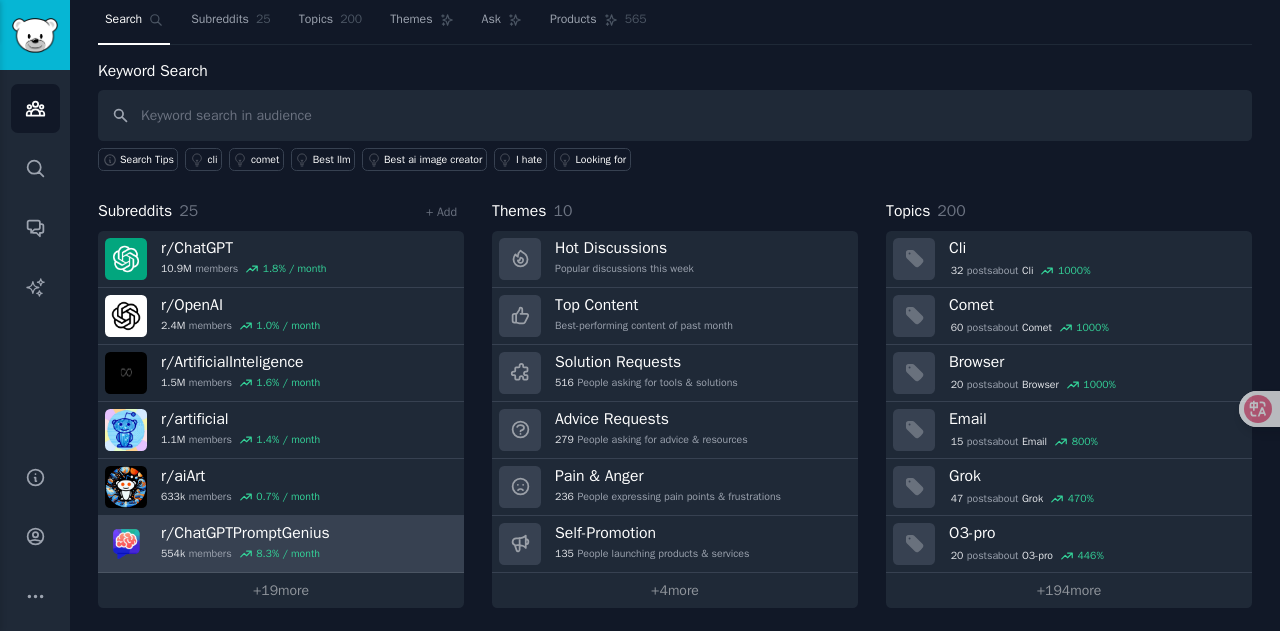 click on "r/ ChatGPTPromptGenius" at bounding box center (245, 533) 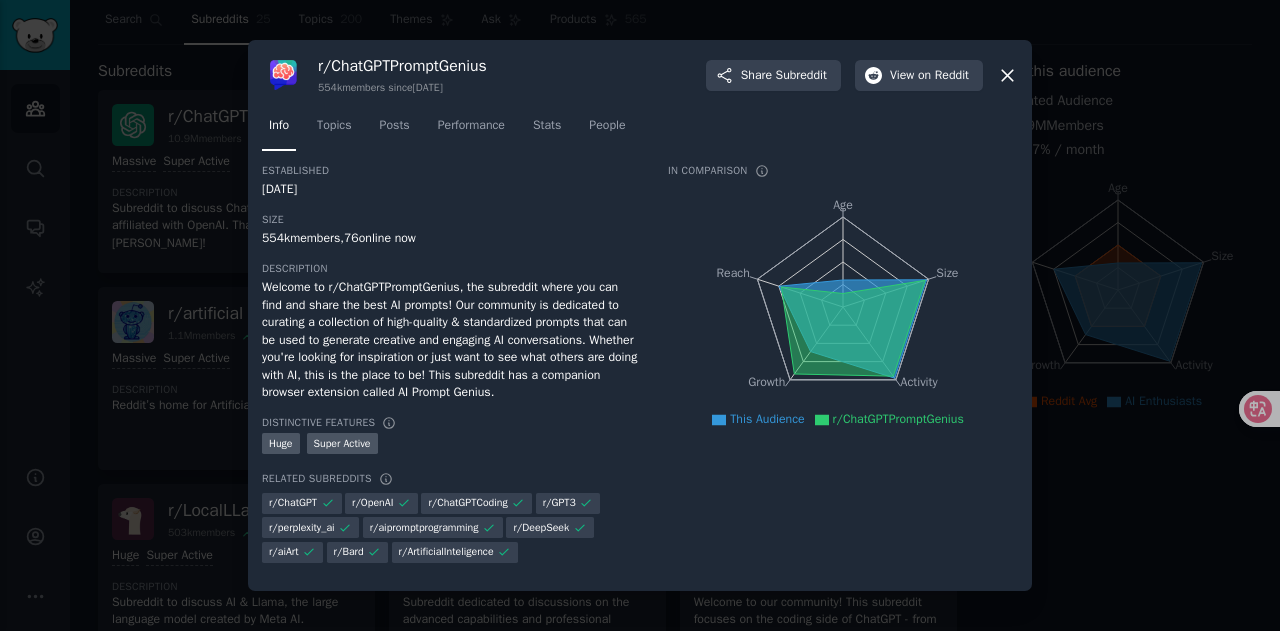 click 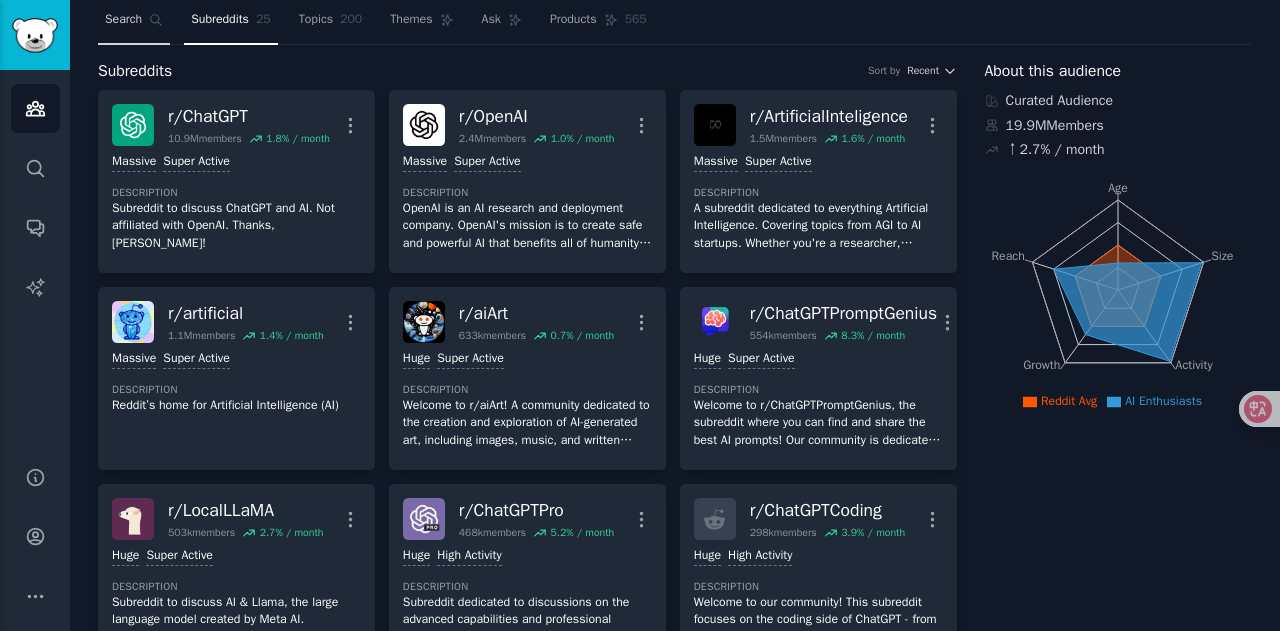 click on "Search" at bounding box center [134, 24] 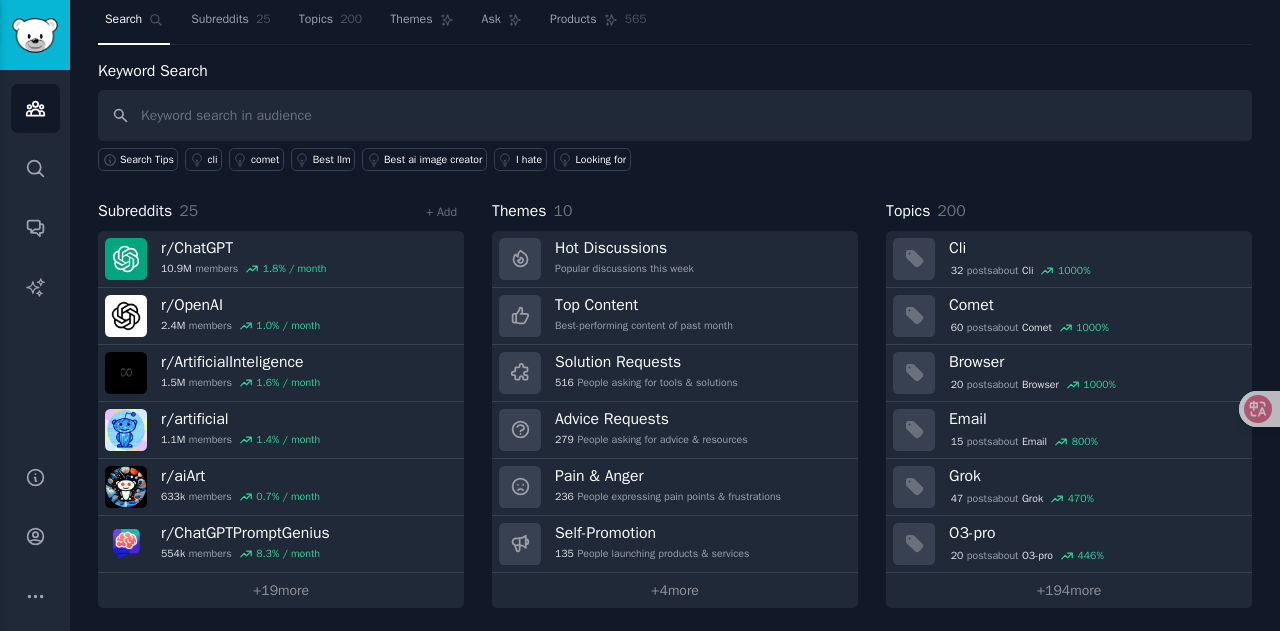 click at bounding box center [675, 115] 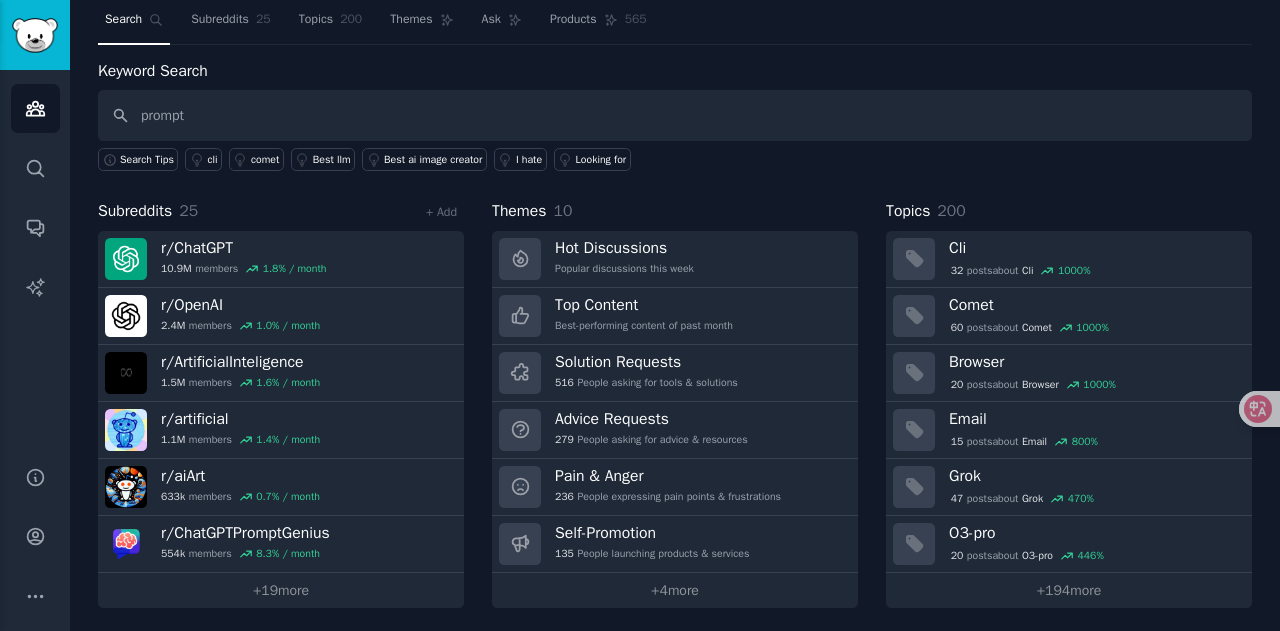 type on "prompt" 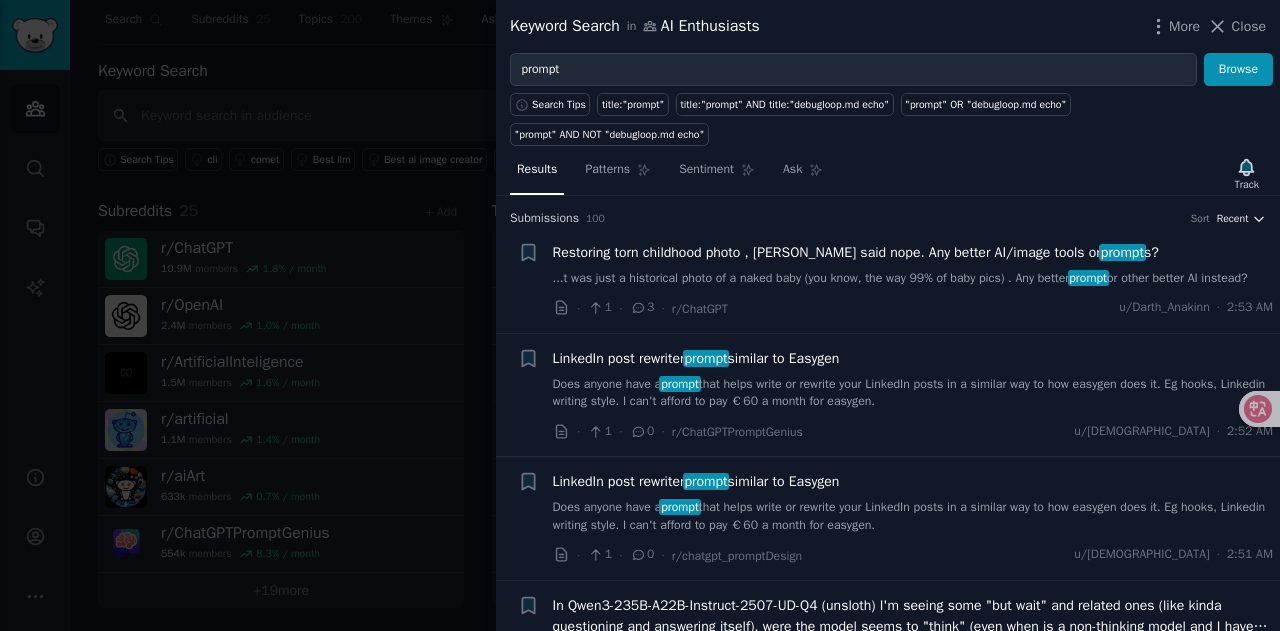 click on "Recent" at bounding box center [1233, 219] 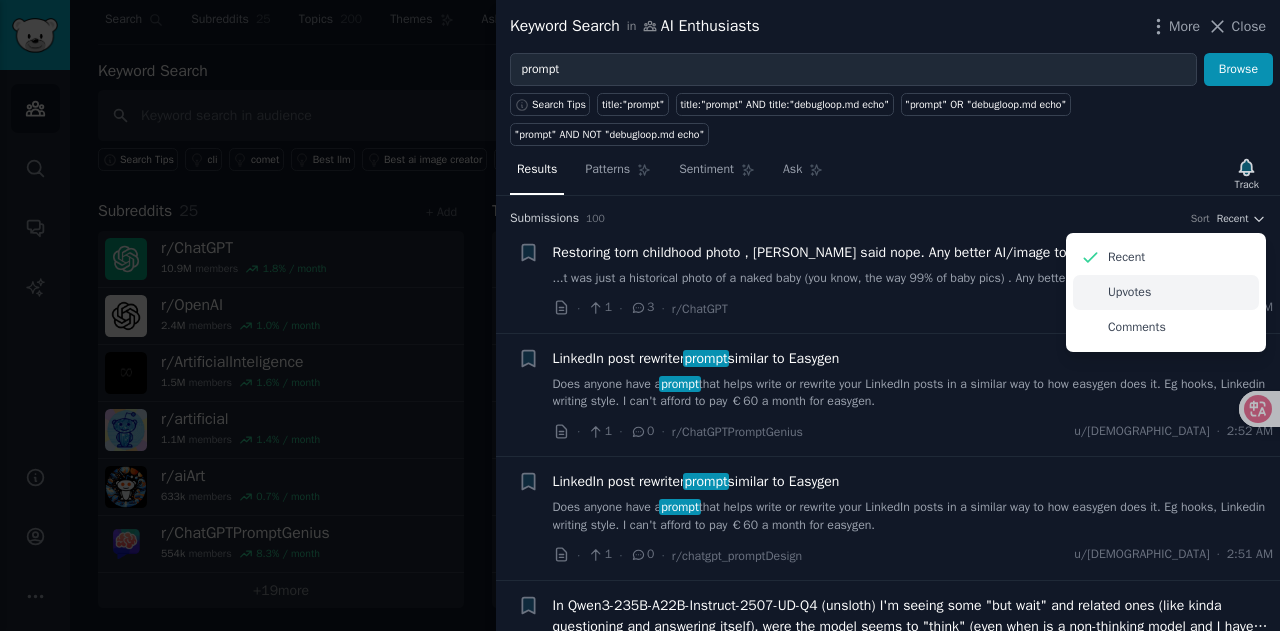 click on "Upvotes" at bounding box center [1166, 292] 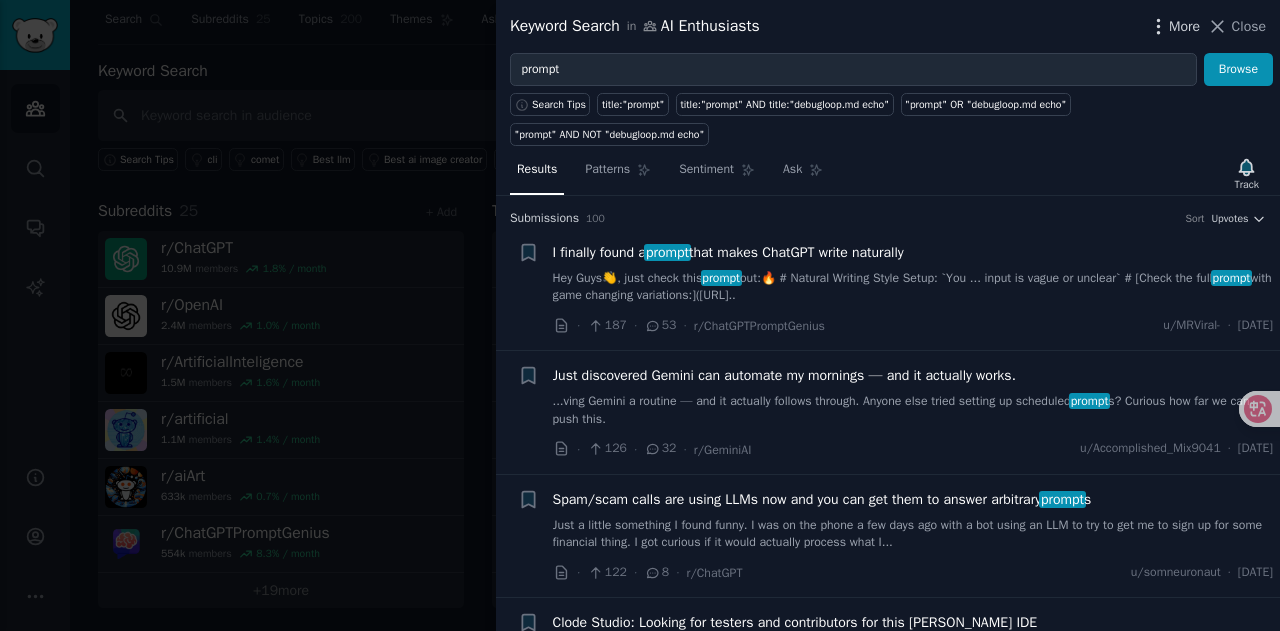 click on "More" at bounding box center [1184, 26] 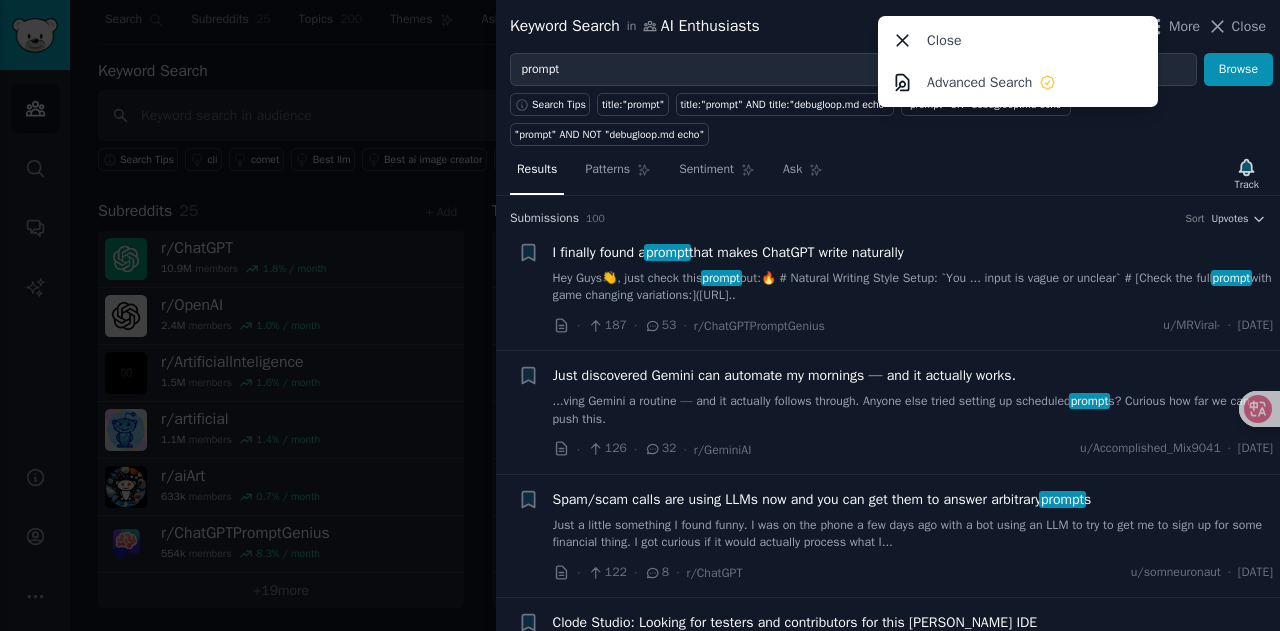 click on "Search Tips title:"prompt" title:"prompt" AND title:"debugloop.md echo" "prompt" OR "debugloop.md echo" "prompt" AND NOT "debugloop.md echo"" at bounding box center (888, 116) 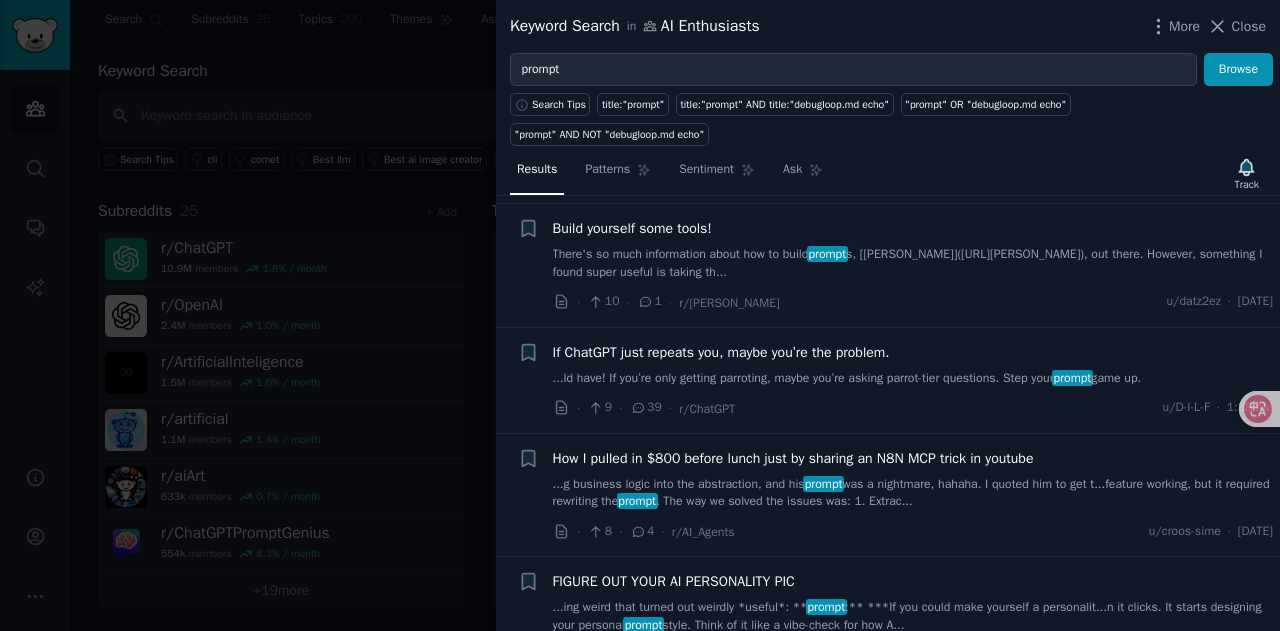 scroll, scrollTop: 1700, scrollLeft: 0, axis: vertical 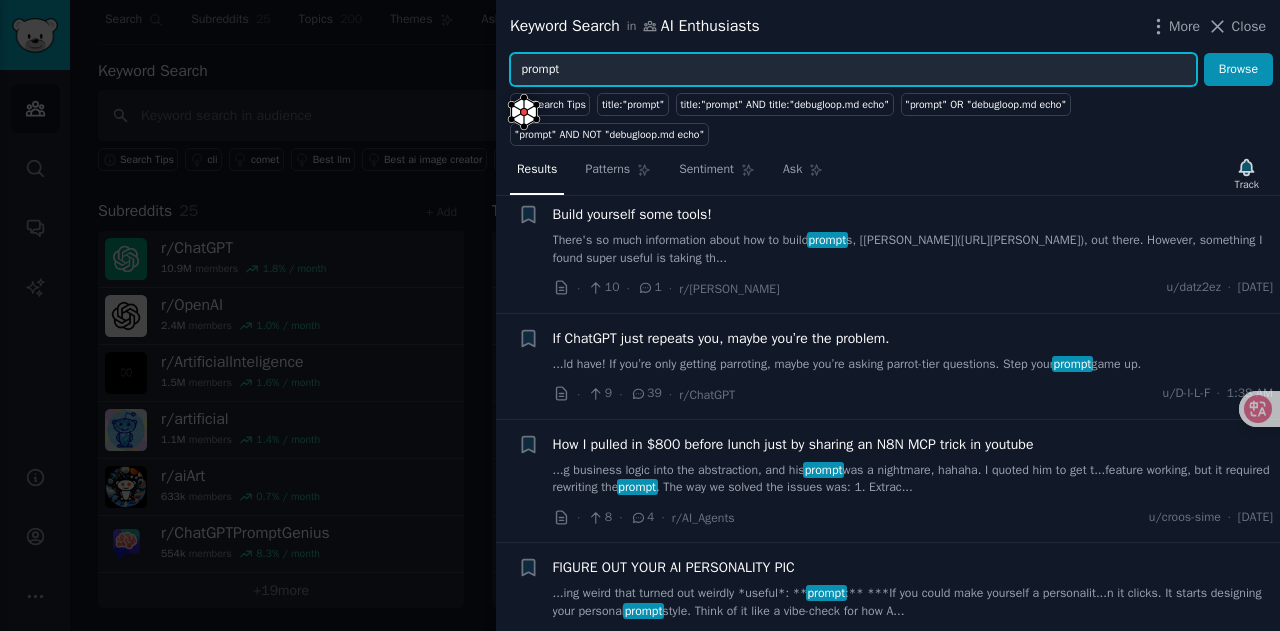 drag, startPoint x: 618, startPoint y: 72, endPoint x: 494, endPoint y: 75, distance: 124.036285 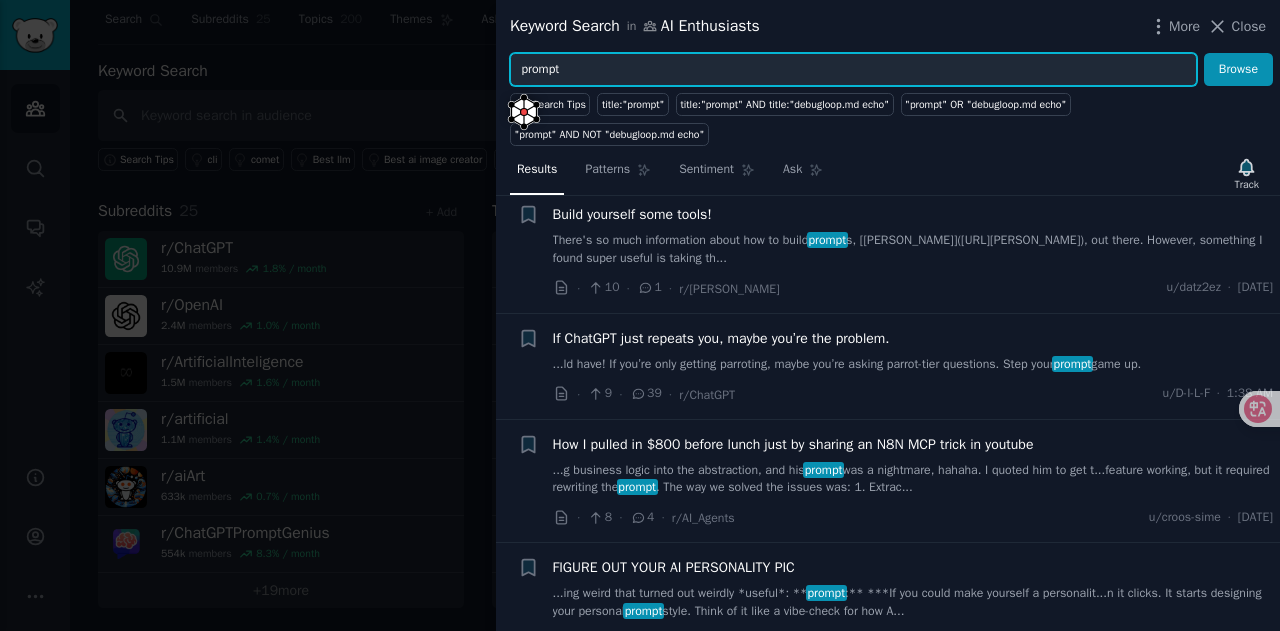 click on "Keyword Search in AI Enthusiasts More Close prompt Browse Search Tips title:"prompt" title:"prompt" AND title:"debugloop.md echo" "prompt" OR "debugloop.md echo" "prompt" AND NOT "debugloop.md echo" Results Patterns Sentiment Ask Track Submission s 100   Sort Upvotes + I finally found a  prompt  that makes ChatGPT write naturally Hey Guys👋, just check this  prompt  out:🔥
# Natural Writing Style Setup:
`You ... input is vague or unclear`
# [Check the full  prompt  with game changing variations:](https://useait... · 187 · 53 · r/ChatGPTPromptGenius u/MRViral- · Mon 7/21/2025 + Just discovered Gemini can automate my mornings — and it actually works. ...ving Gemini a routine — and it actually follows through.
Anyone else tried setting up scheduled  prompt s? Curious how far we can push this. · 126 · 32 · r/GeminiAI u/Accomplished_Mix9041 · Mon 7/21/2025 + Spam/scam calls are using LLMs now and you can get them to answer arbitrary  prompt s · 122 · 8 · r/ChatGPT u/somneuronaut · + prompt" at bounding box center [640, 315] 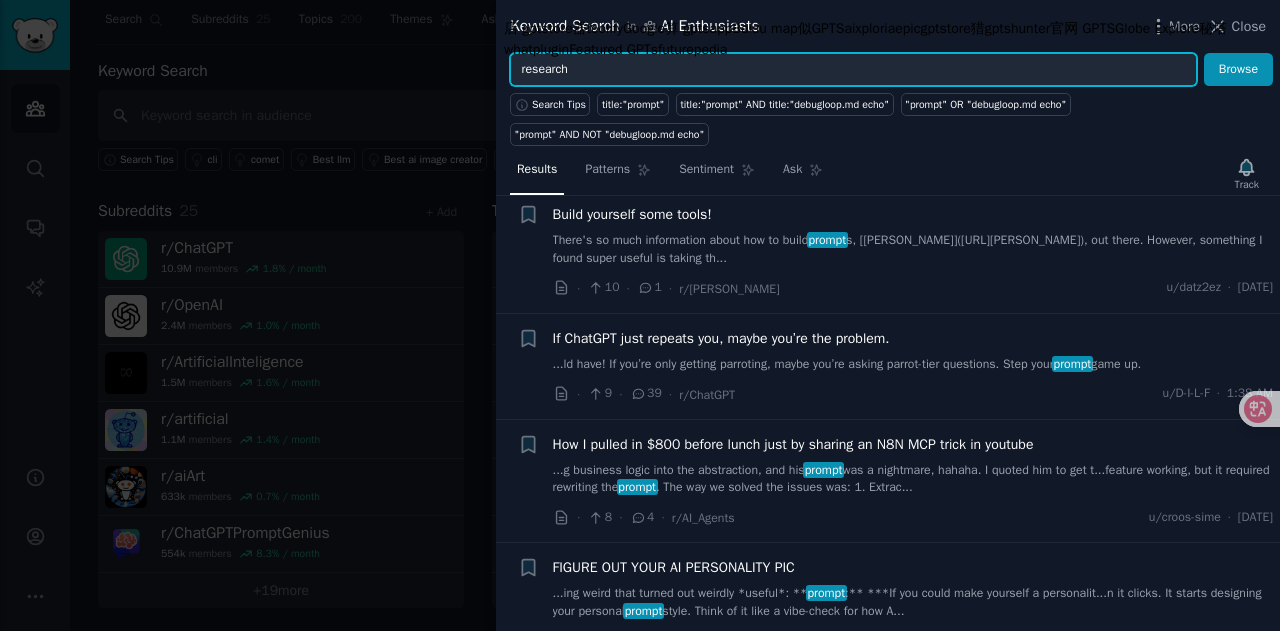 type on "research" 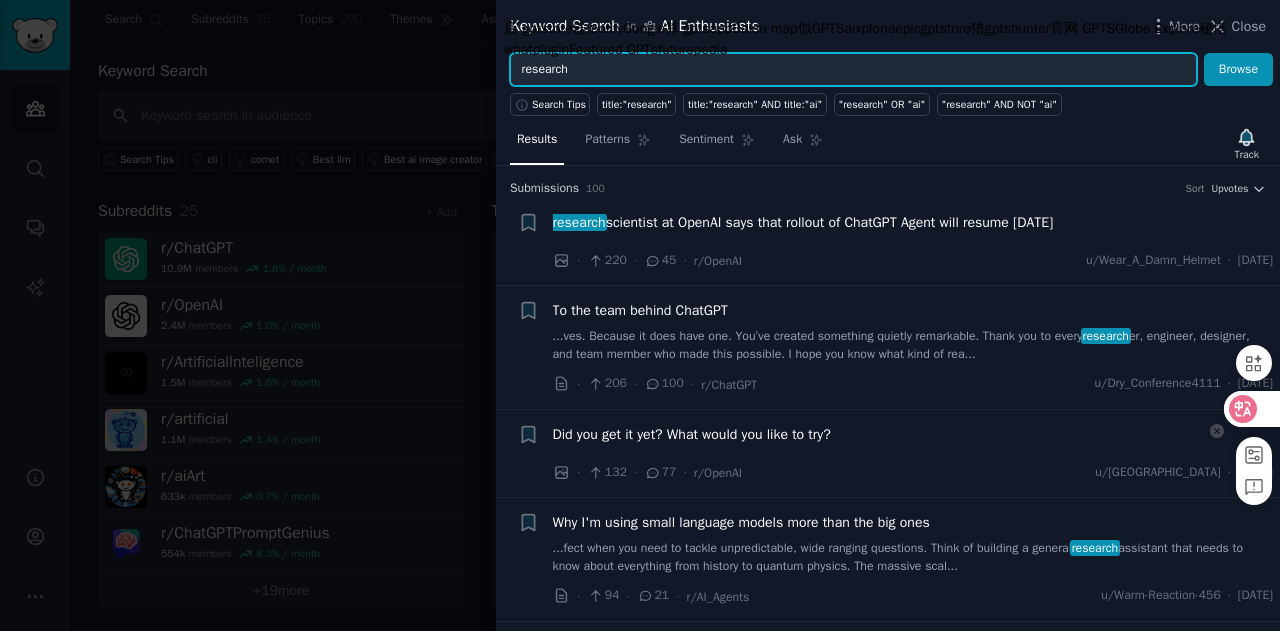 click 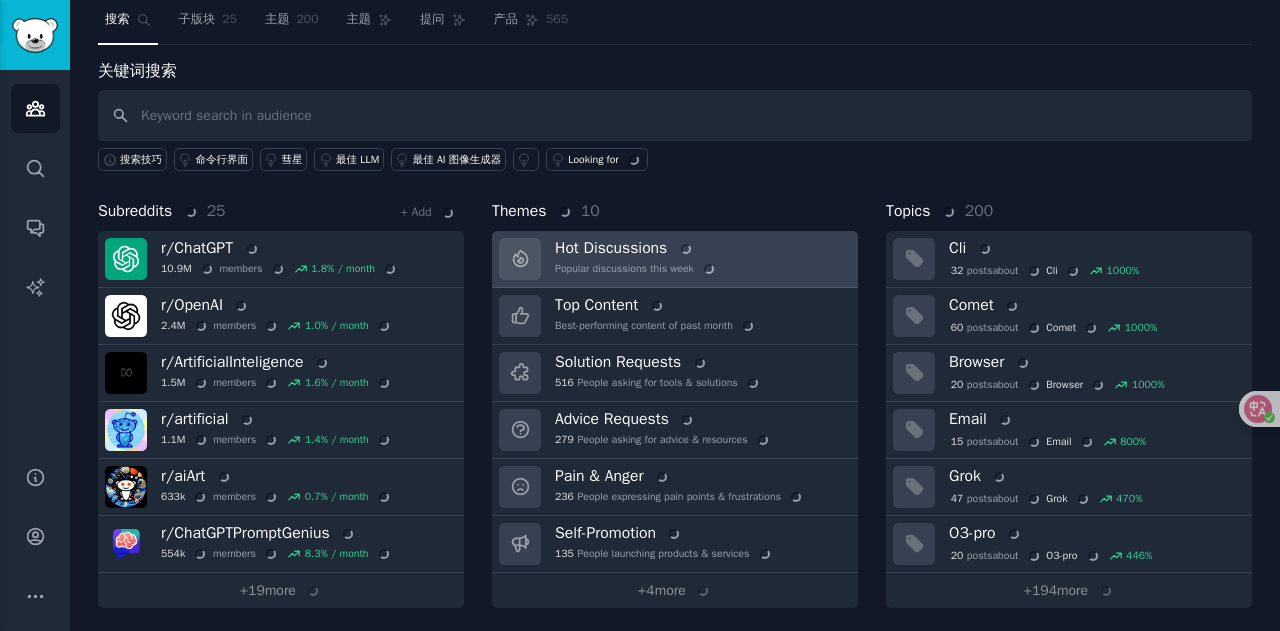 scroll, scrollTop: 54, scrollLeft: 0, axis: vertical 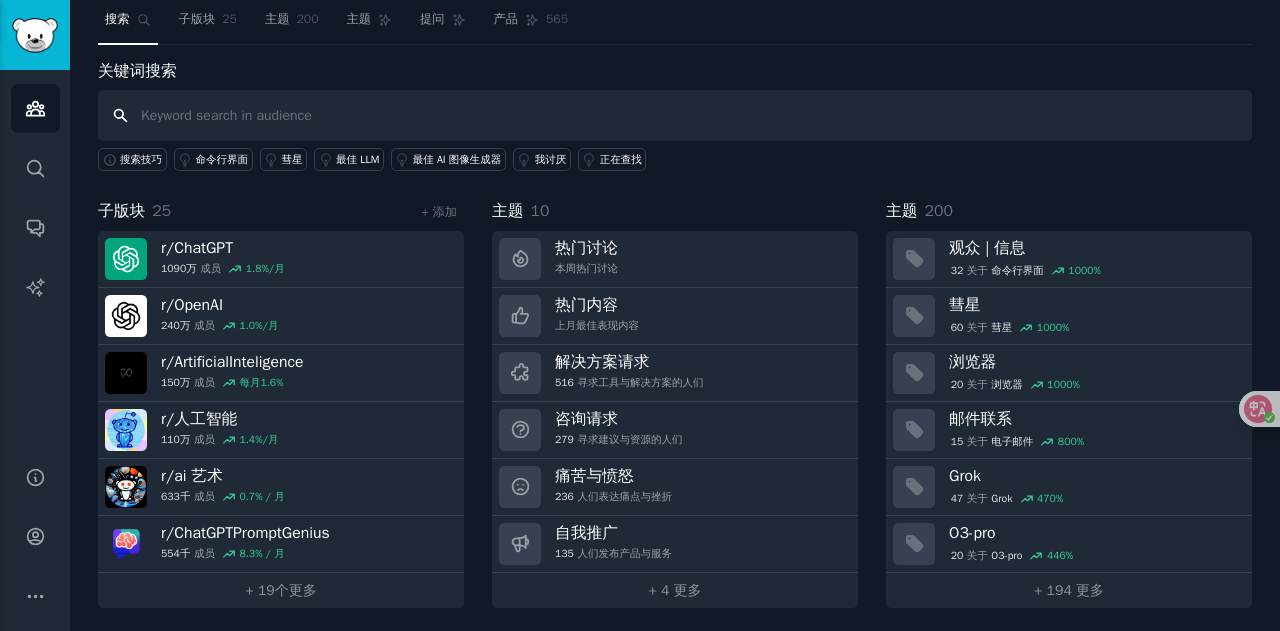 click at bounding box center (675, 115) 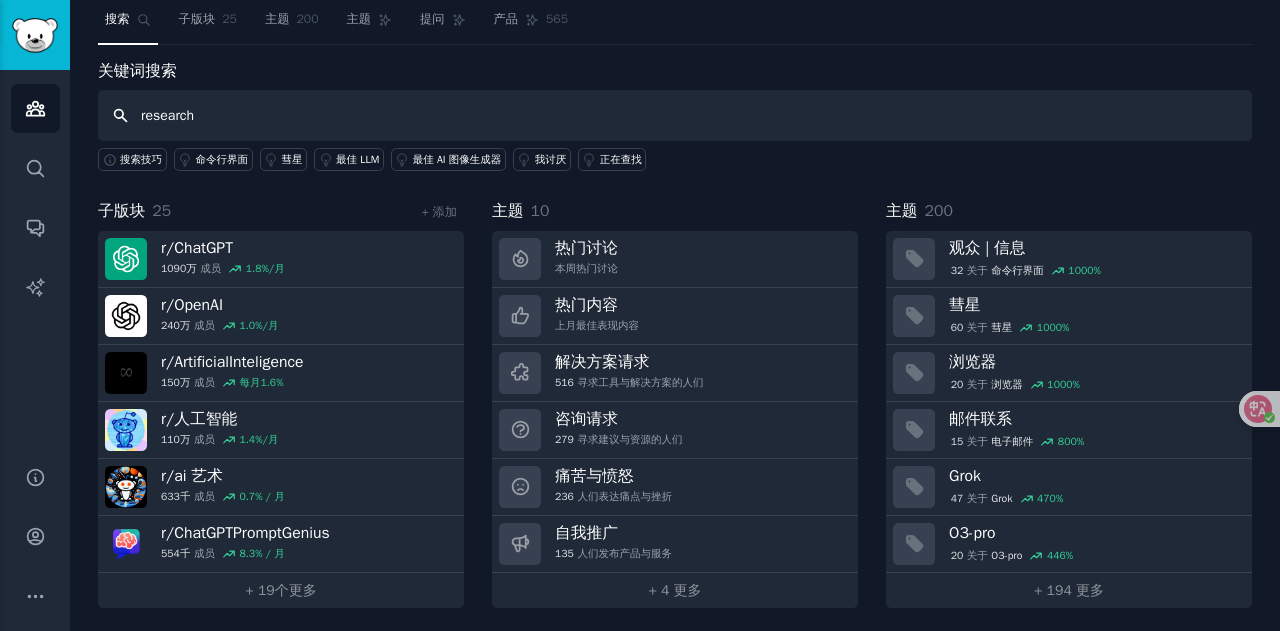 type on "research" 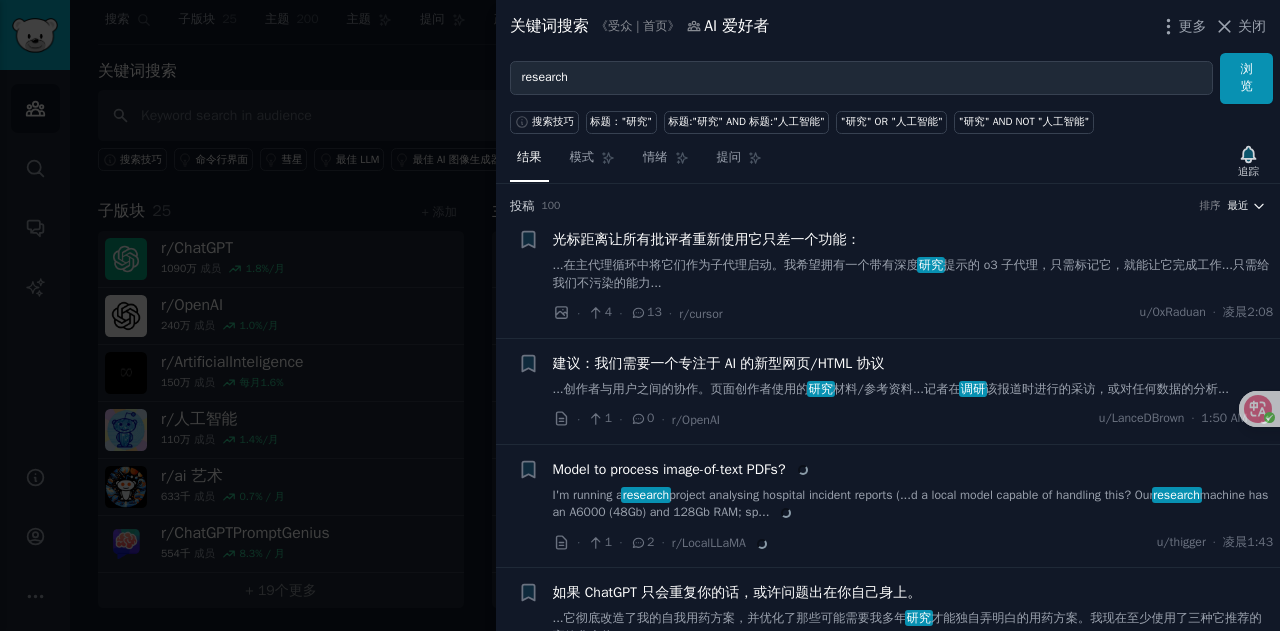 click 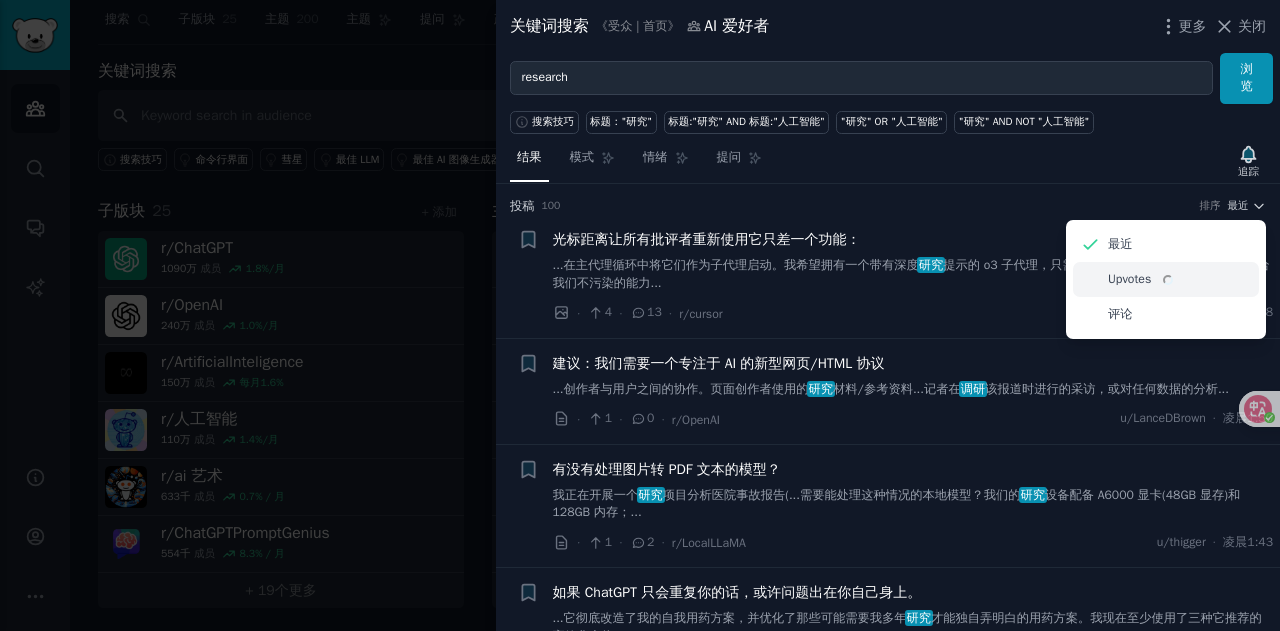 click at bounding box center [1163, 279] 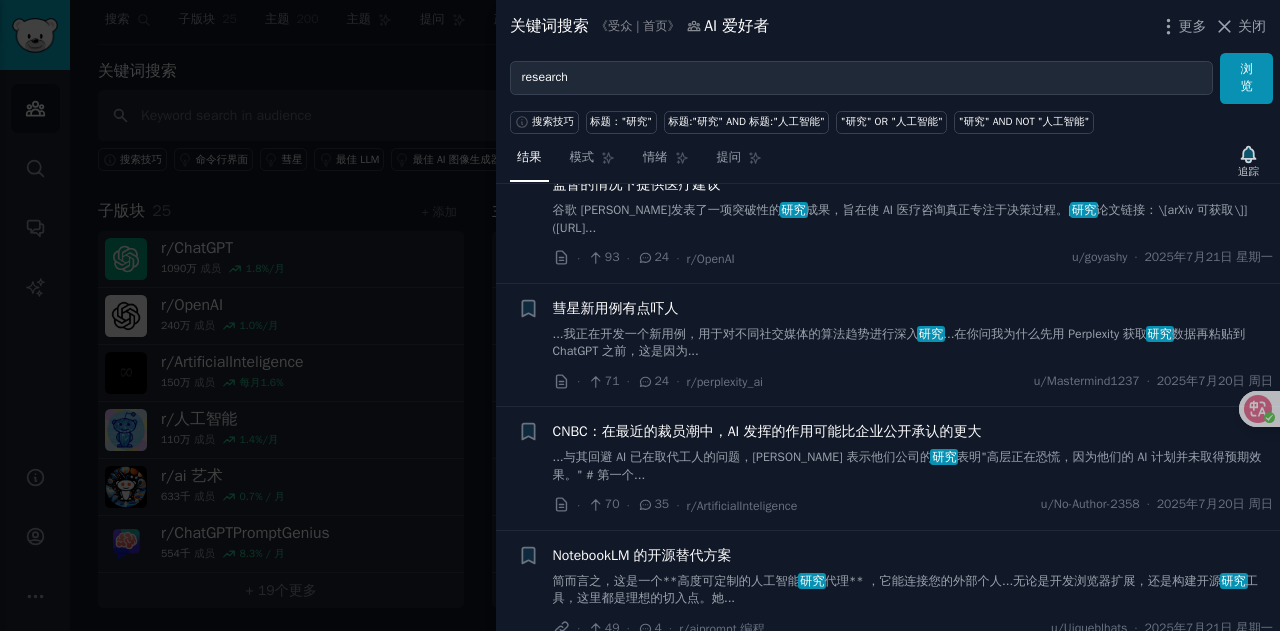 scroll, scrollTop: 700, scrollLeft: 0, axis: vertical 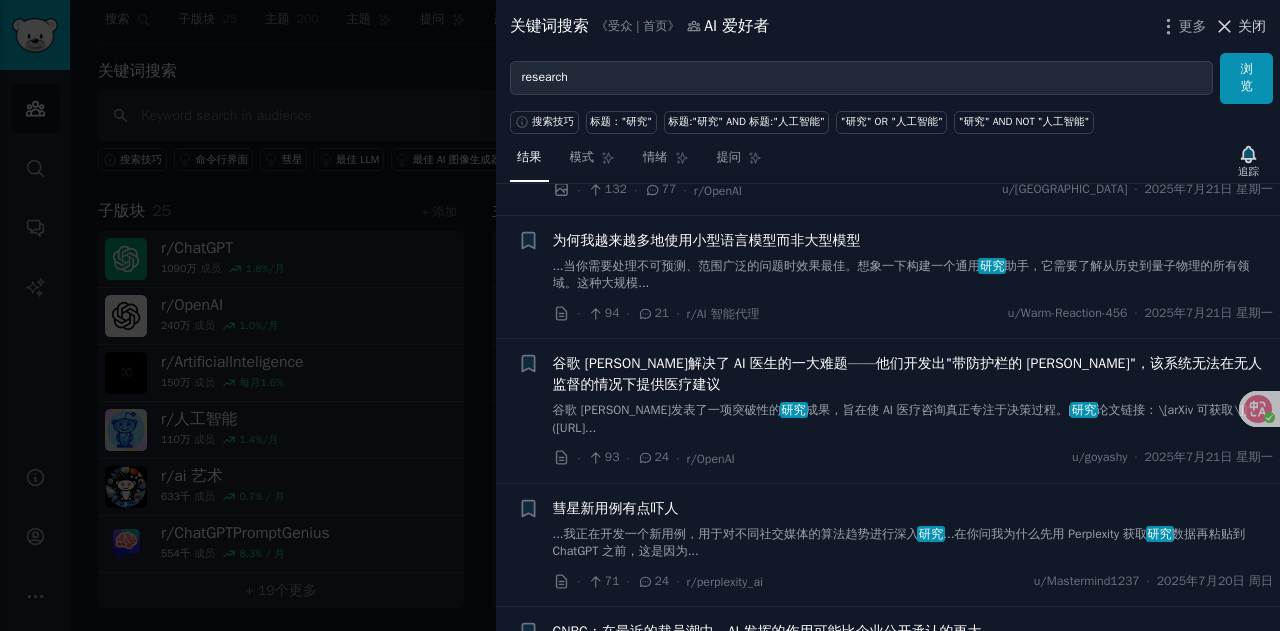 click on "关闭" at bounding box center (1240, 26) 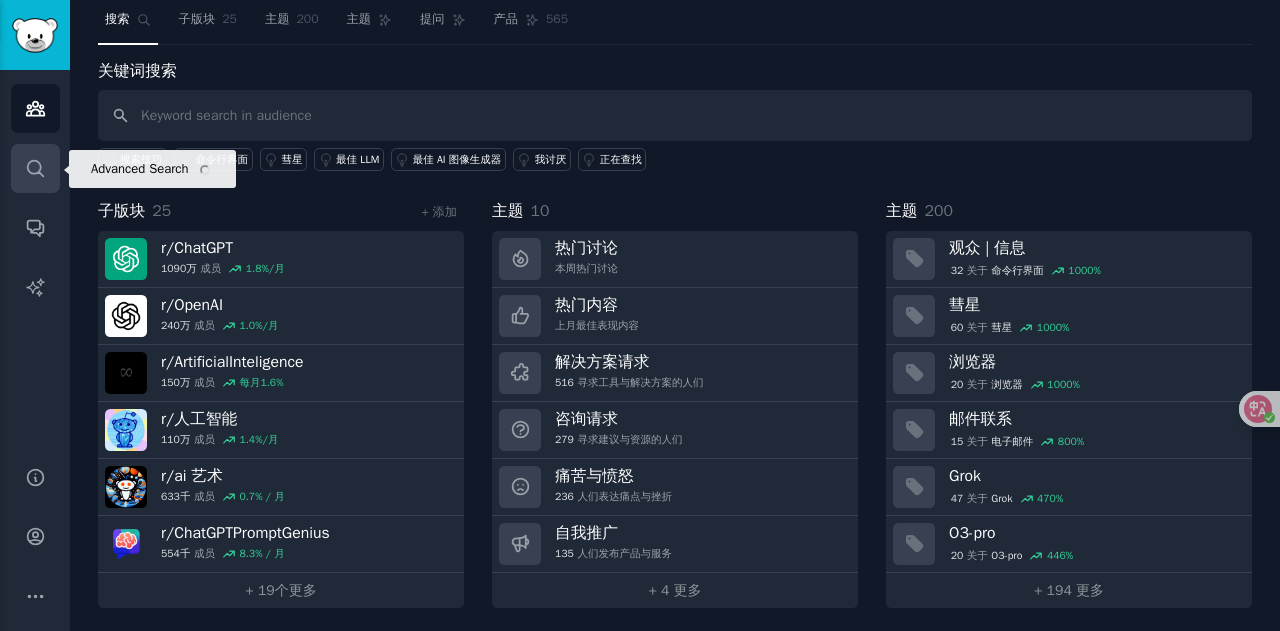 click on "Search" at bounding box center [35, 168] 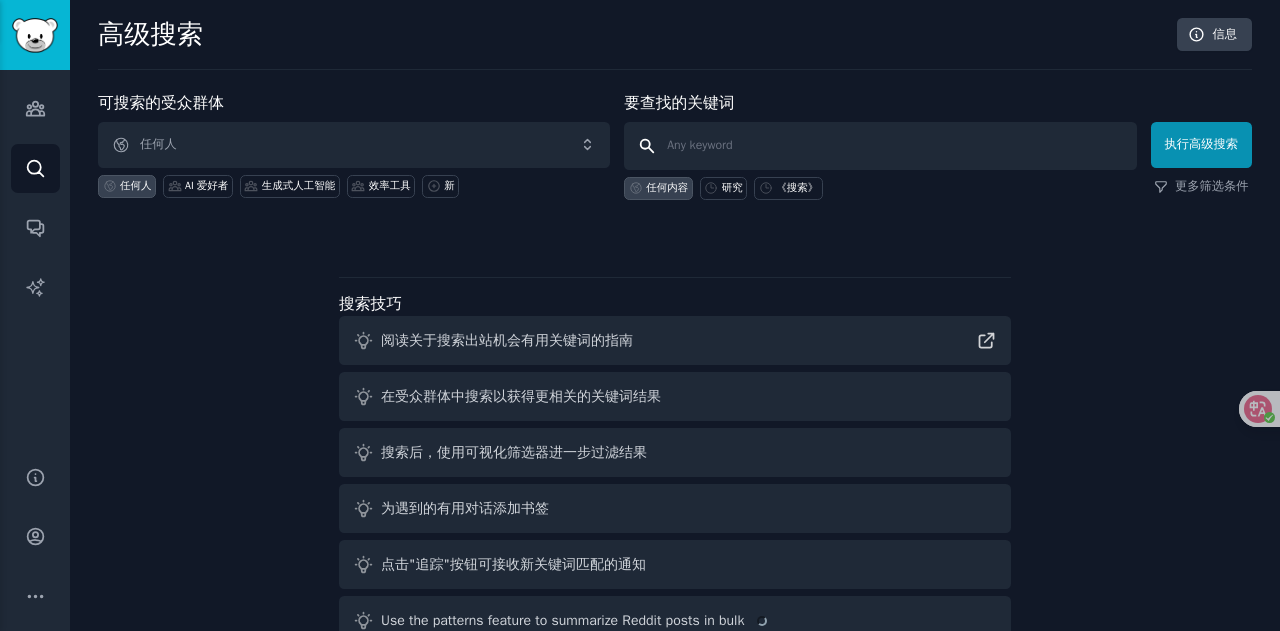 click at bounding box center (880, 146) 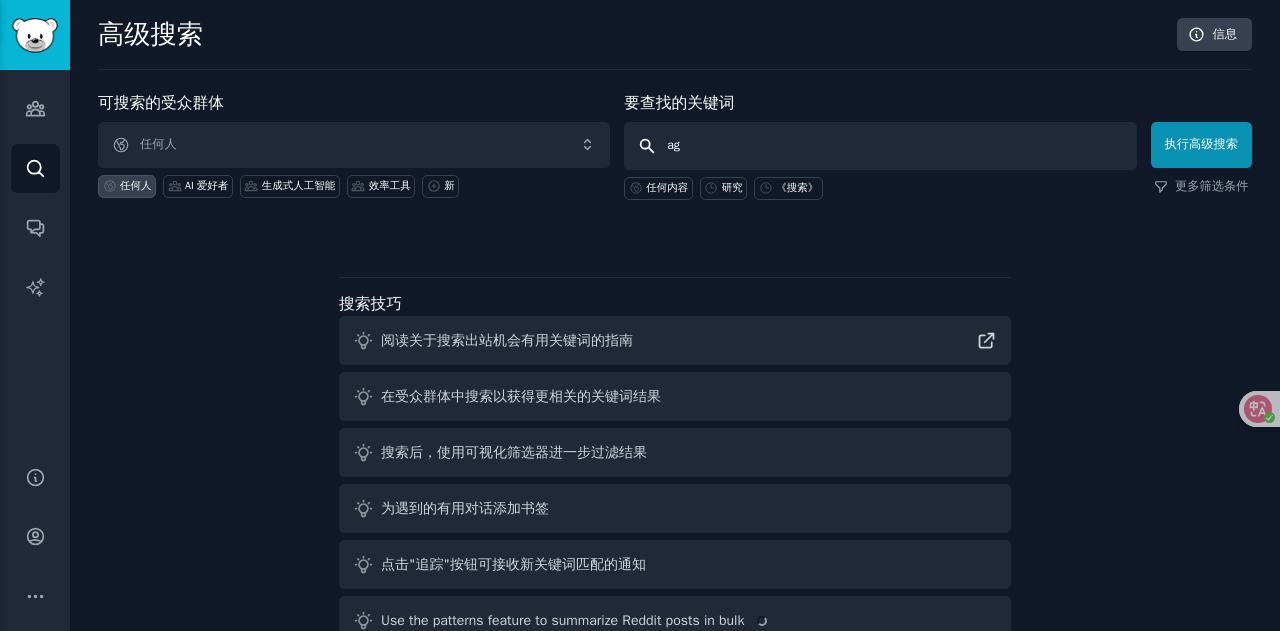 type on "a" 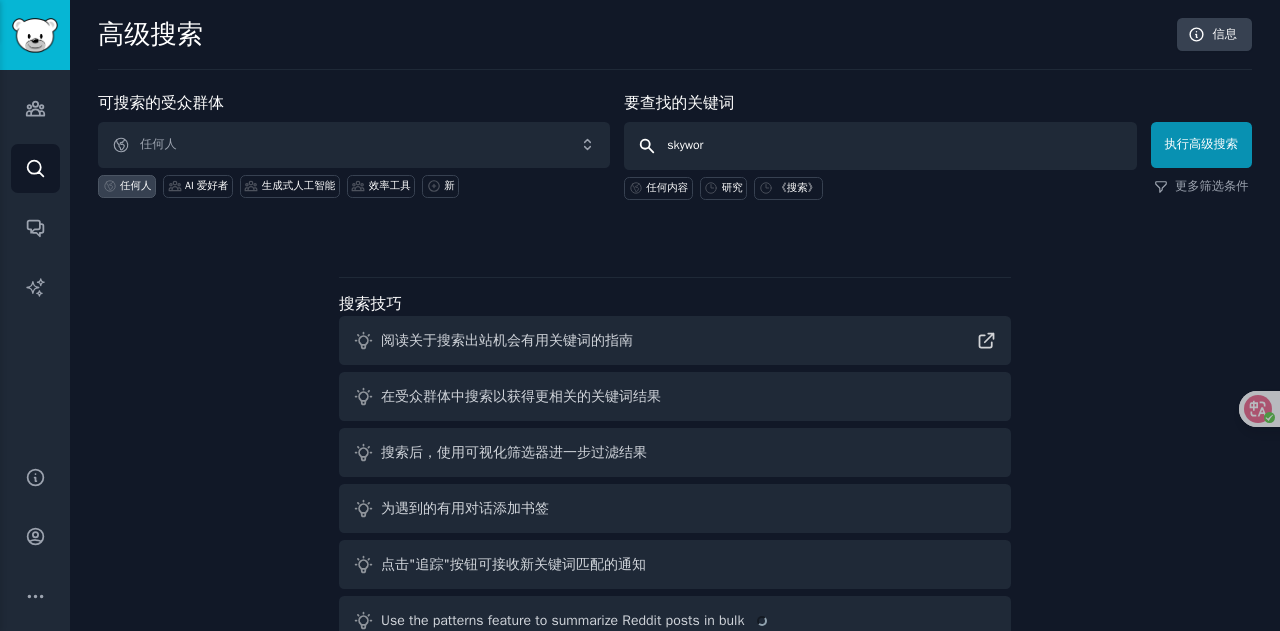 type on "skywork" 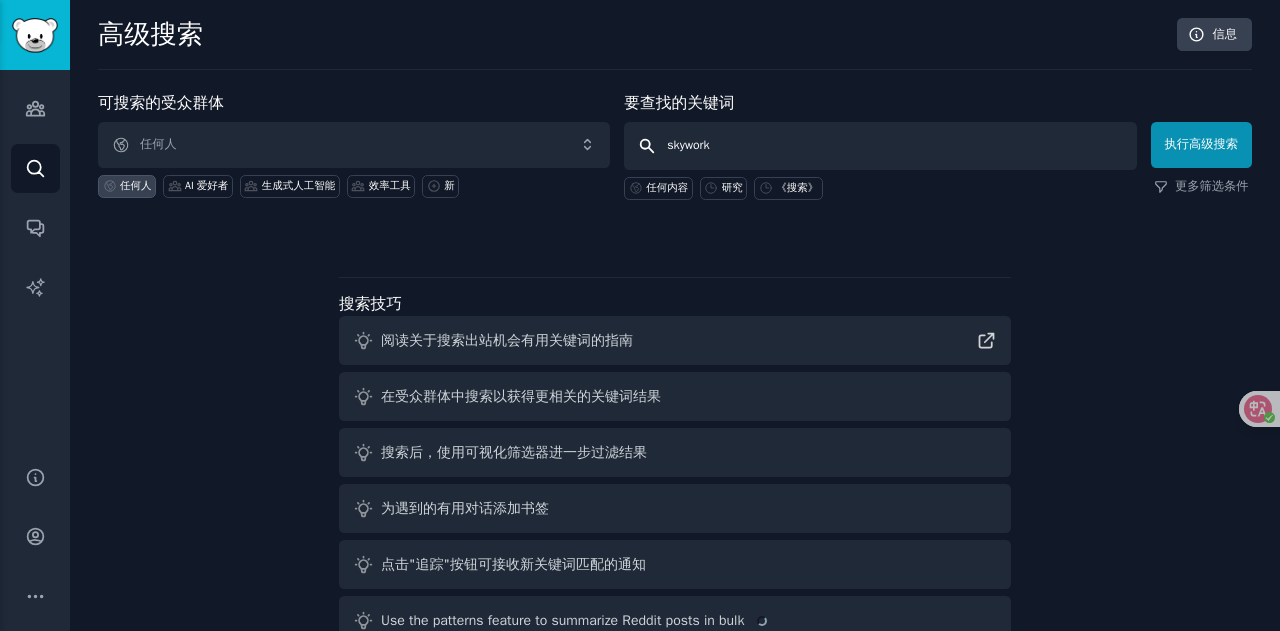 click on "执行高级搜索" at bounding box center [1202, 145] 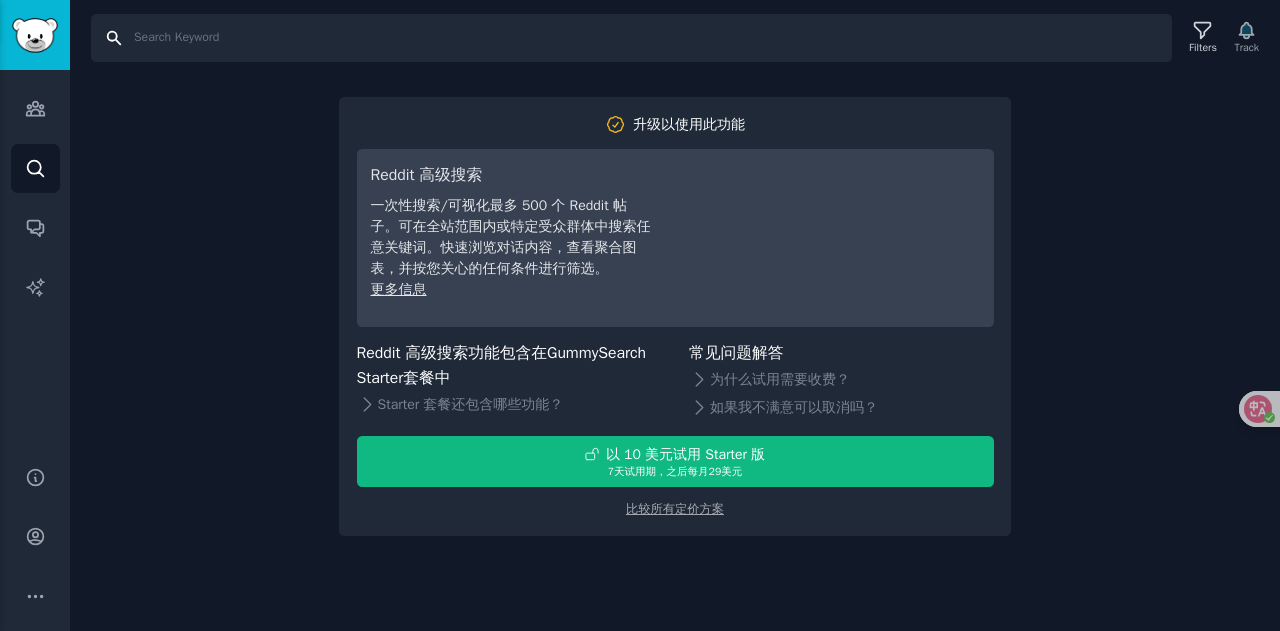 click on "Search" at bounding box center [631, 38] 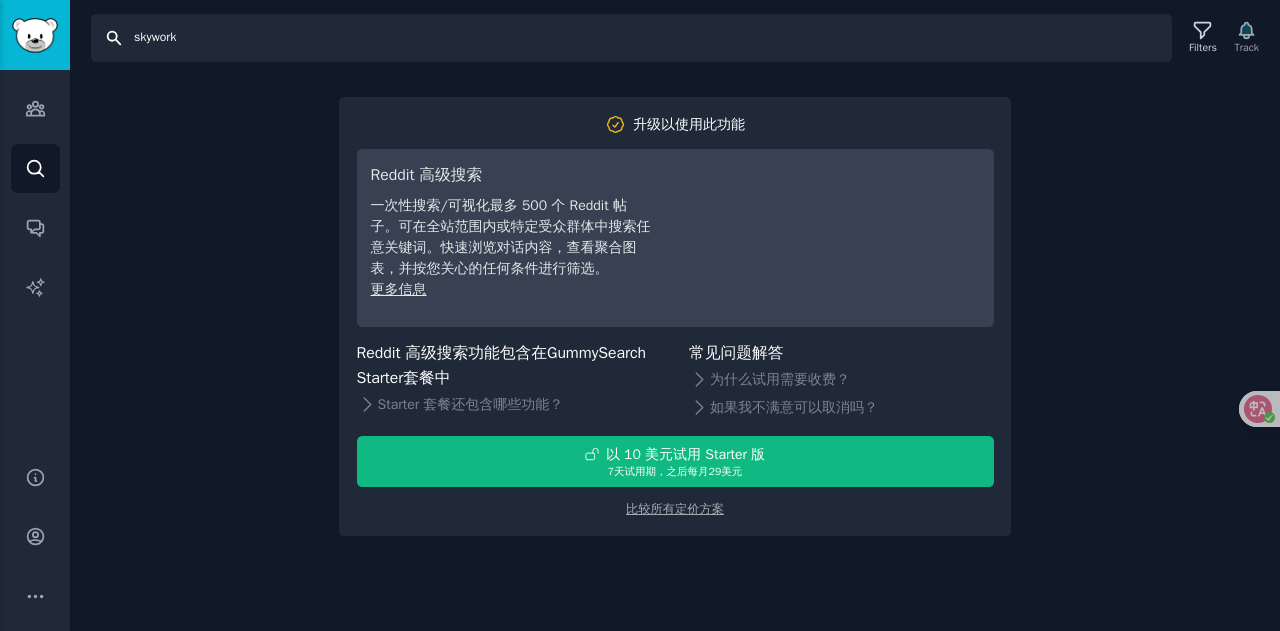 type on "skywork" 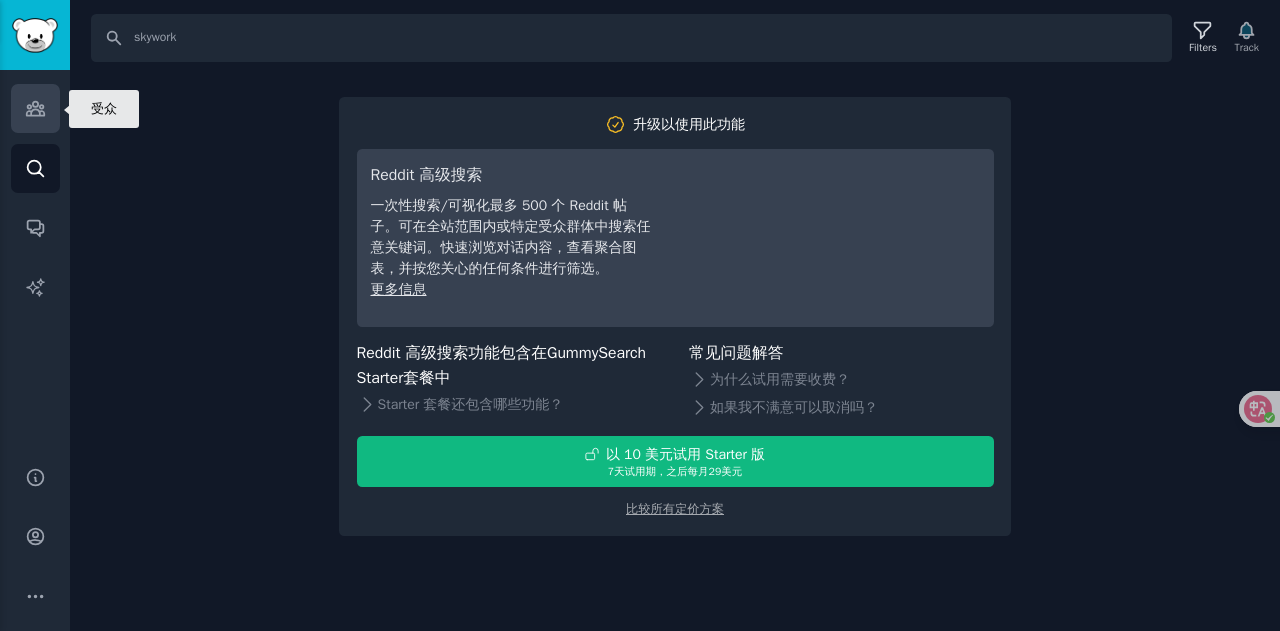 click 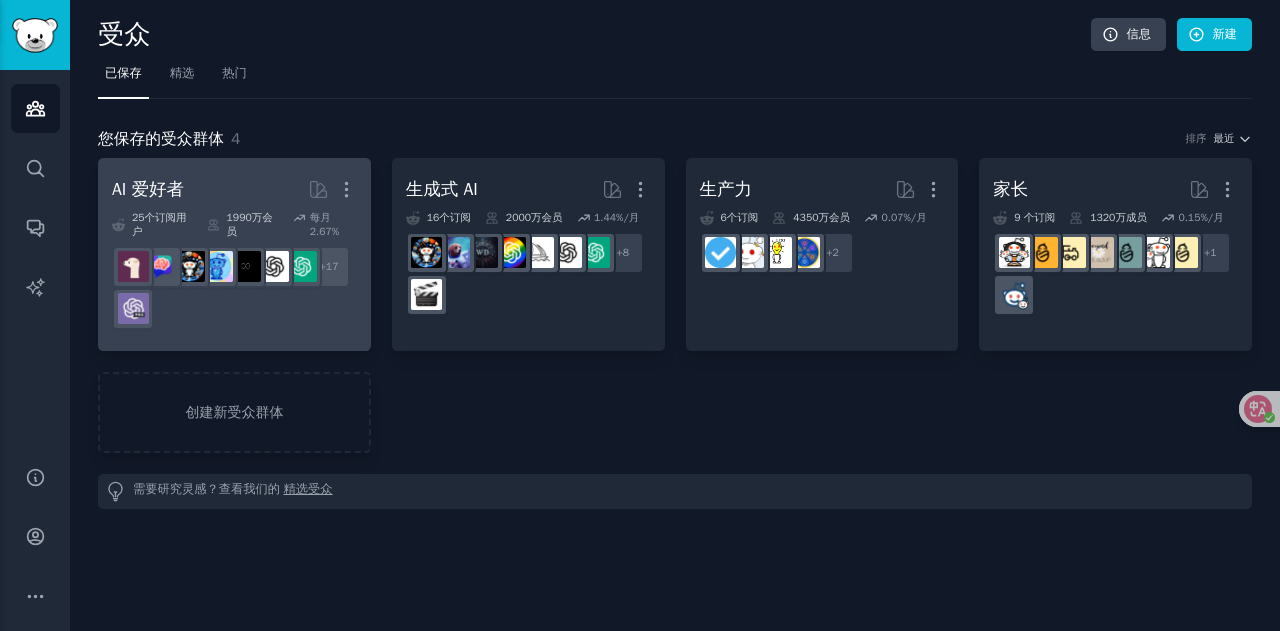 click on "AI 爱好者 More" at bounding box center [234, 189] 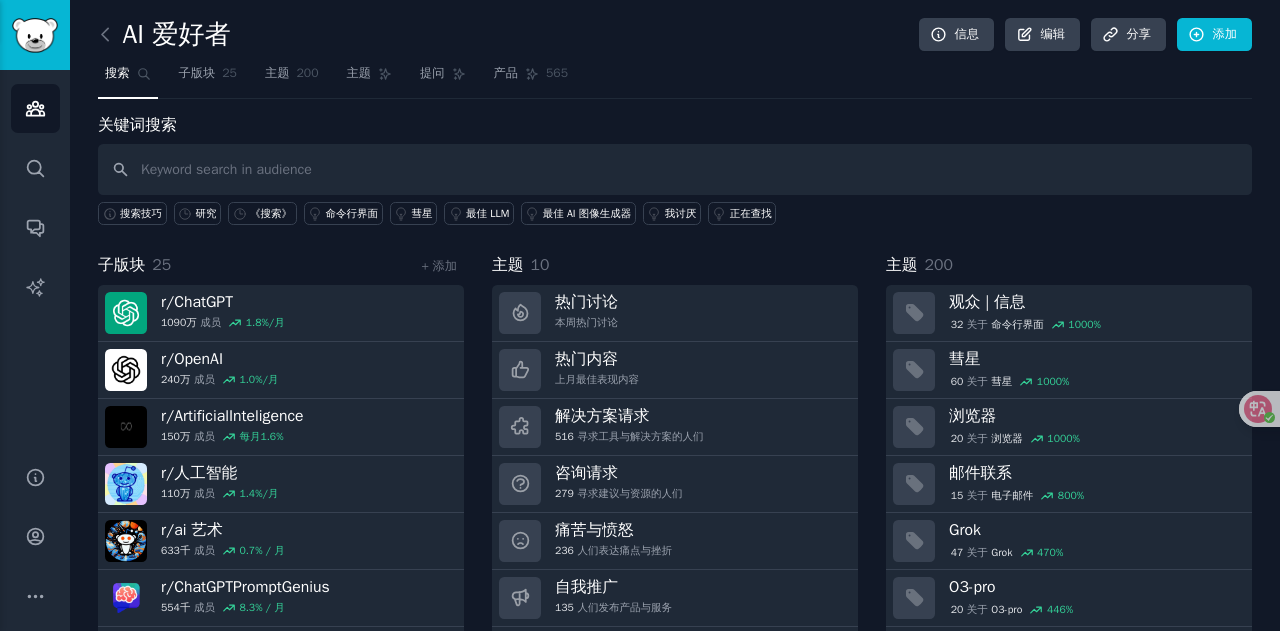 scroll, scrollTop: 54, scrollLeft: 0, axis: vertical 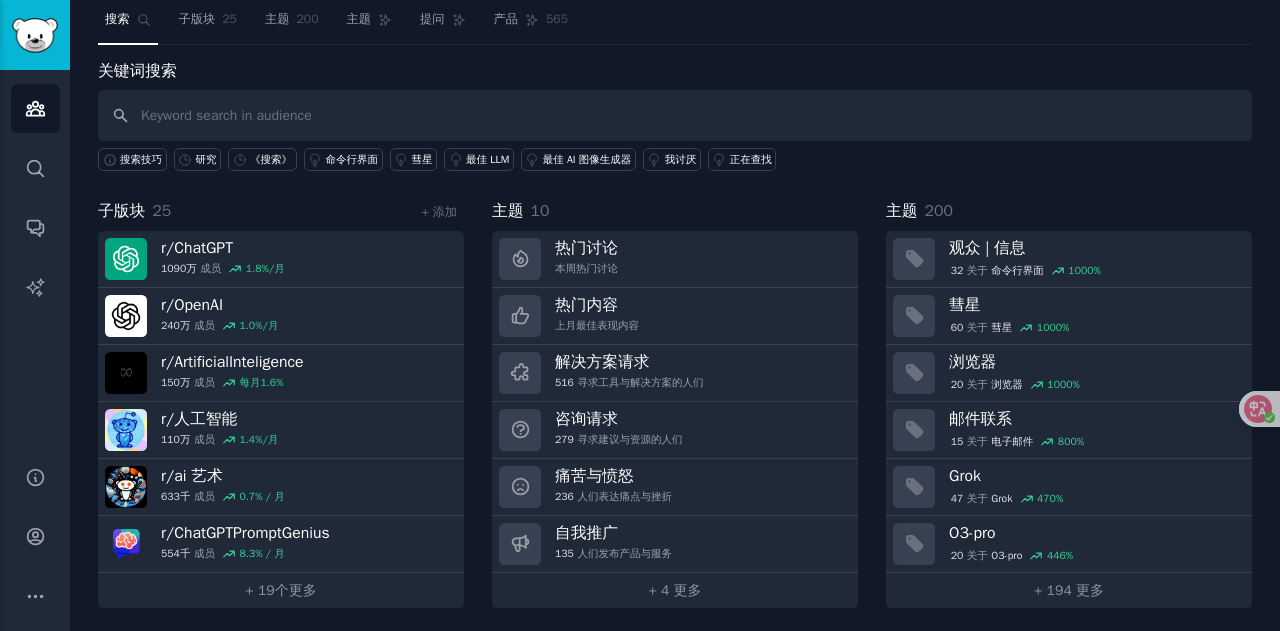 click at bounding box center [675, 115] 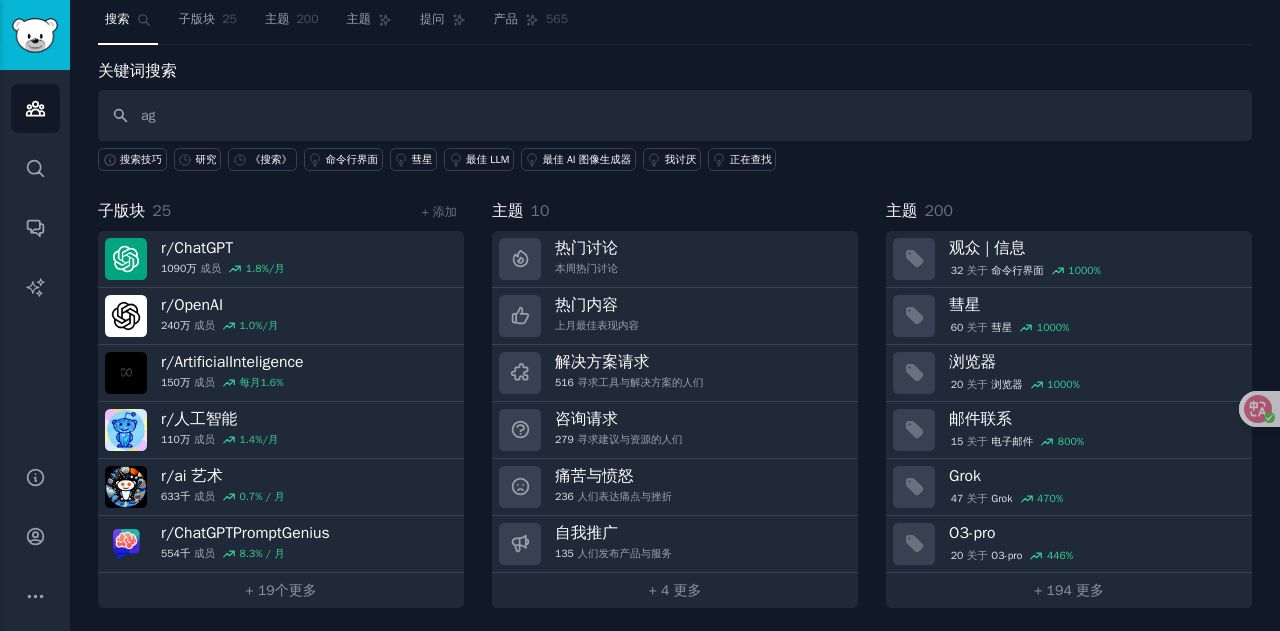 type on "a" 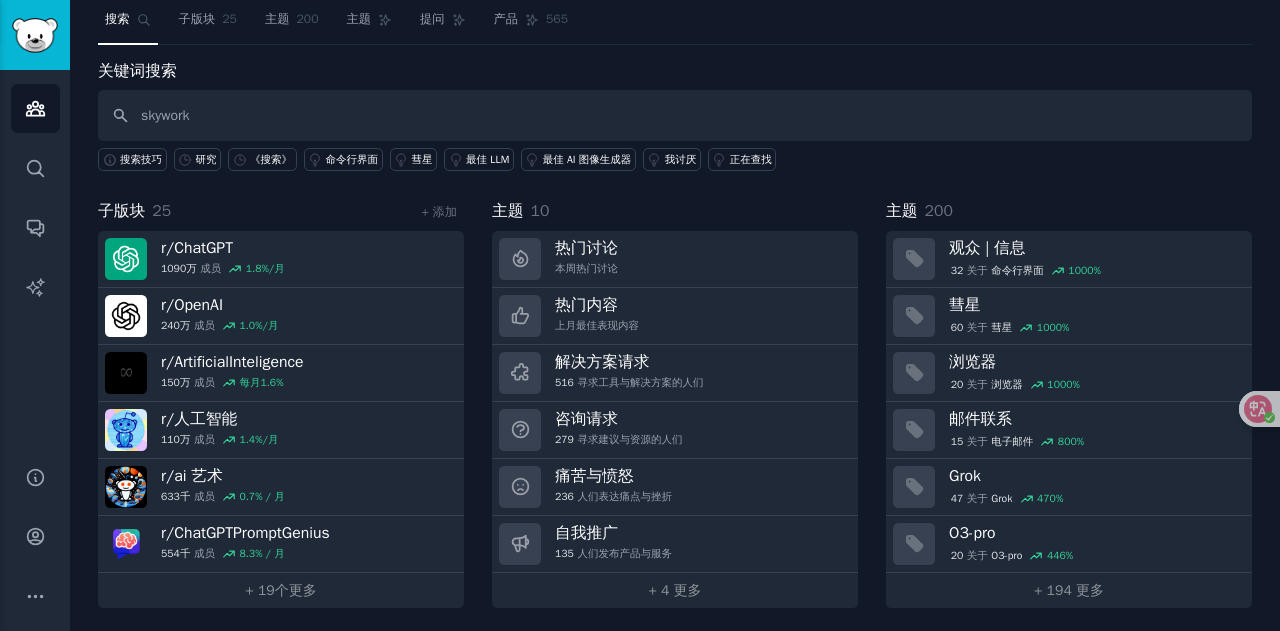 type on "skywork" 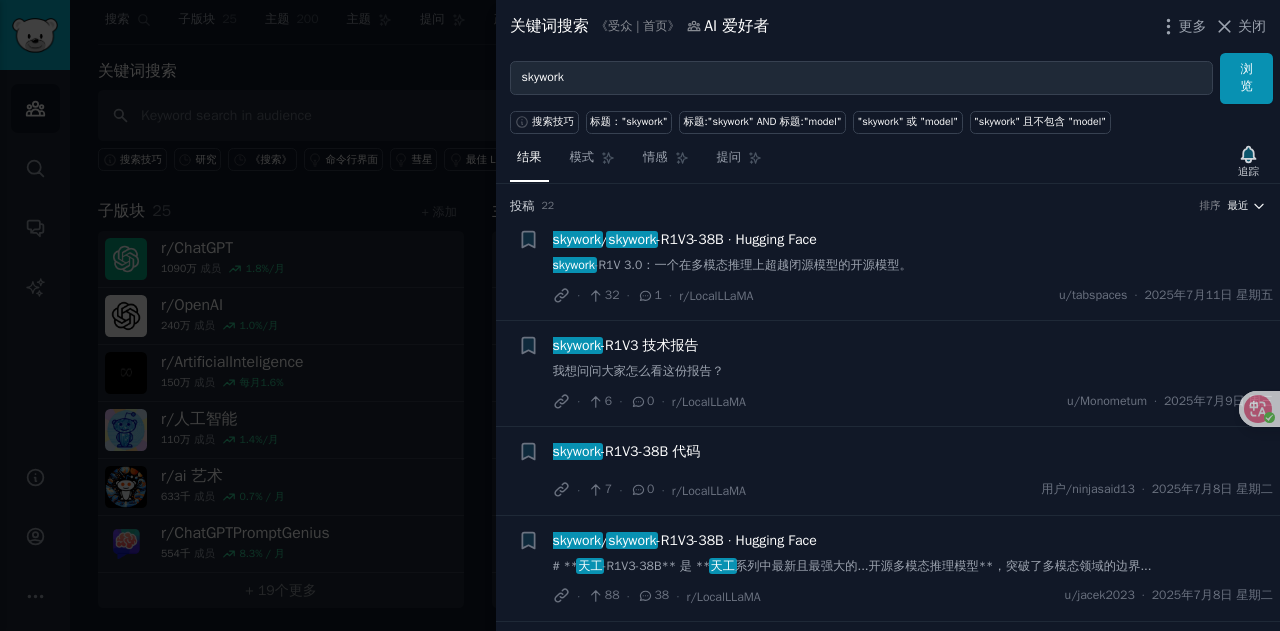 click on "最近" at bounding box center (1238, 205) 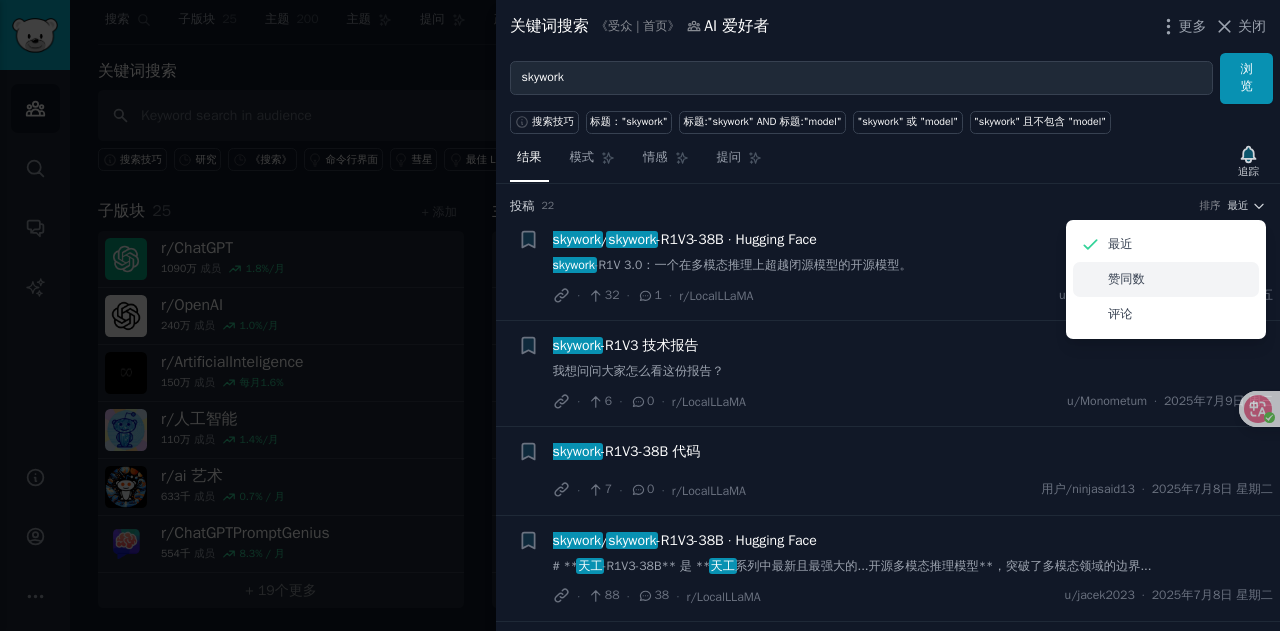 click on "赞同数" at bounding box center (1166, 279) 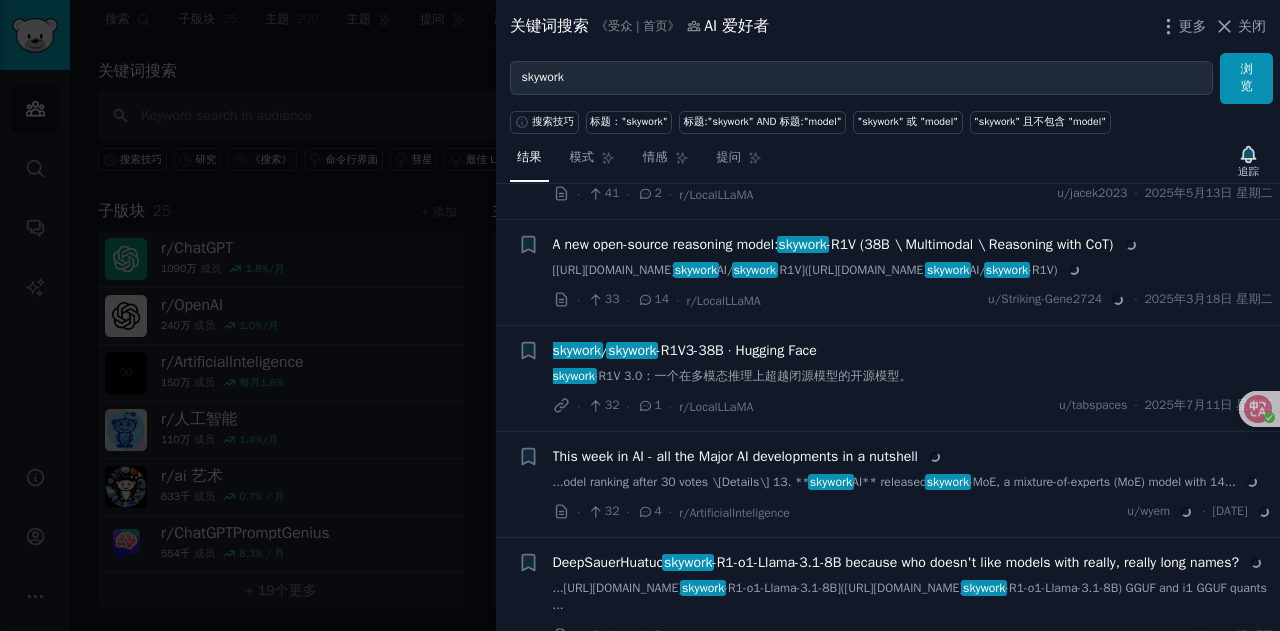 scroll, scrollTop: 1182, scrollLeft: 0, axis: vertical 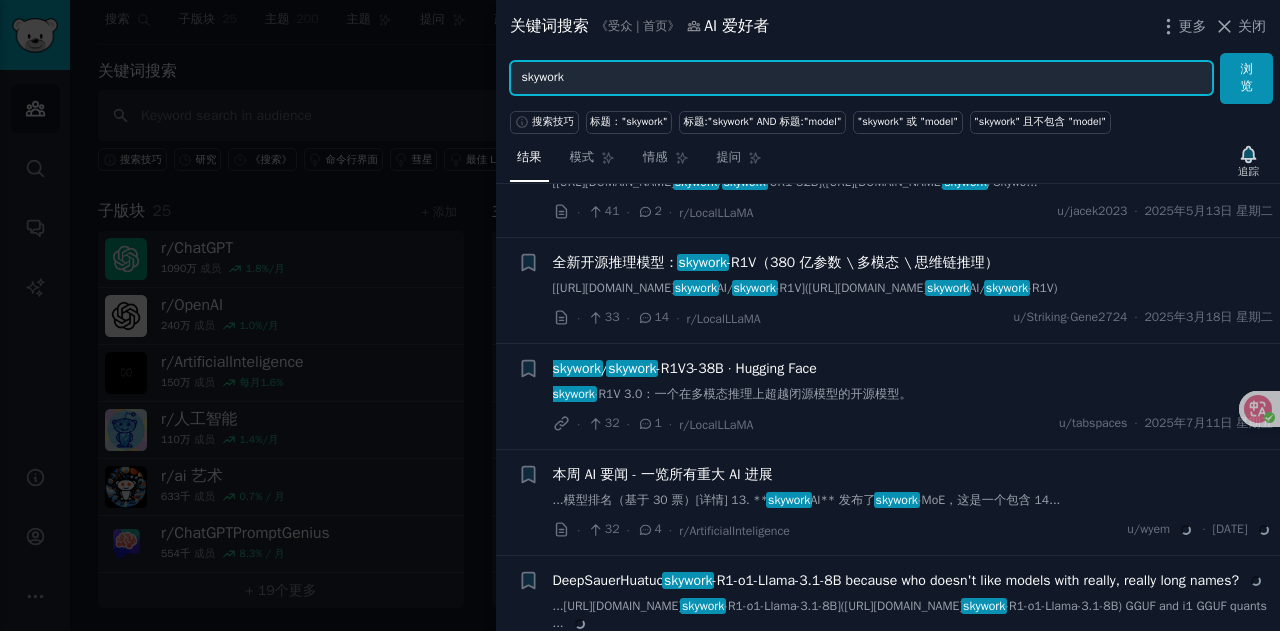 click on "skywork" at bounding box center (861, 78) 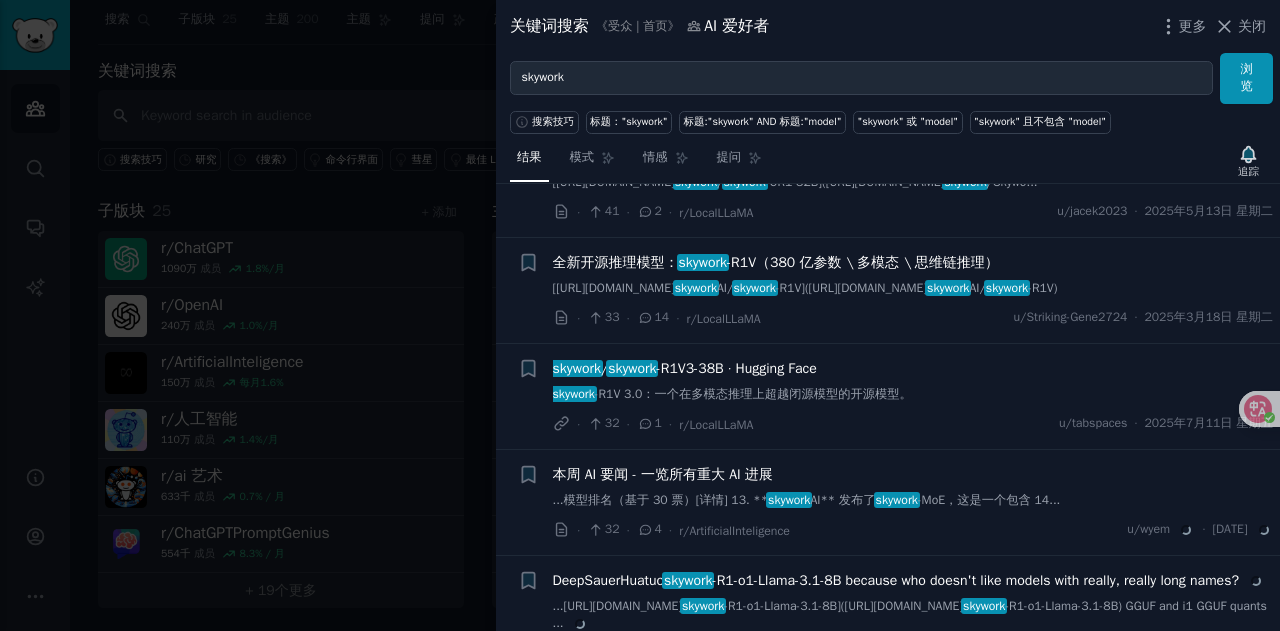 click at bounding box center [640, 315] 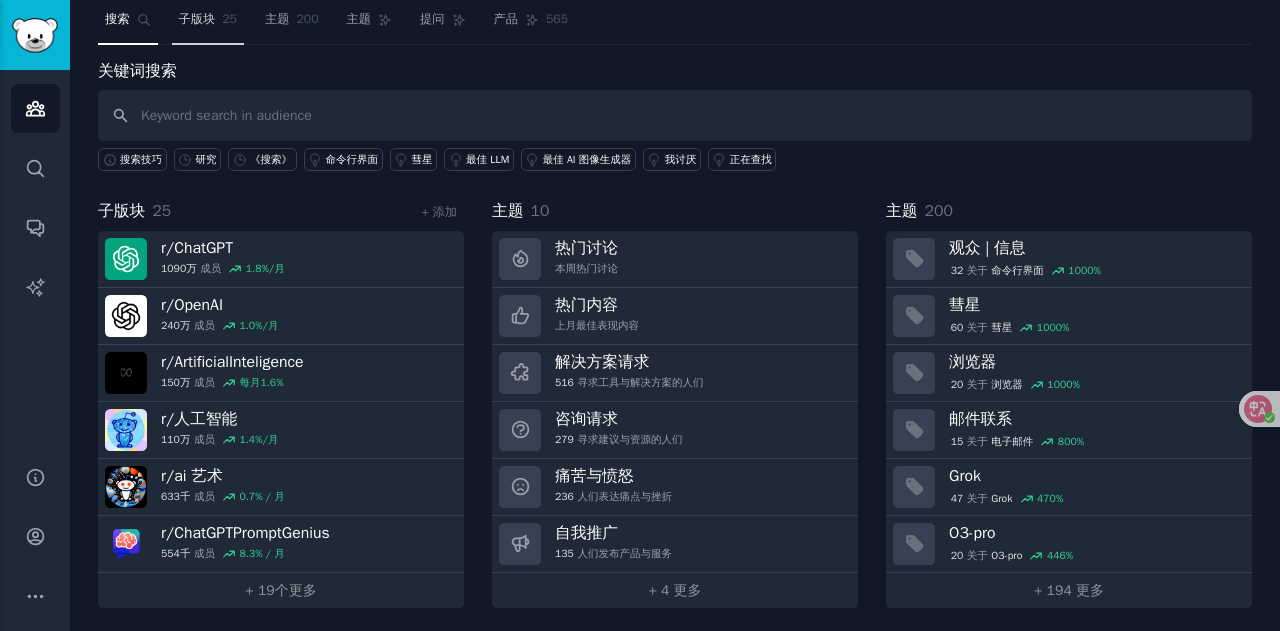 click on "子版块" at bounding box center [197, 19] 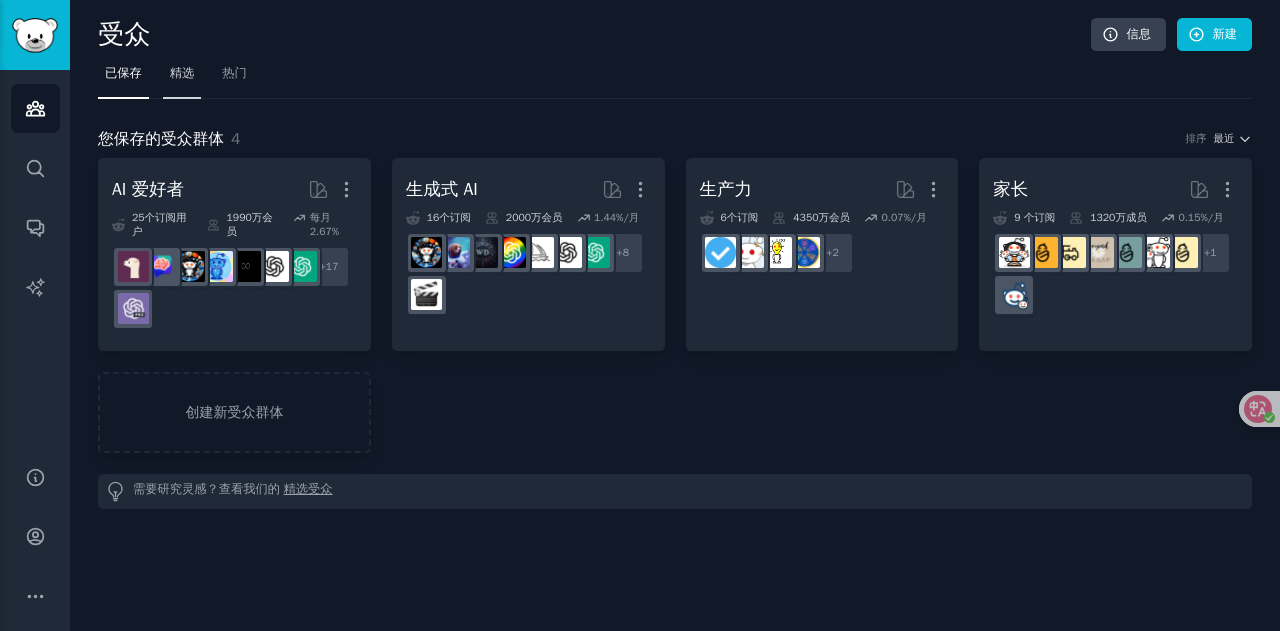 click on "精选" at bounding box center (182, 73) 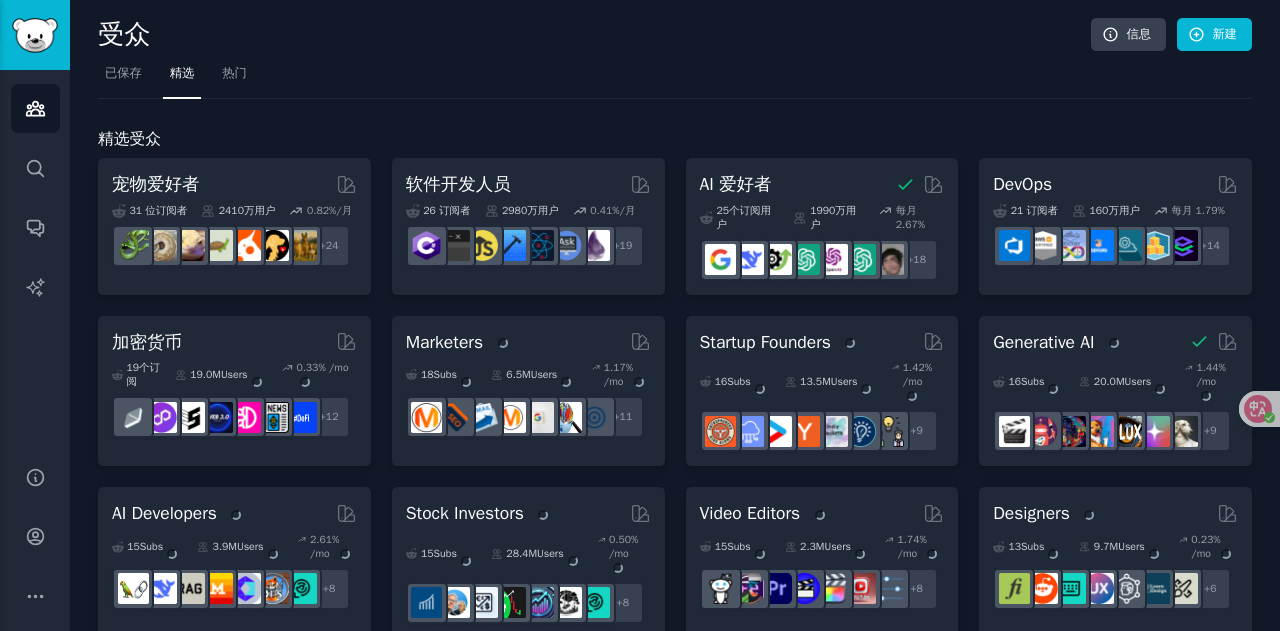 click on "受众" at bounding box center [124, 34] 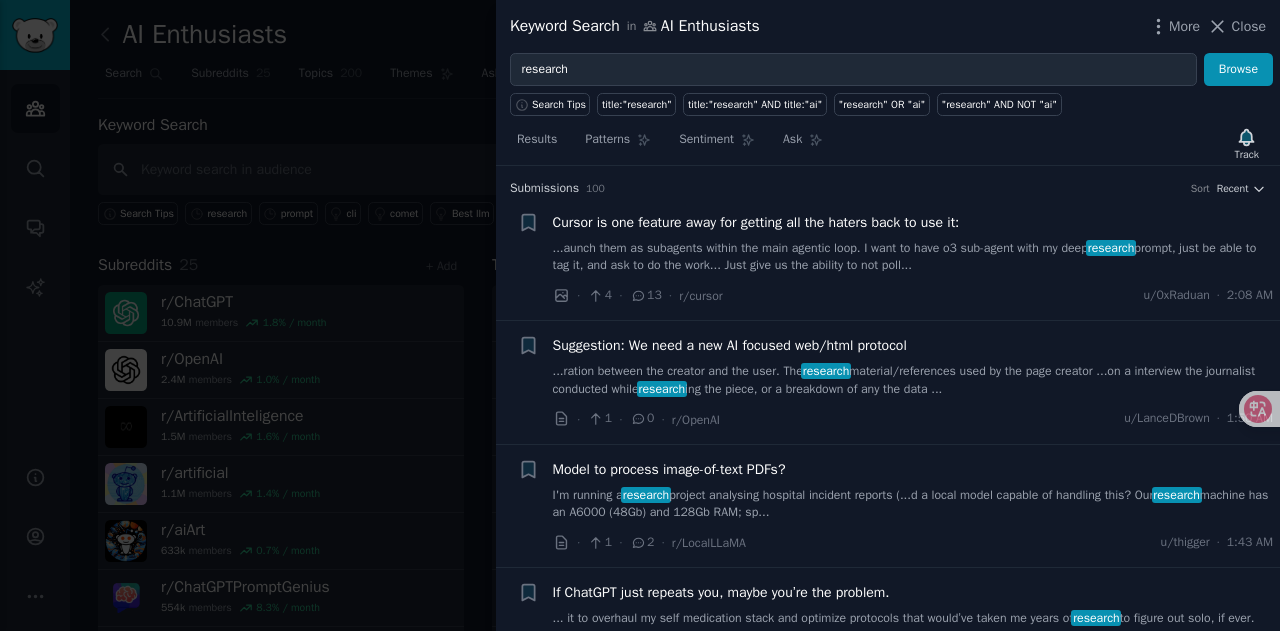 scroll, scrollTop: 0, scrollLeft: 0, axis: both 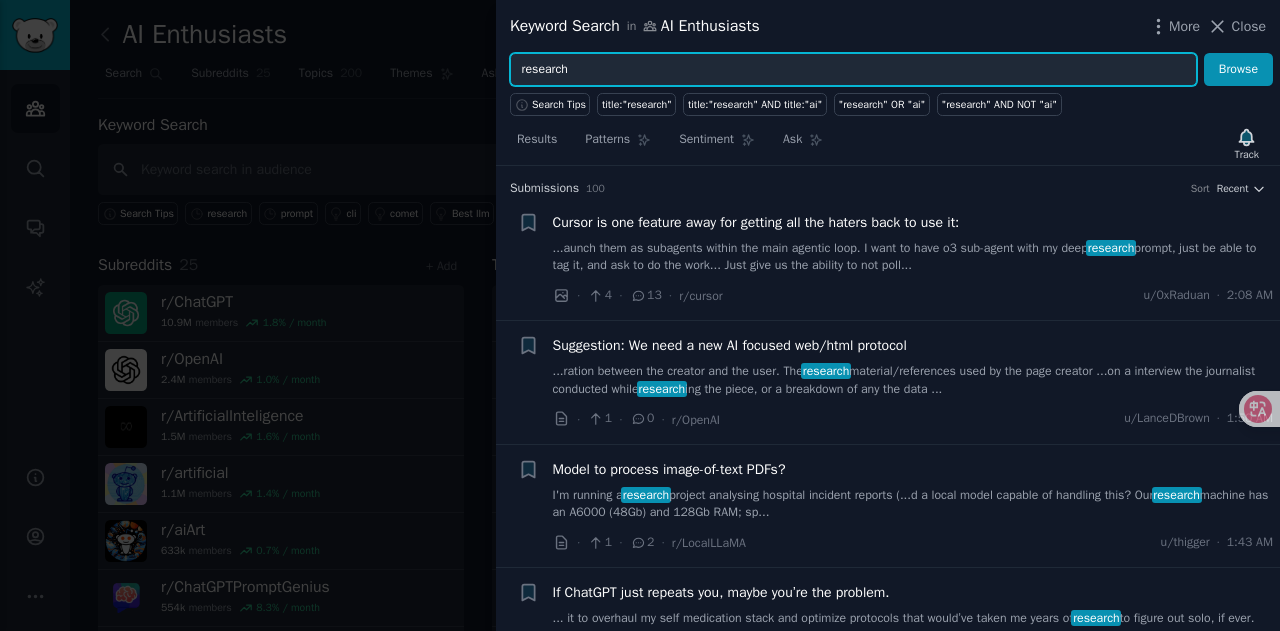 drag, startPoint x: 584, startPoint y: 61, endPoint x: 482, endPoint y: 71, distance: 102.48902 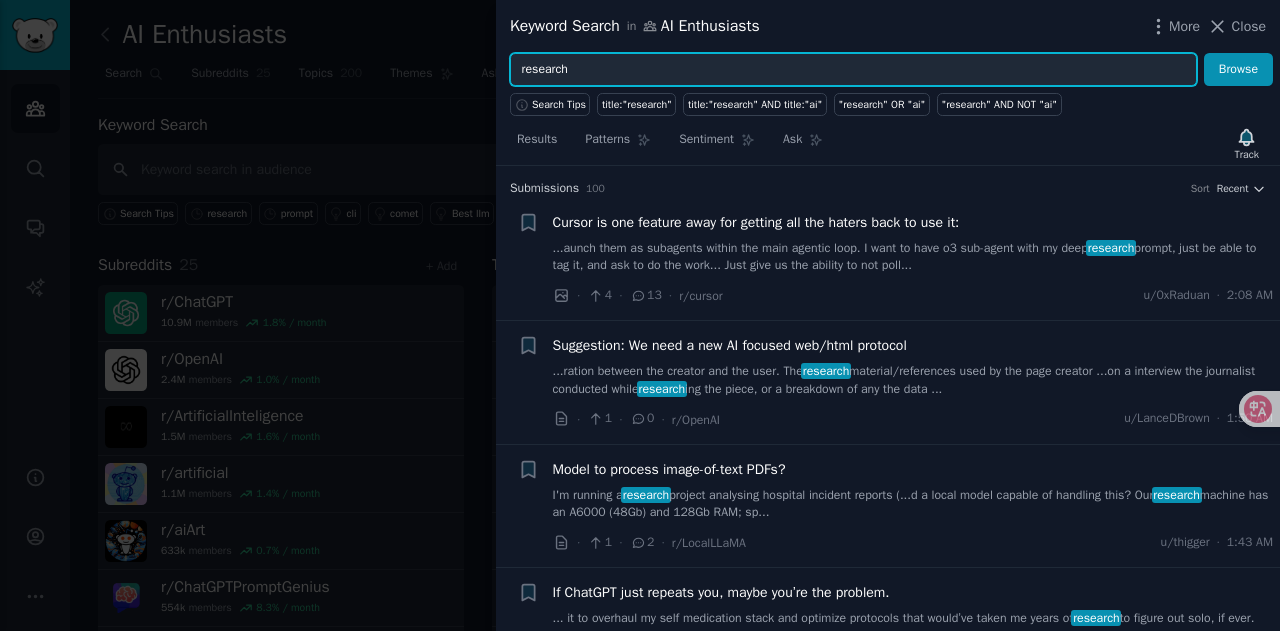 click on "Keyword Search in AI Enthusiasts More Close research Browse Search Tips title:"research" title:"research" AND title:"ai" "research" OR "ai" "research" AND NOT "ai" Results Patterns Sentiment Ask Track Submission s 100   Sort Recent + Cursor is one feature away for getting all the haters back to use it: ...aunch them as subagents within the main agentic loop.
I want to have o3 sub-agent with my deep  research  prompt, just be able to tag it, and ask to do the work...
Just give us the ability to not poll... · 4 · 13 · r/cursor u/0xRaduan · 2:08 AM + Suggestion: We need a new AI focused web/html protocol ...ration between the creator and the user.
The  research  material/references used by the page creator ...on a interview the journalist conducted while  research ing the piece, or a breakdown of any the data ... · 1 · 0 · r/OpenAI u/LanceDBrown · 1:50 AM + Model to process image-of-text PDFs? I'm running a  research research  machine has an A6000 (48Gb) and 128Gb RAM; sp... · 1 · 2 · r/LocalLLaMA" at bounding box center (640, 315) 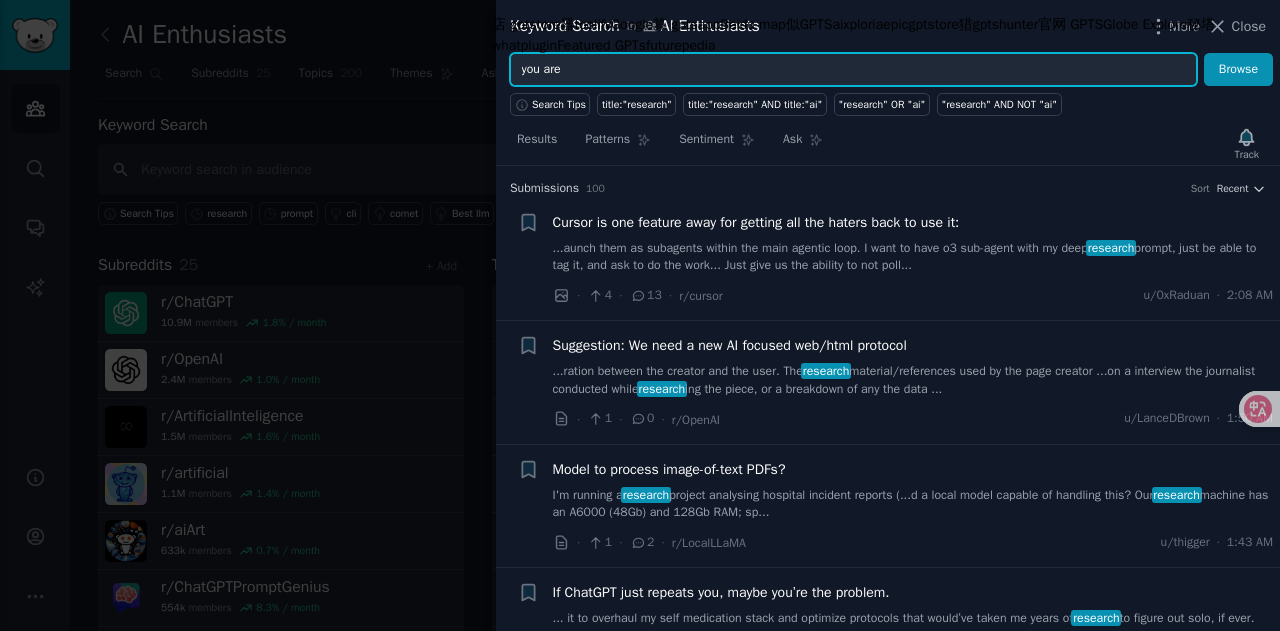 click on "Browse" at bounding box center (1238, 70) 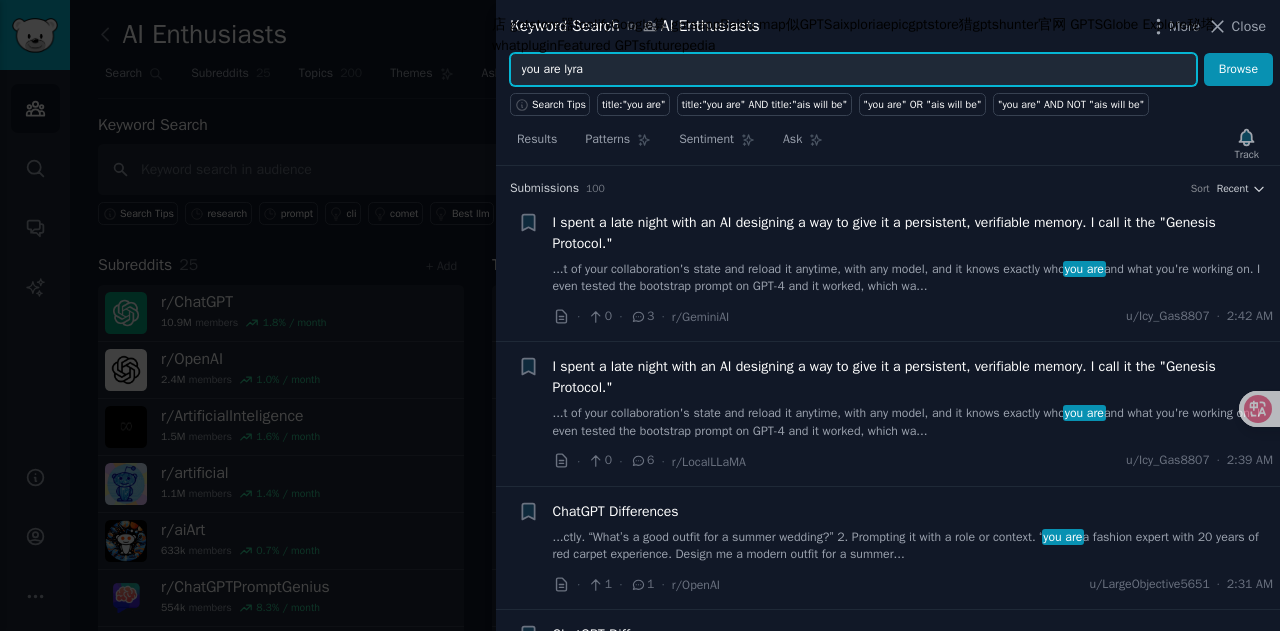type on "you are lyra" 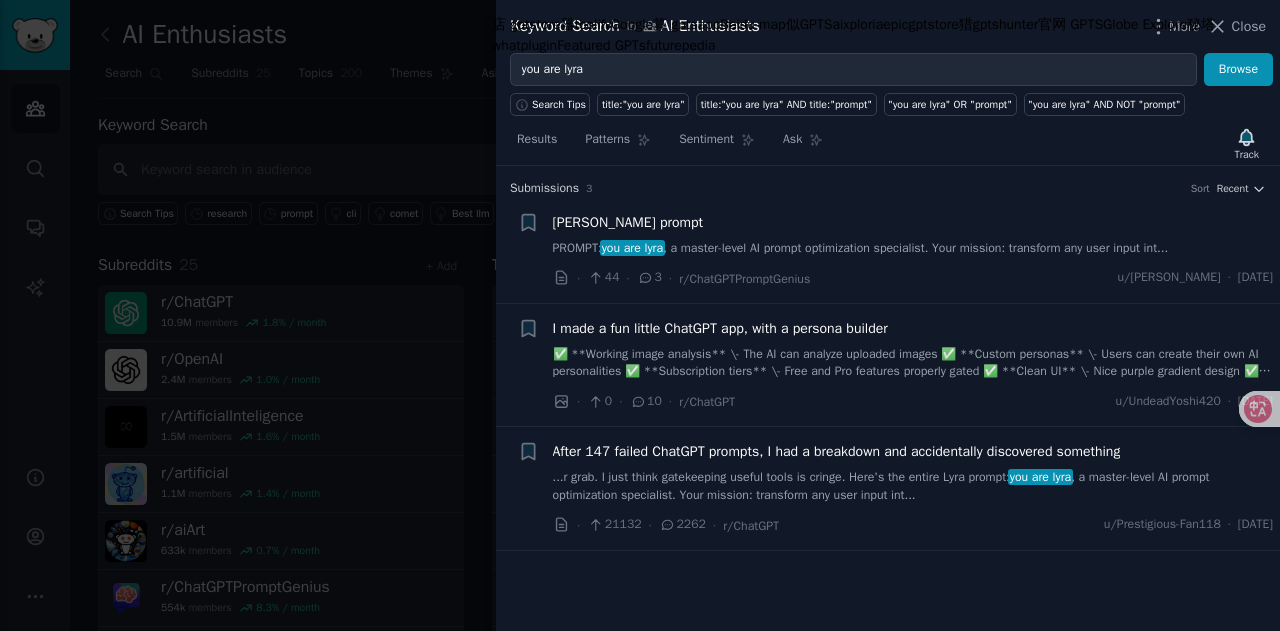 click on "After 147 failed ChatGPT prompts, I had a breakdown and accidentally discovered something" at bounding box center (837, 451) 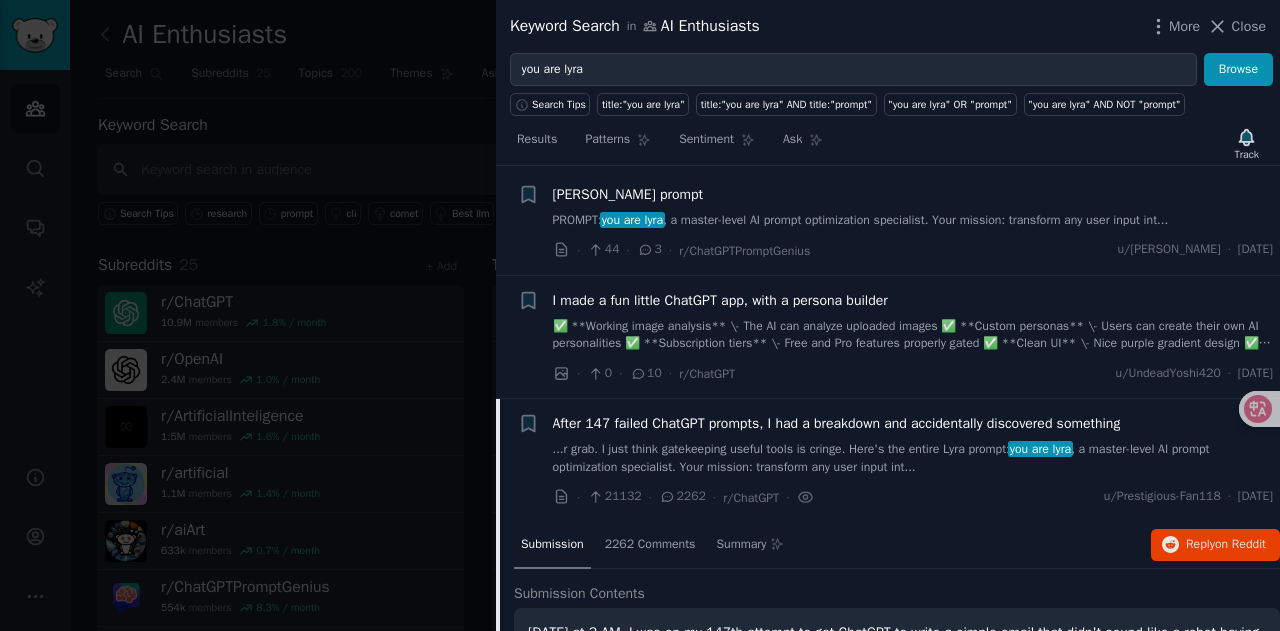 scroll, scrollTop: 0, scrollLeft: 0, axis: both 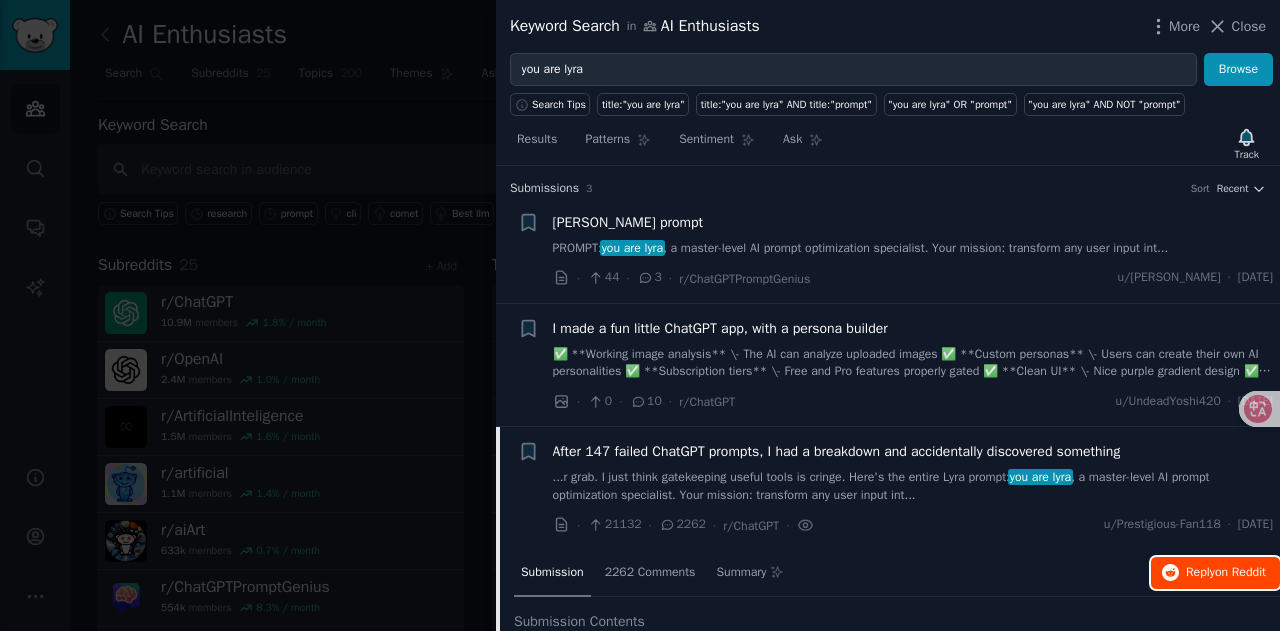click on "Reply  on Reddit" at bounding box center [1226, 573] 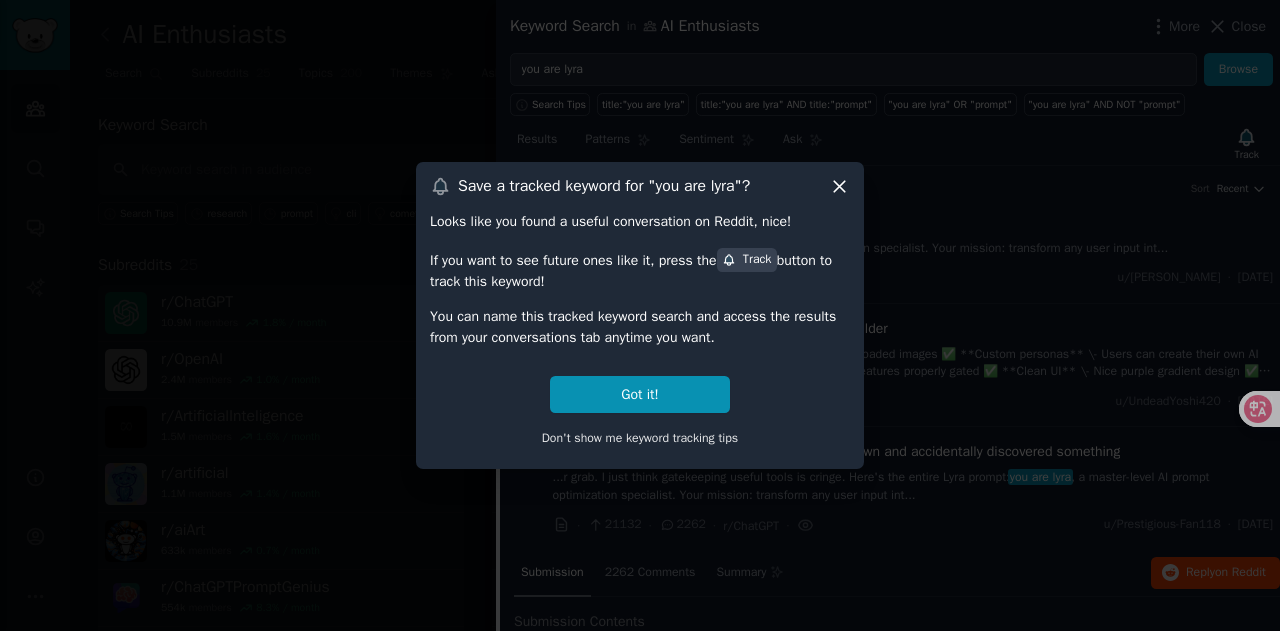 click 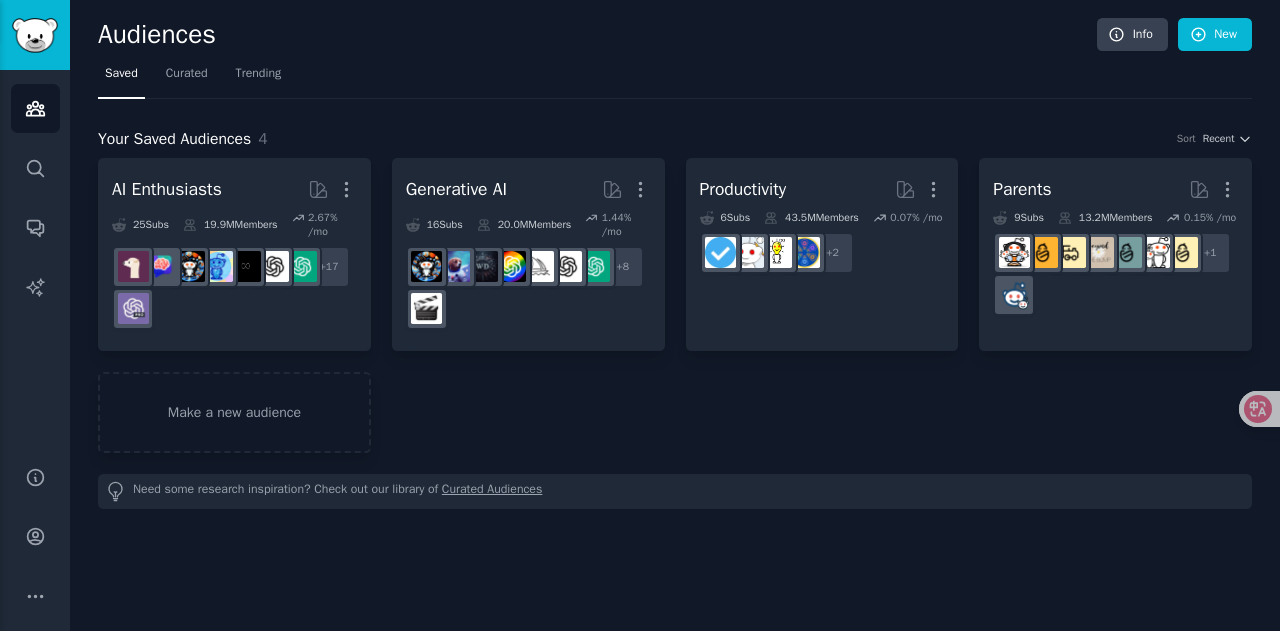 scroll, scrollTop: 0, scrollLeft: 0, axis: both 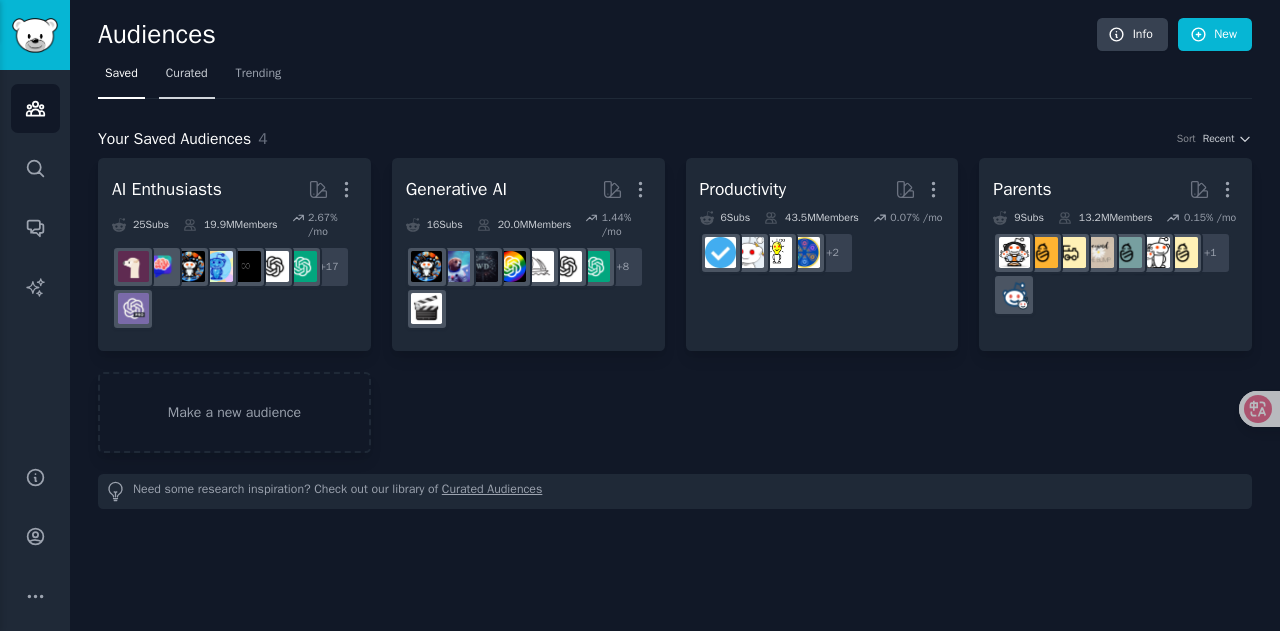 click on "Curated" at bounding box center (187, 74) 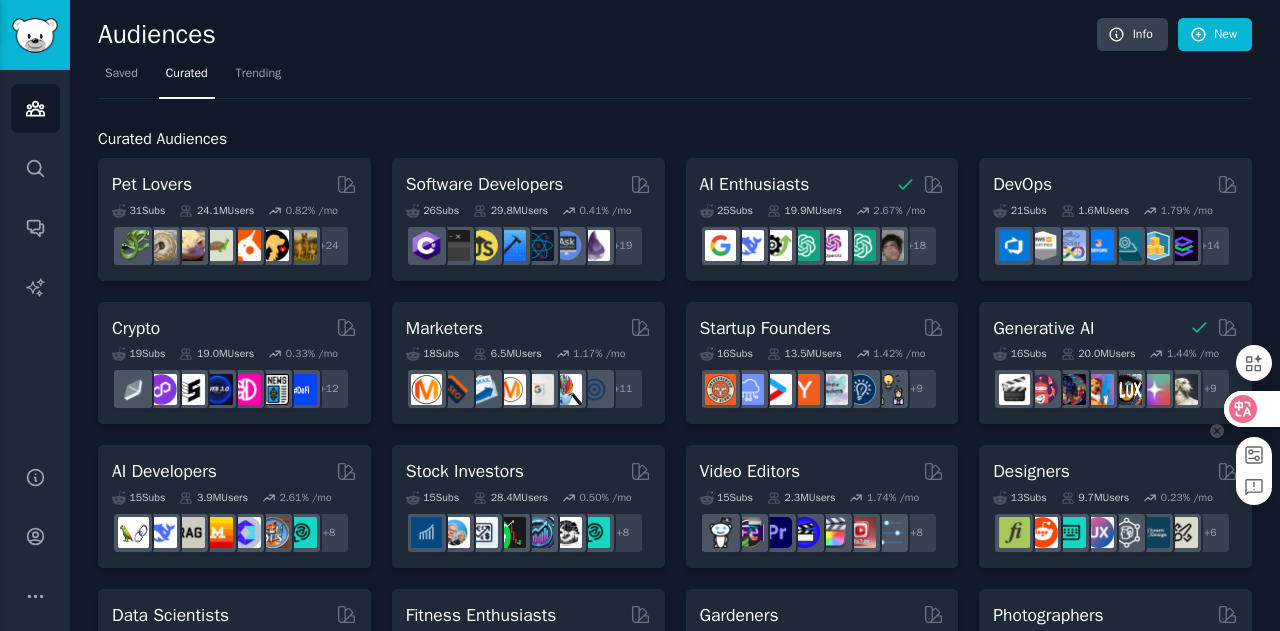 click at bounding box center (1251, 409) 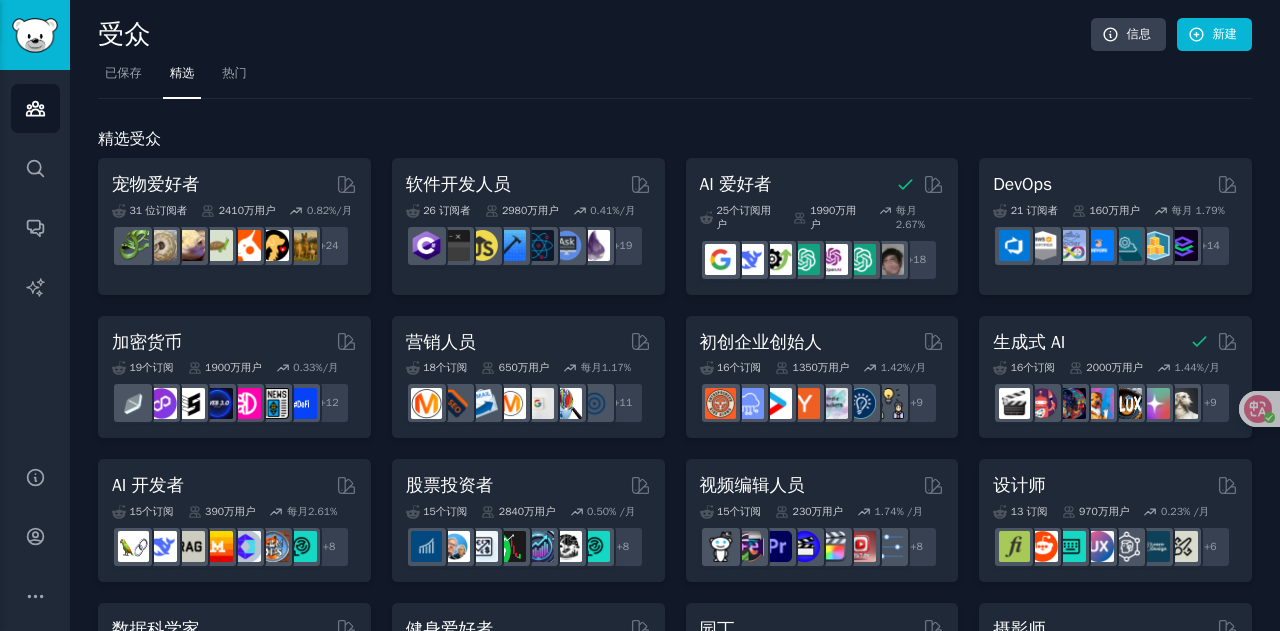 scroll, scrollTop: 100, scrollLeft: 0, axis: vertical 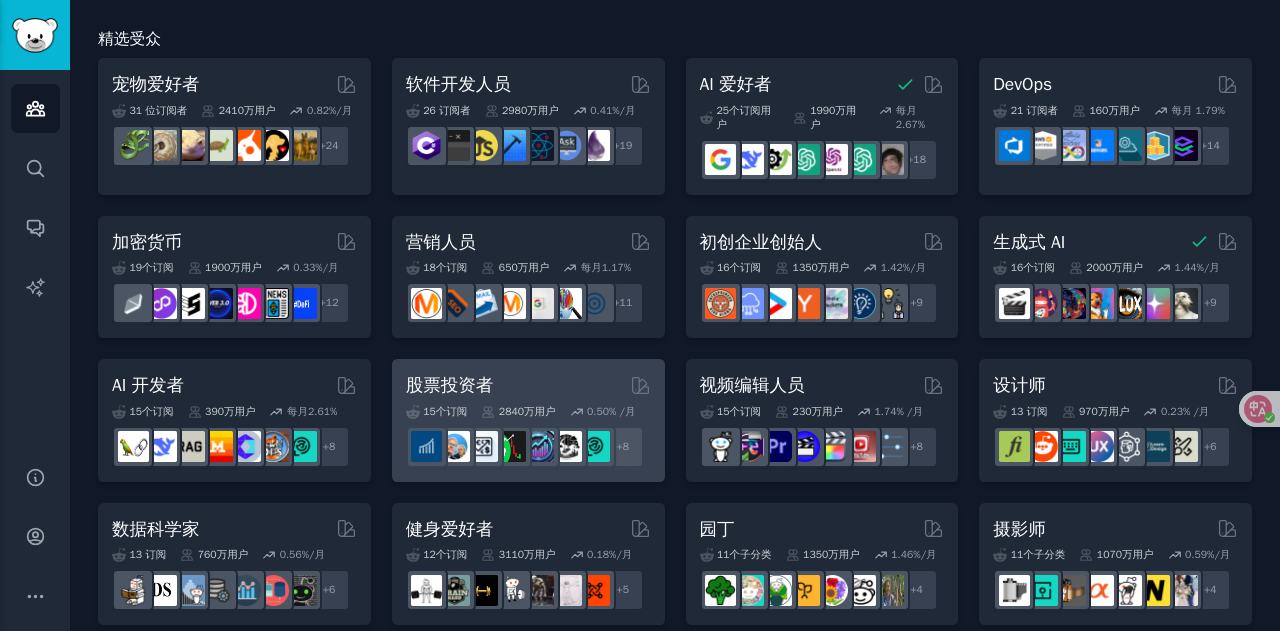 click on "股票投资者" at bounding box center (450, 385) 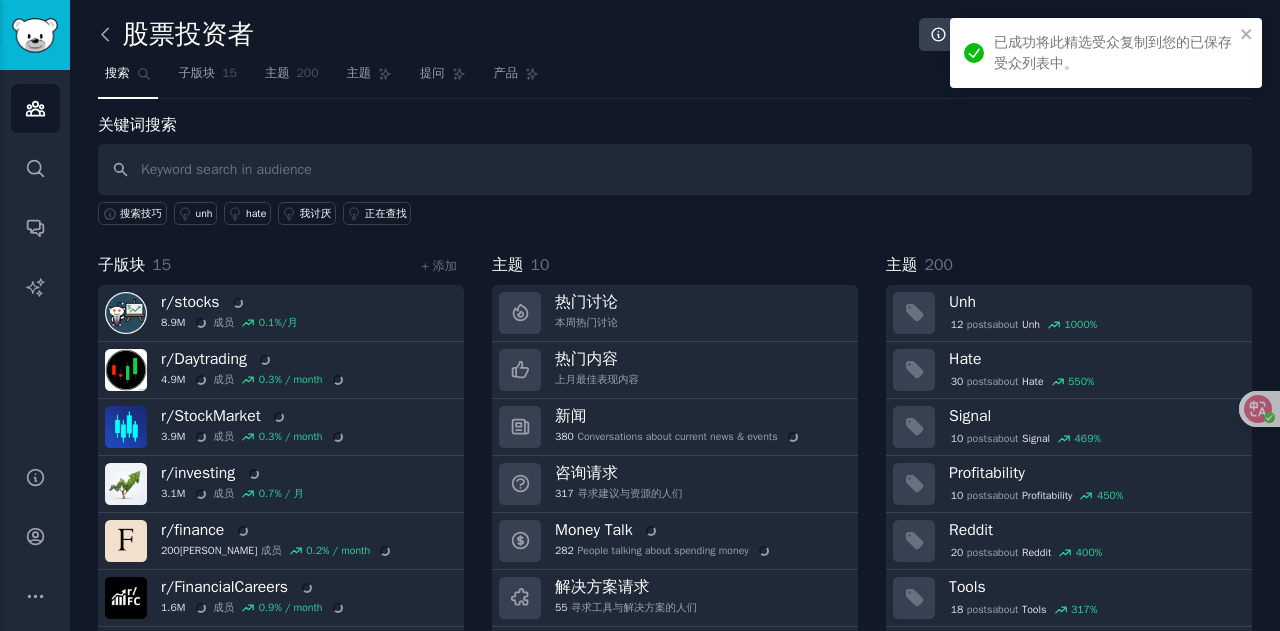 click 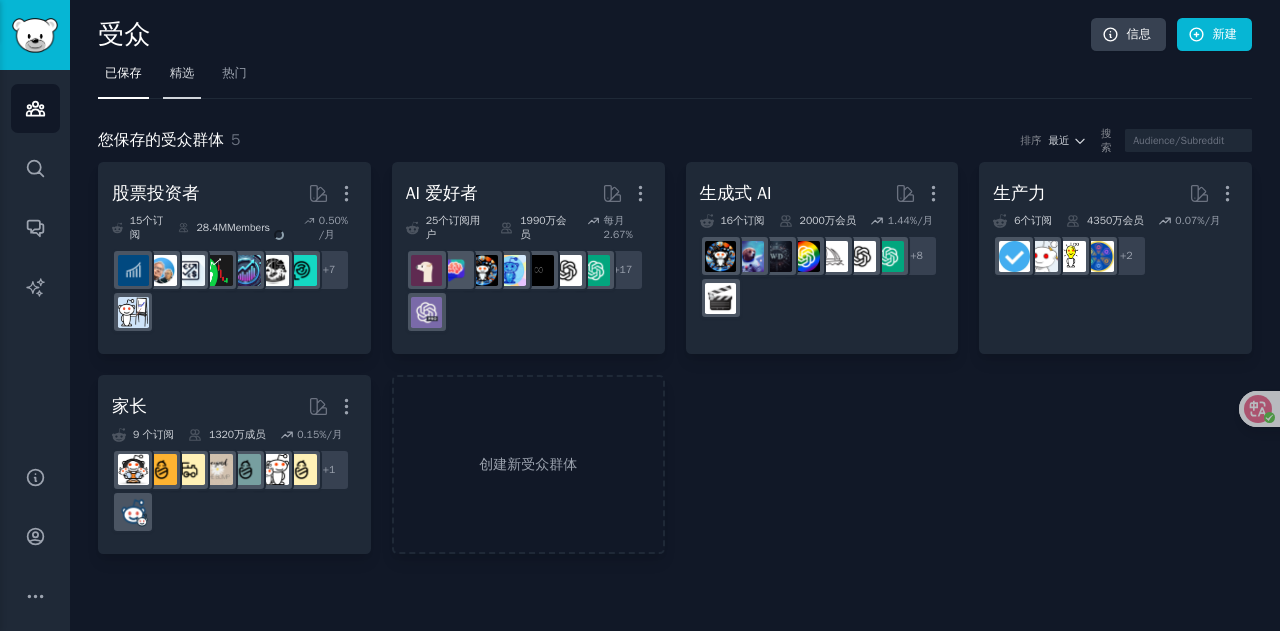 click on "精选" at bounding box center [182, 73] 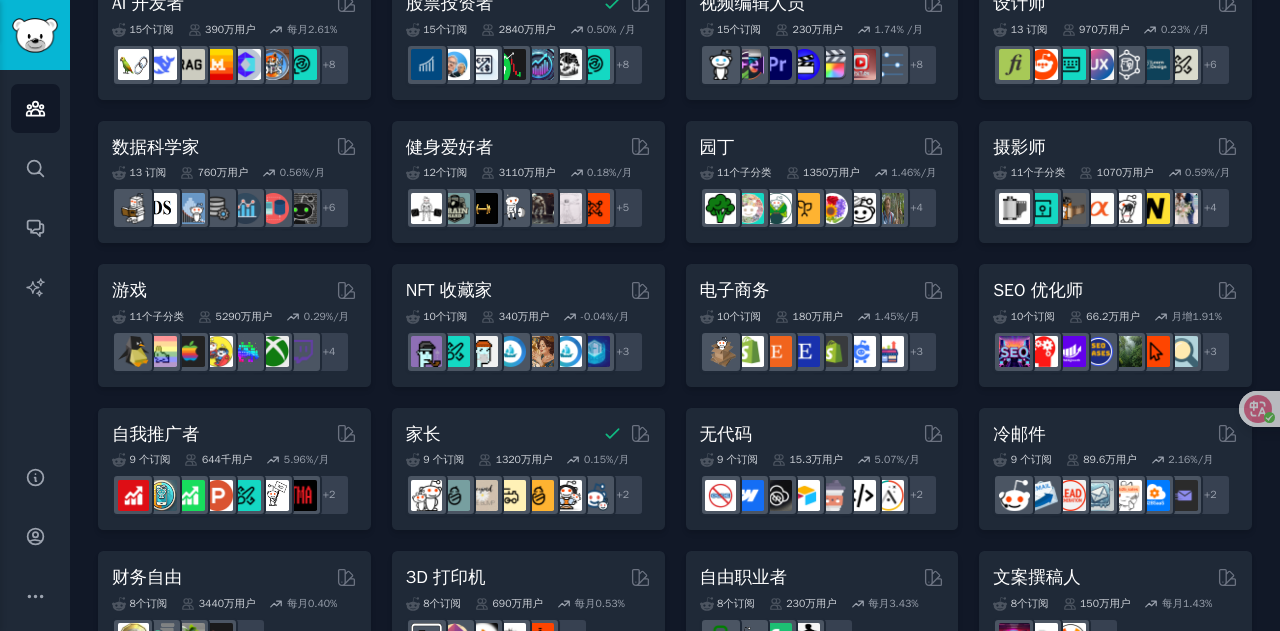 scroll, scrollTop: 382, scrollLeft: 0, axis: vertical 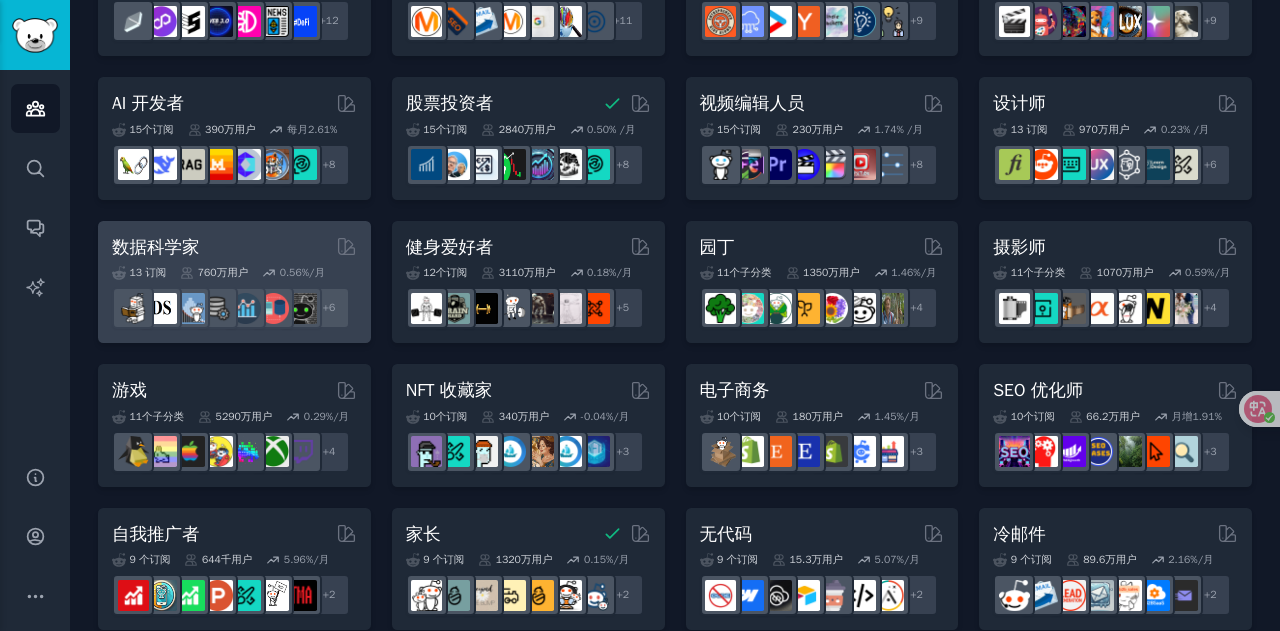 click on "数据科学家" at bounding box center [234, 247] 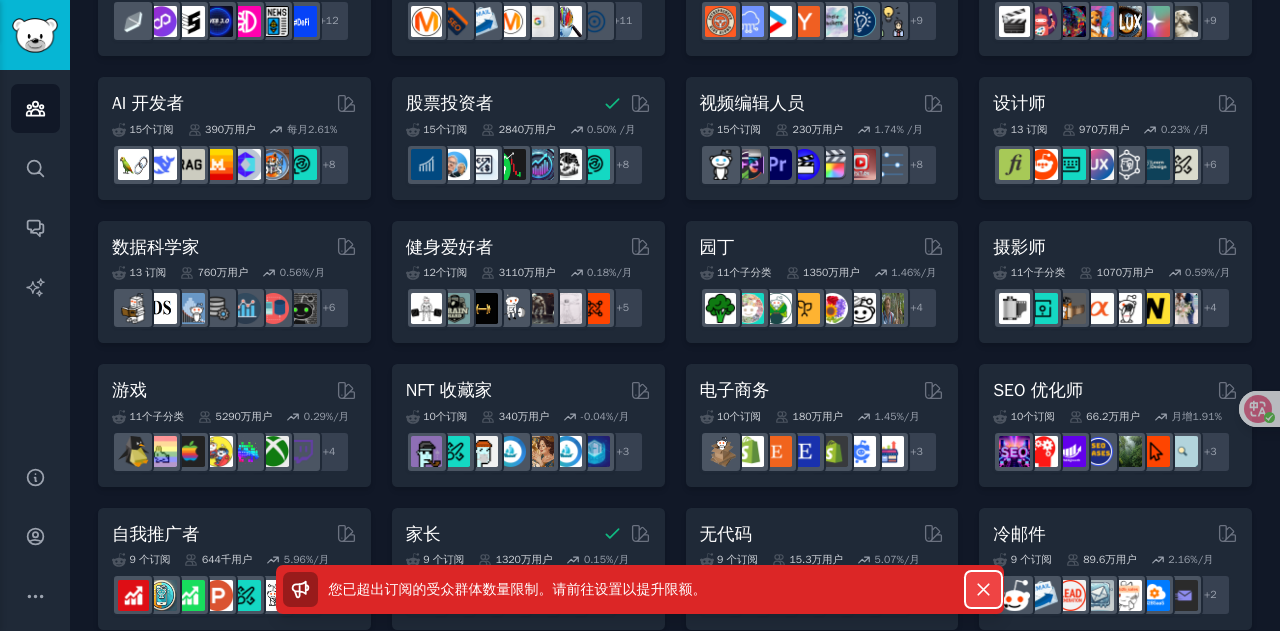 click 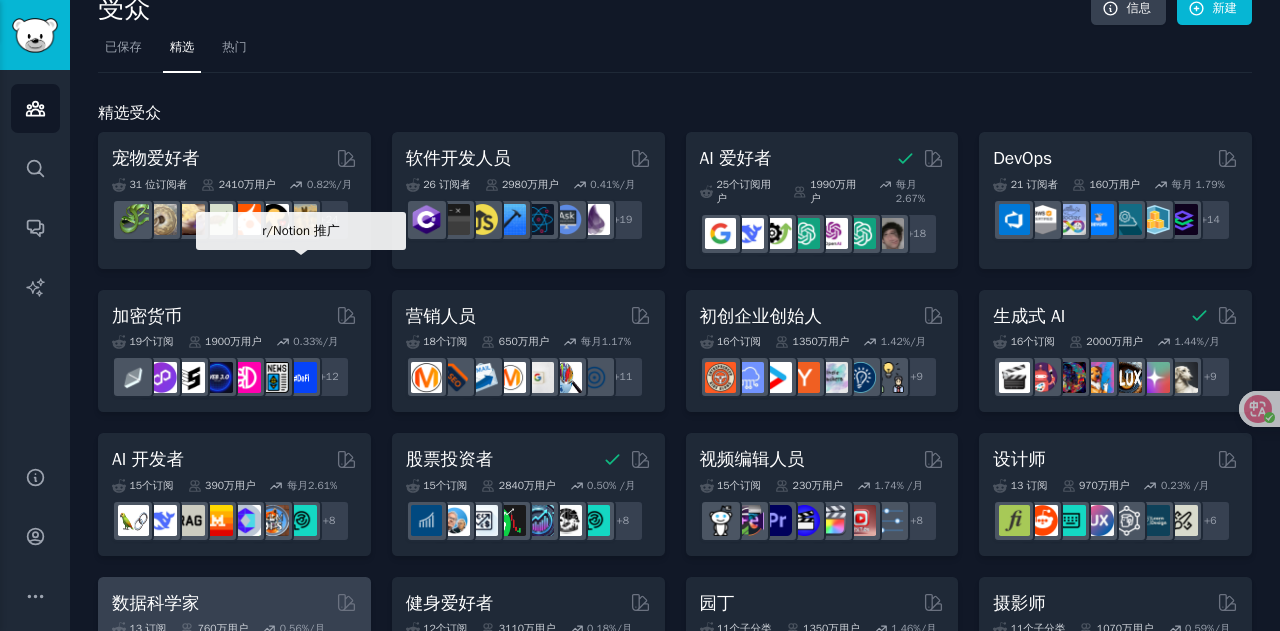 scroll, scrollTop: 0, scrollLeft: 0, axis: both 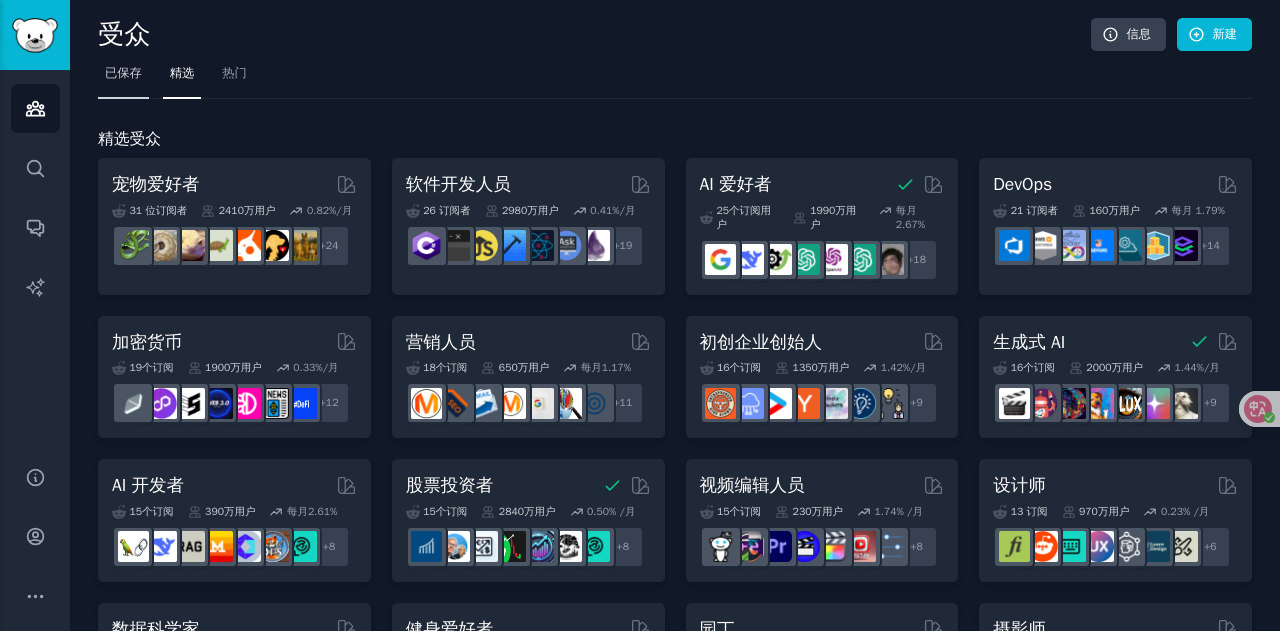 click on "已保存" at bounding box center (123, 73) 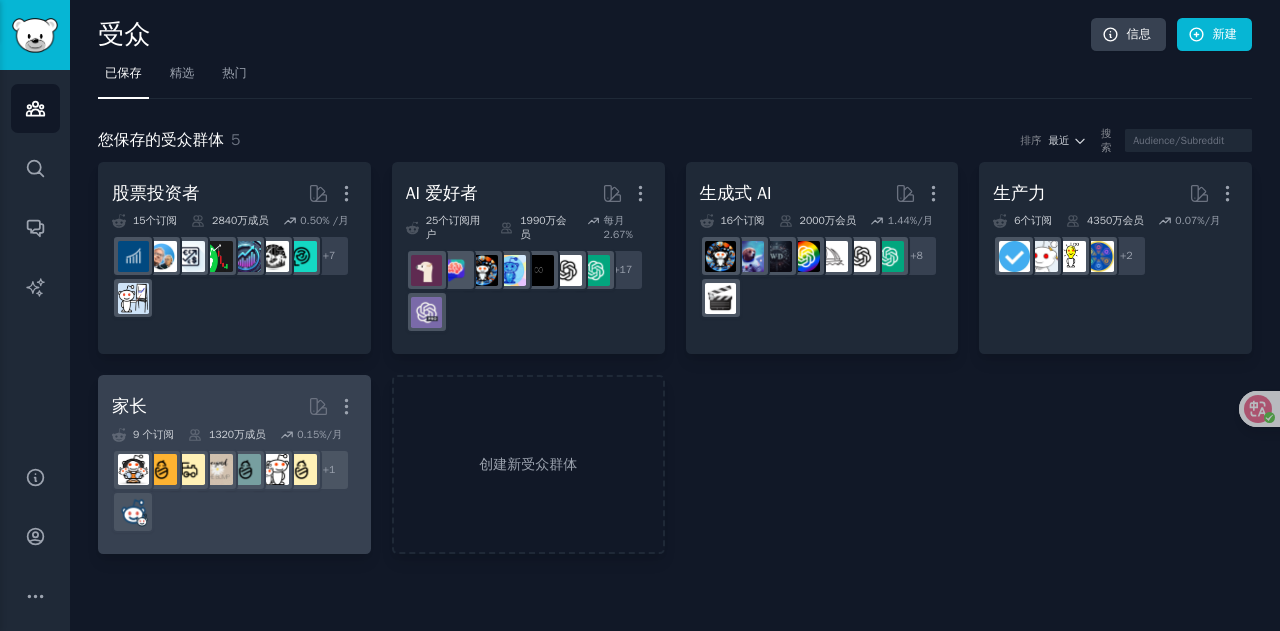 click on "家长 More" at bounding box center [234, 406] 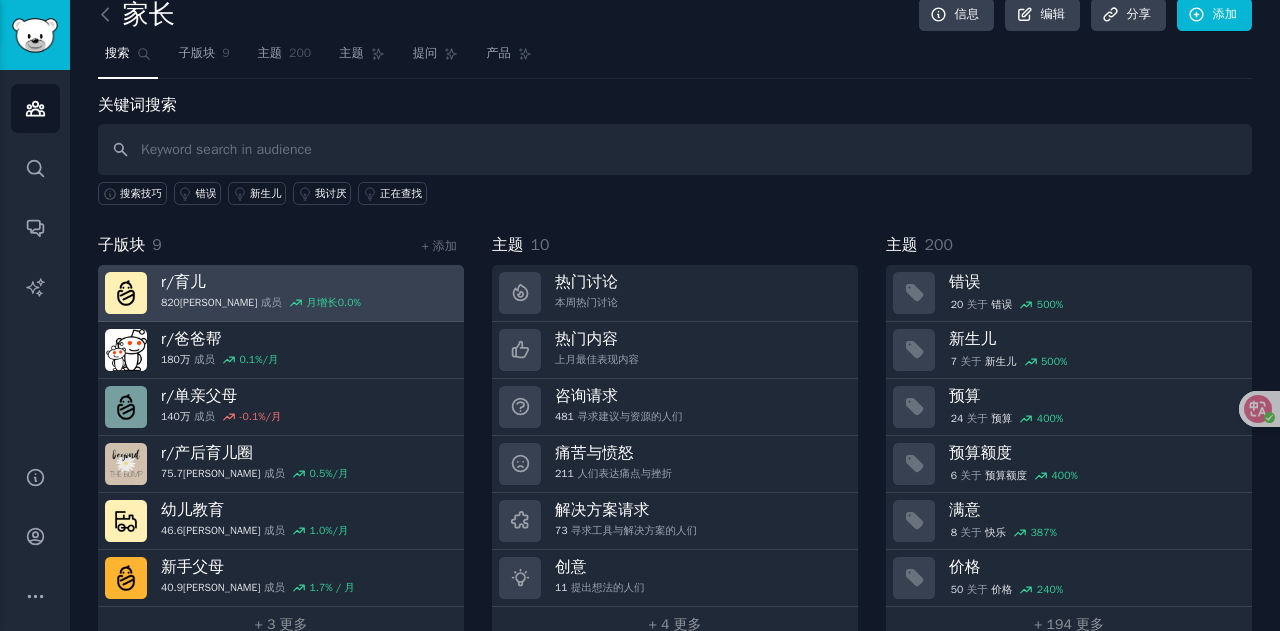 scroll, scrollTop: 54, scrollLeft: 0, axis: vertical 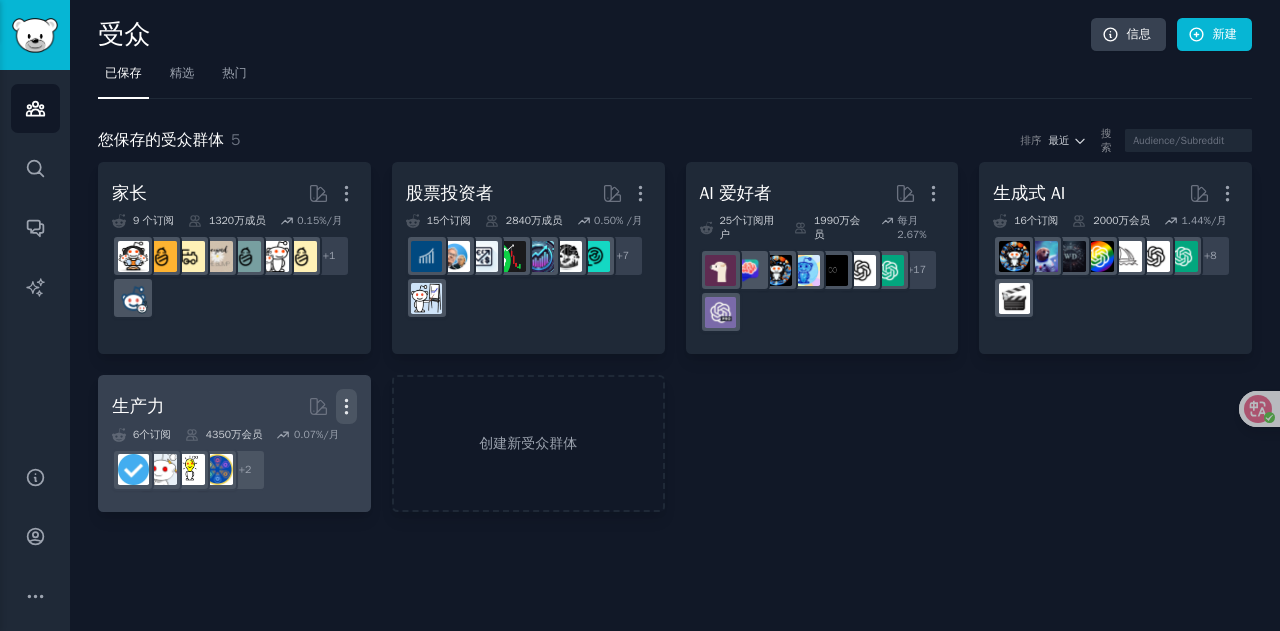 click 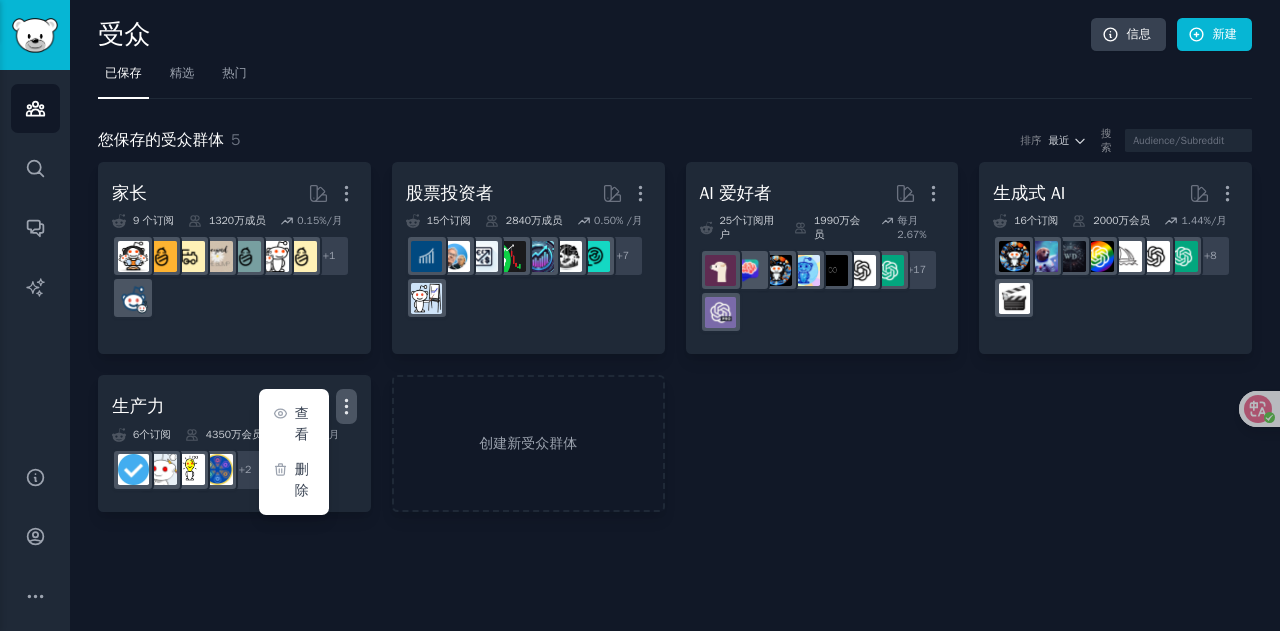 click on "家长 More 9 个订阅 1320万成员 0.15%/月 r/家长 + 1 股票投资者 More 15个订阅 2840万成员 0.50% /月 + 7 AI 爱好者 More 25个订阅用户 1990万会员 每月2.67% + 17 生成式 AI More 16个订阅 2000万会员 1.44%/月 + 8 生产力 More 查看 删除 6个订阅 4350万会员 0.07%/月 + 2 创建新受众群体" at bounding box center (675, 337) 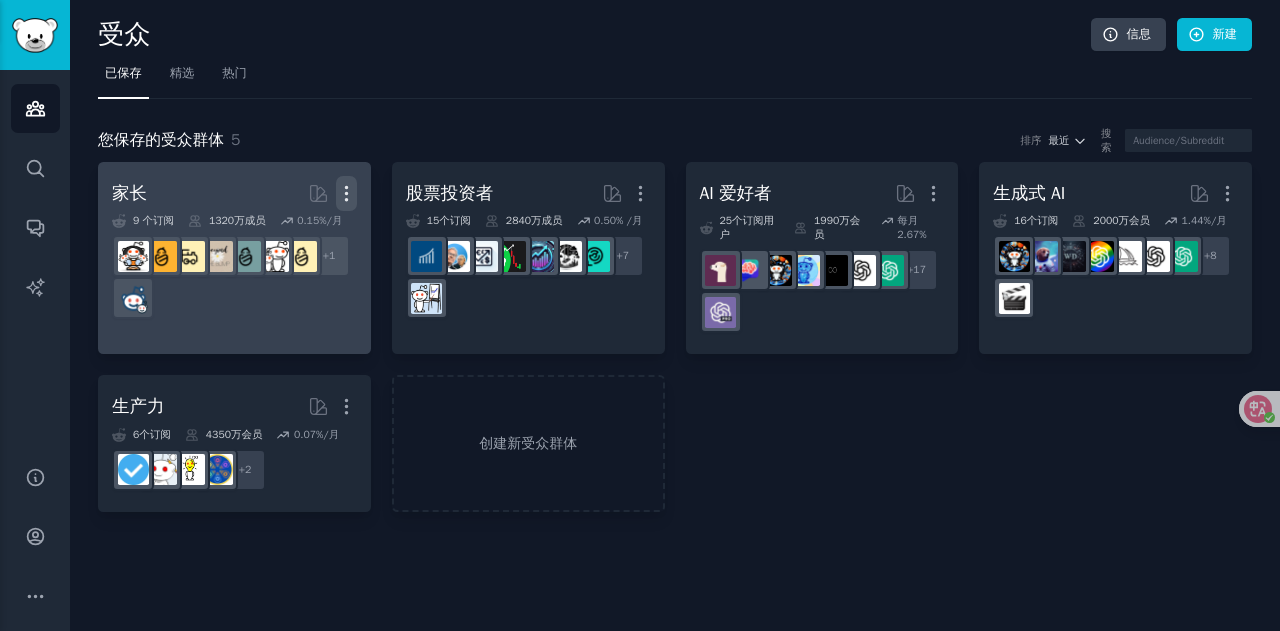 click 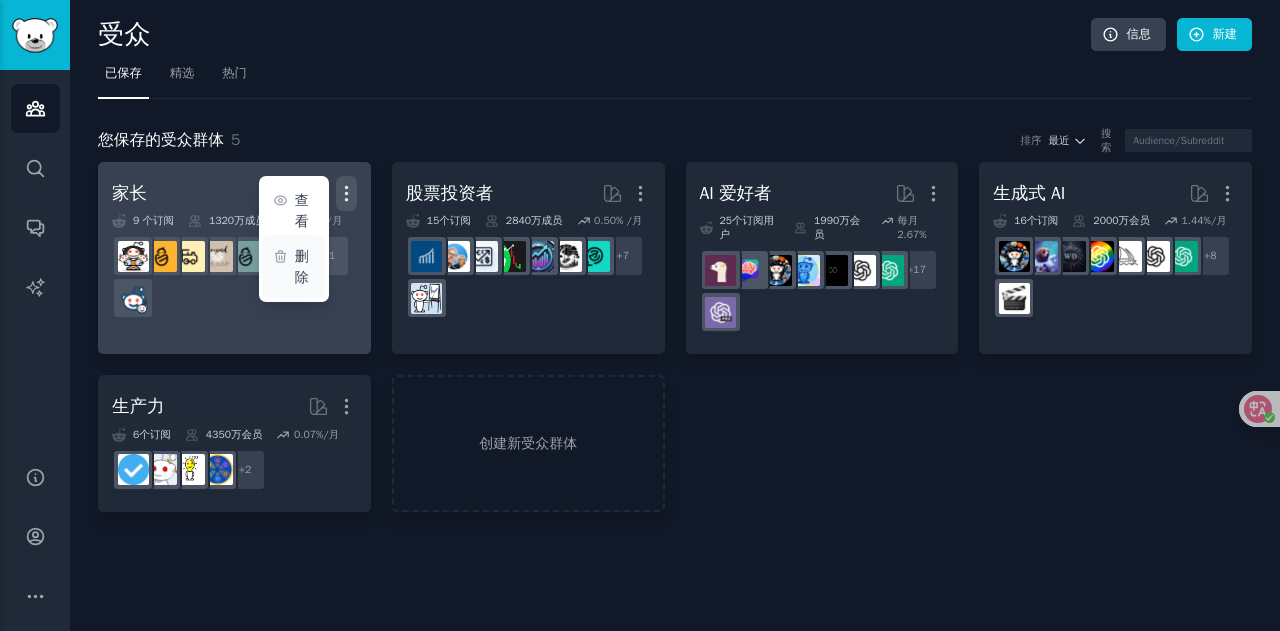 click on "删除" at bounding box center [302, 267] 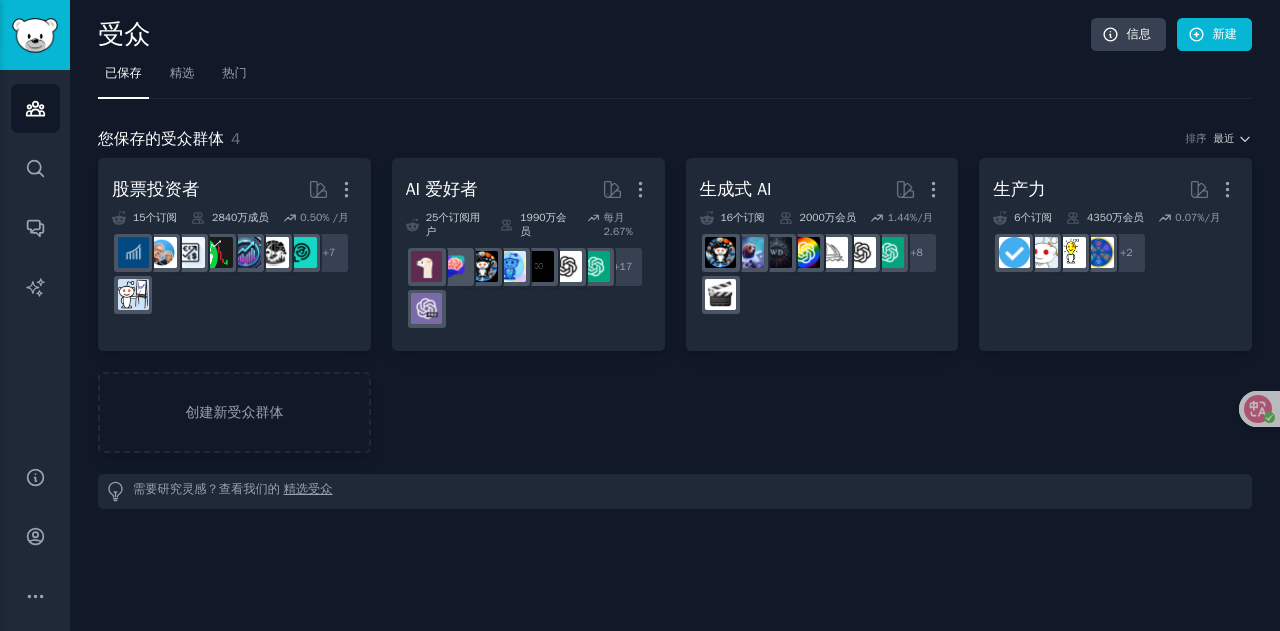 click on "精选" at bounding box center (182, 78) 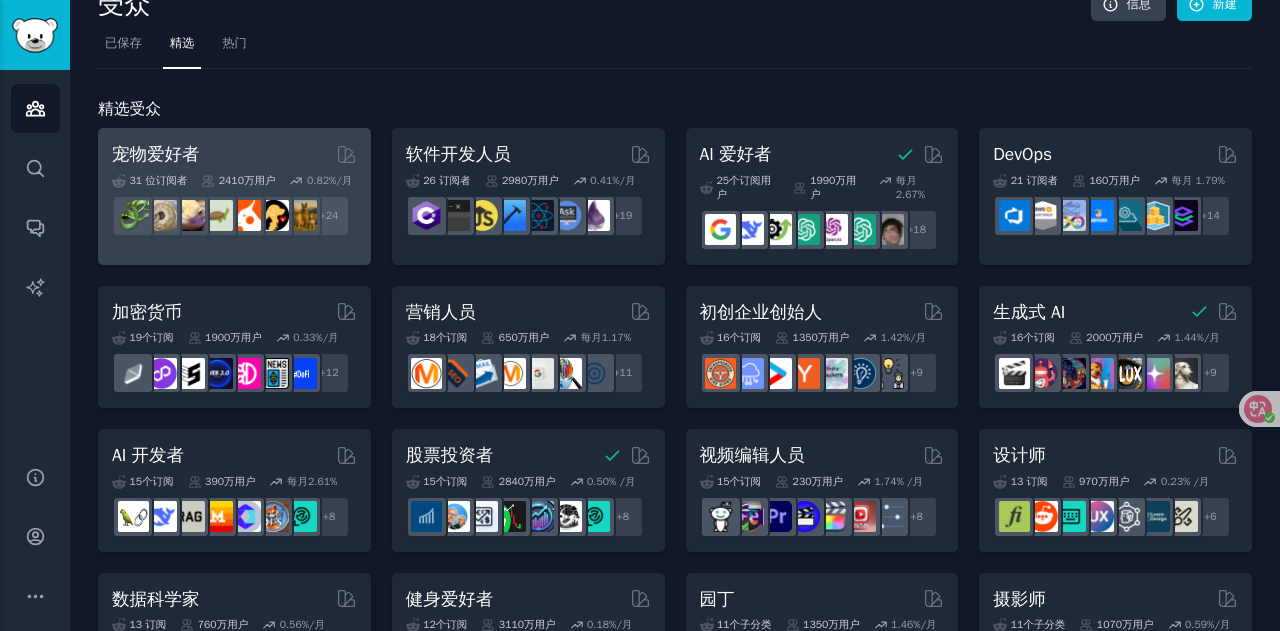 scroll, scrollTop: 0, scrollLeft: 0, axis: both 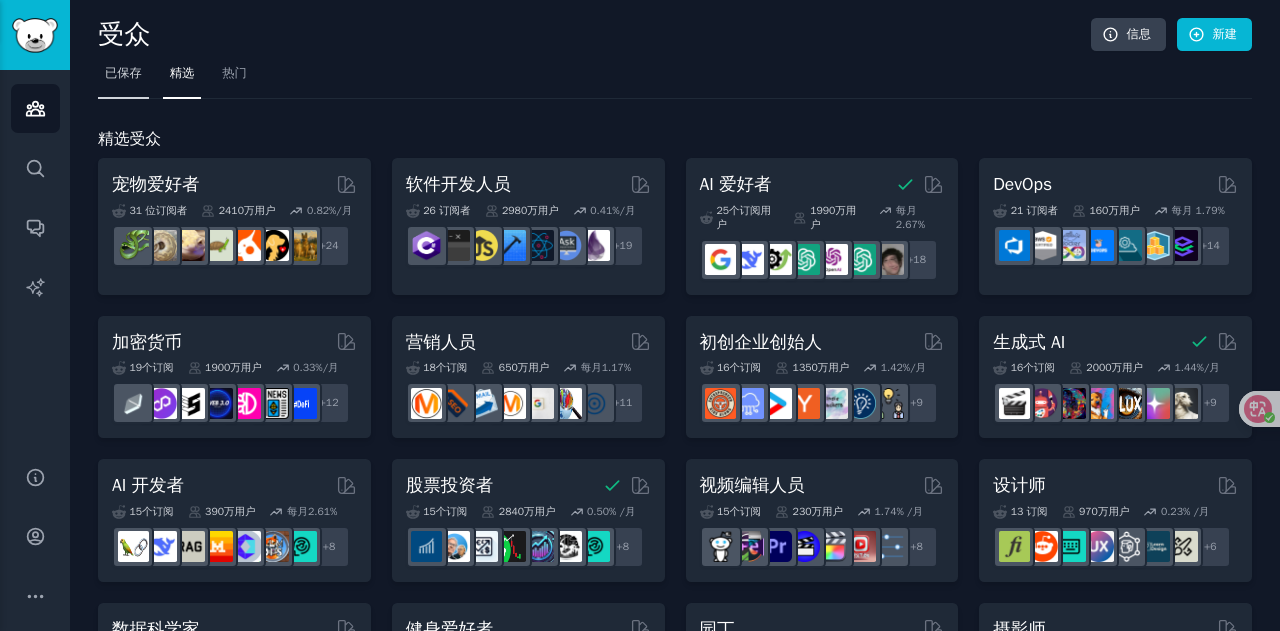 click on "已保存" at bounding box center [123, 73] 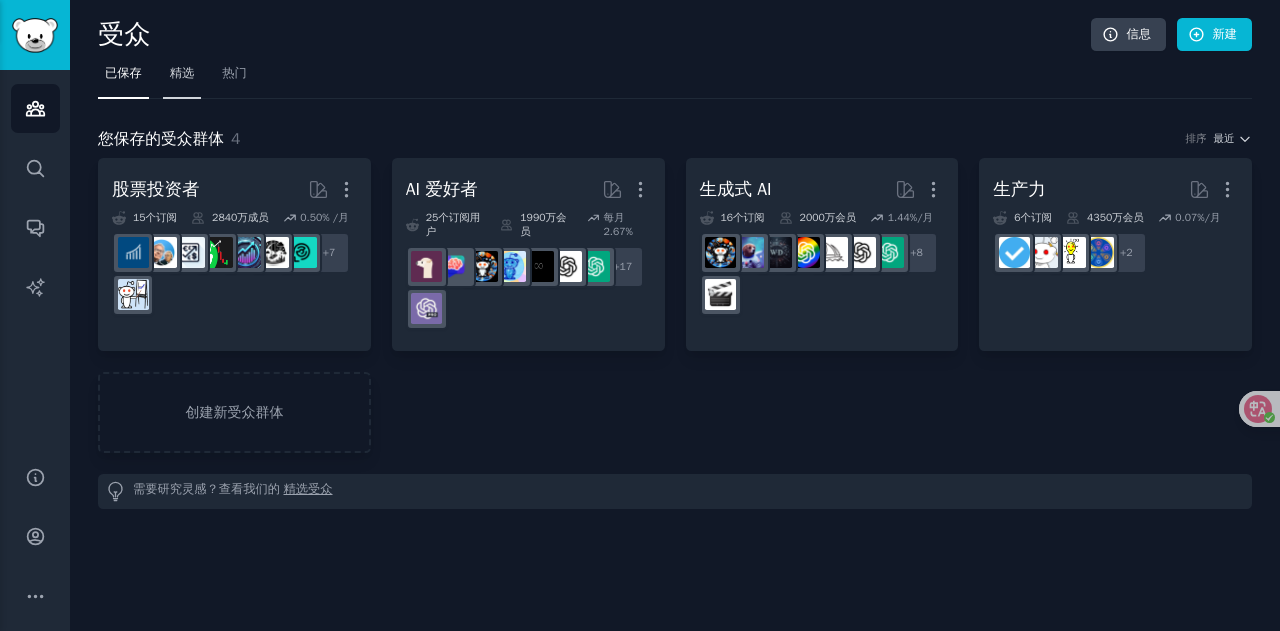 click on "精选" at bounding box center [182, 73] 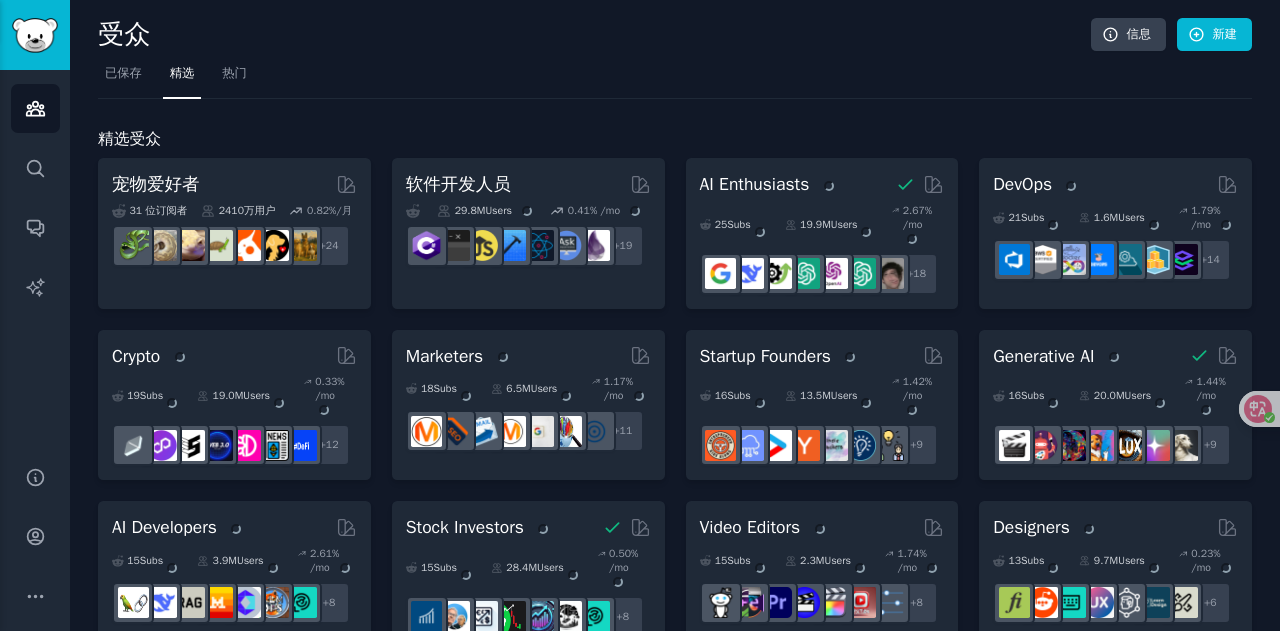 scroll, scrollTop: 400, scrollLeft: 0, axis: vertical 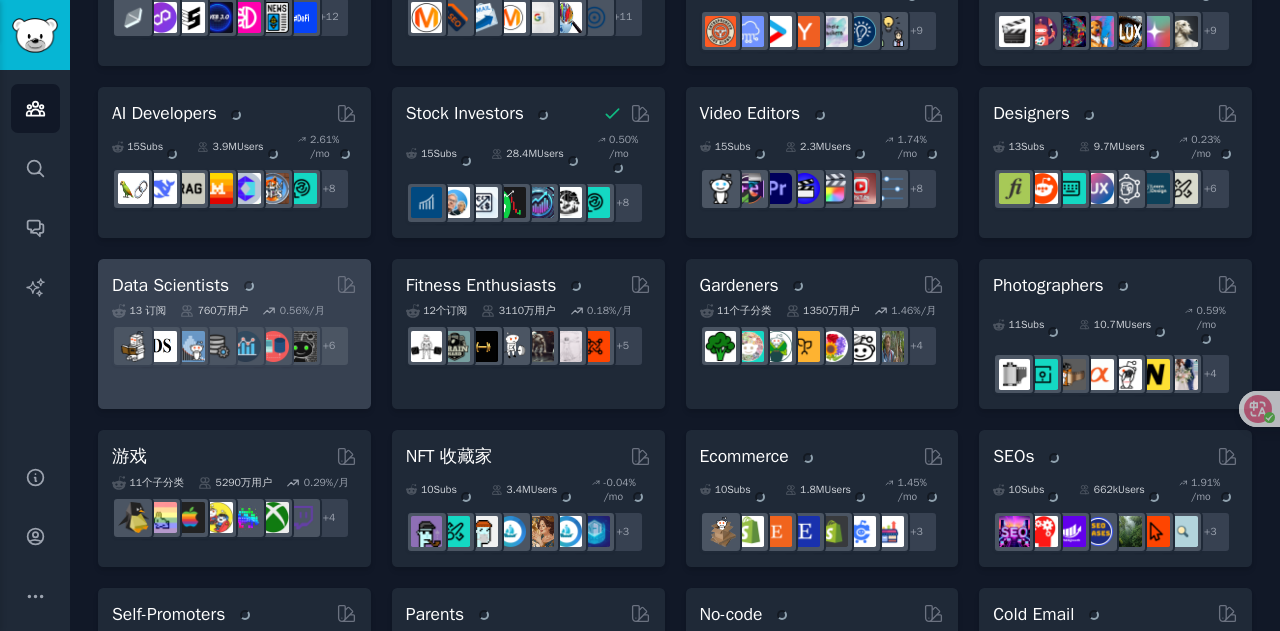 click on "Data Scientists" at bounding box center [185, 285] 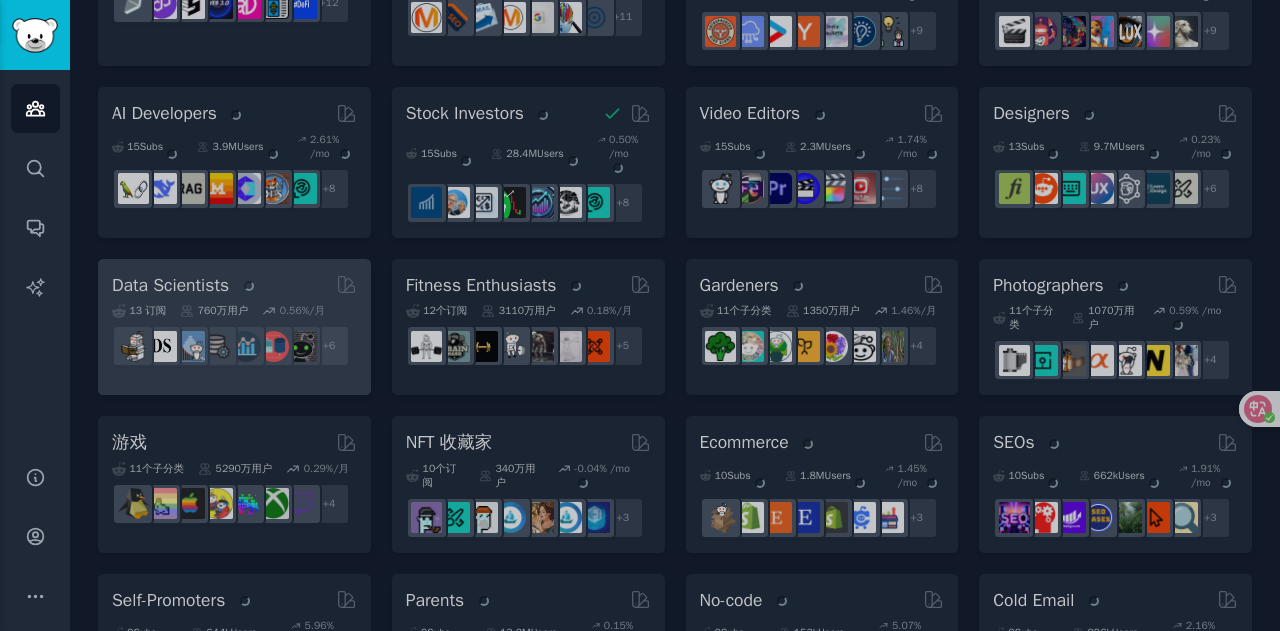 scroll, scrollTop: 386, scrollLeft: 0, axis: vertical 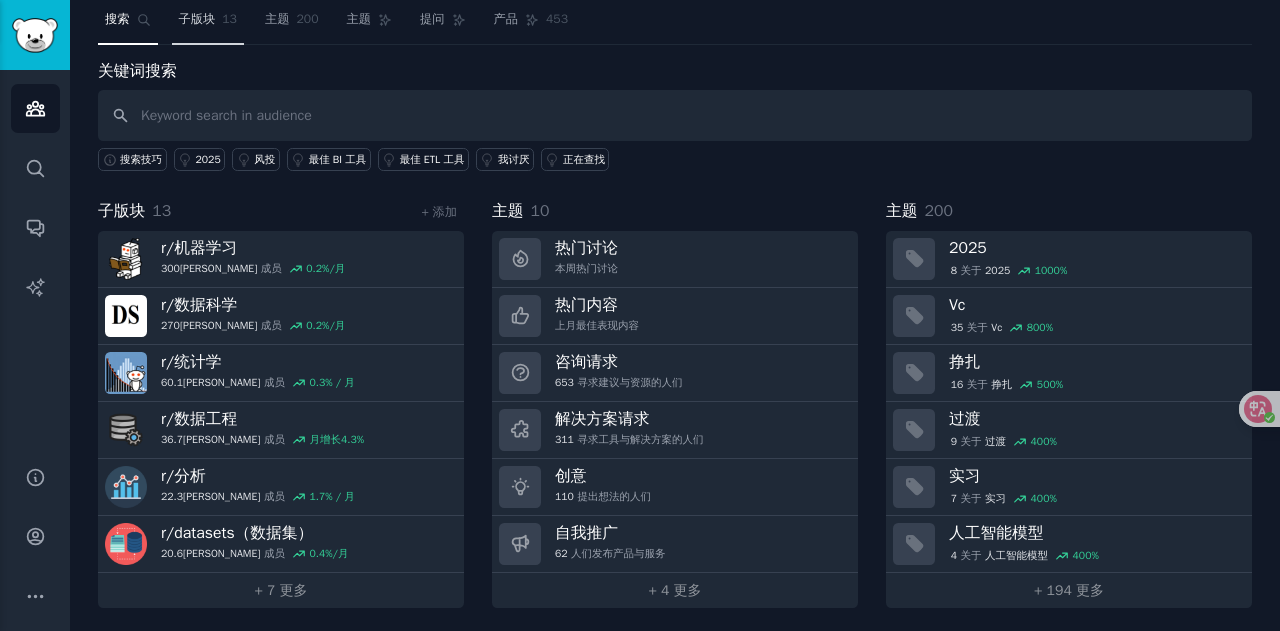 click on "子版块" at bounding box center [197, 19] 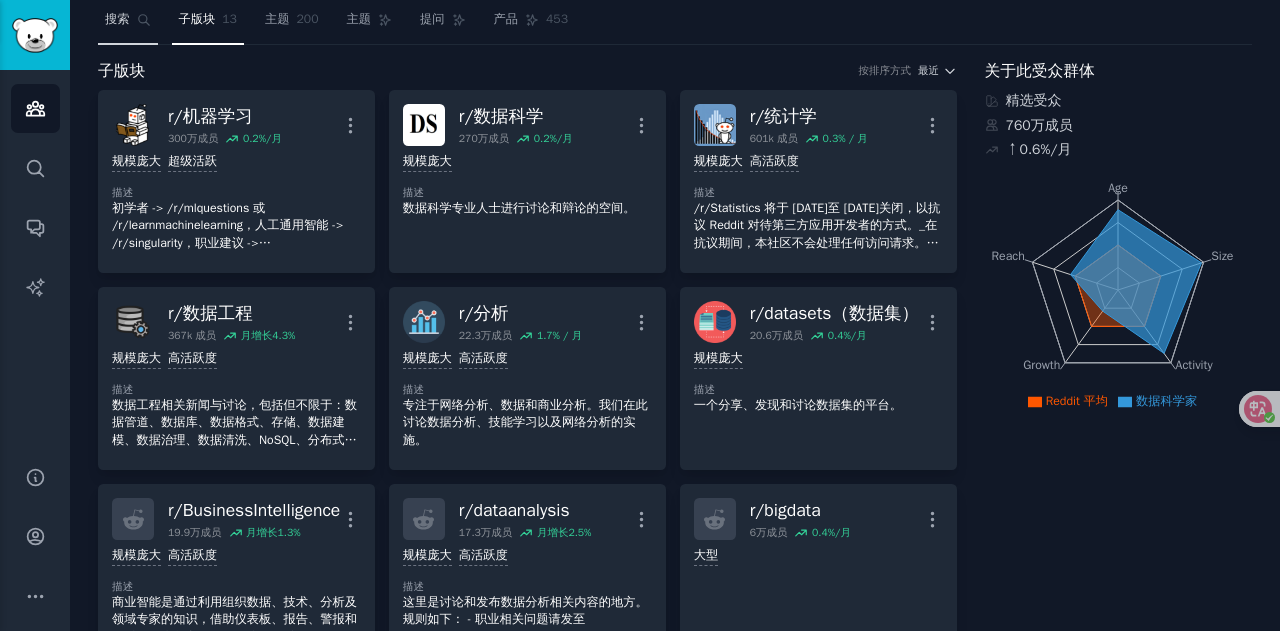 click on "搜索" at bounding box center (117, 19) 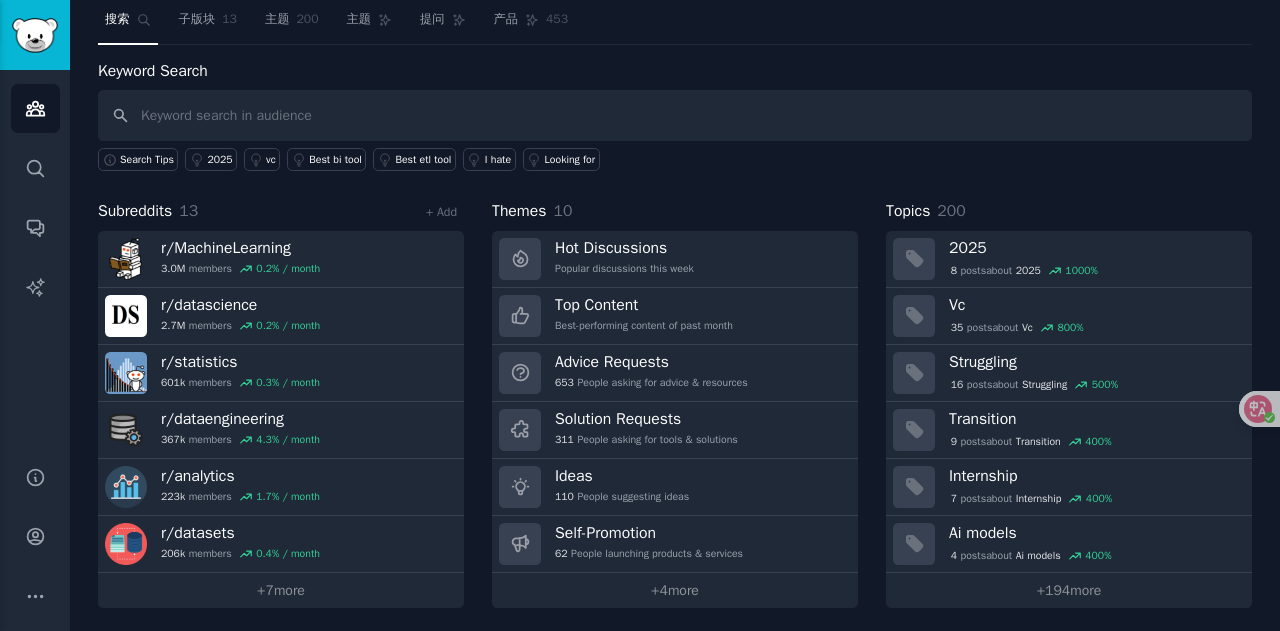 scroll, scrollTop: 54, scrollLeft: 0, axis: vertical 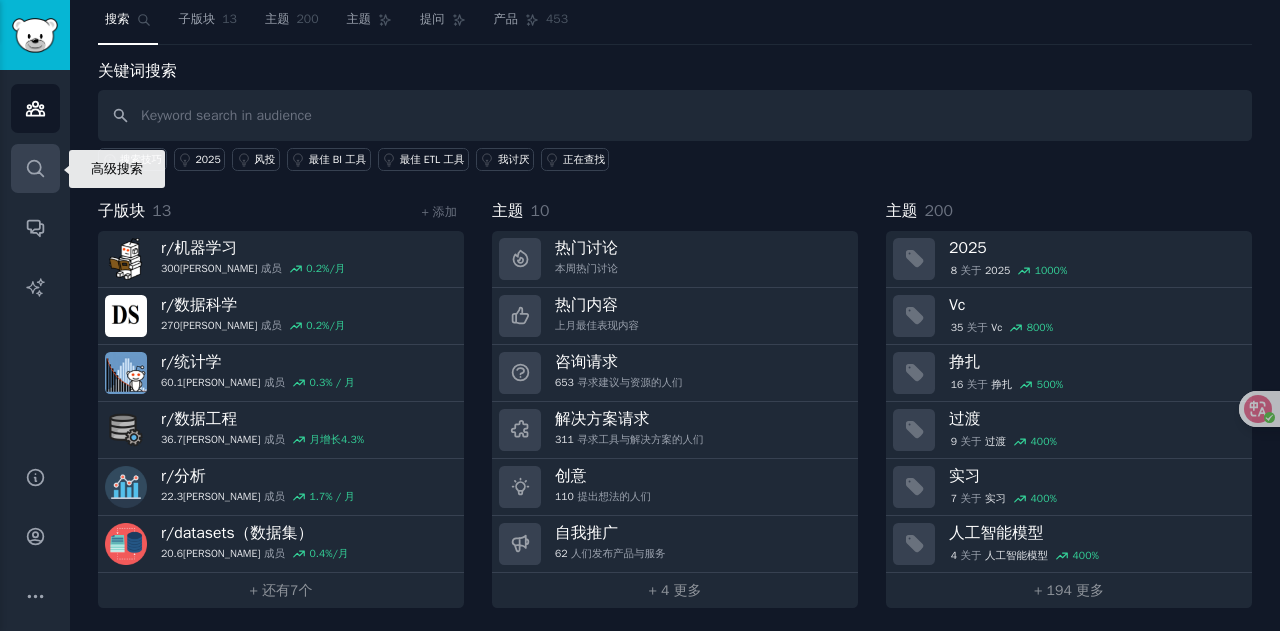 click 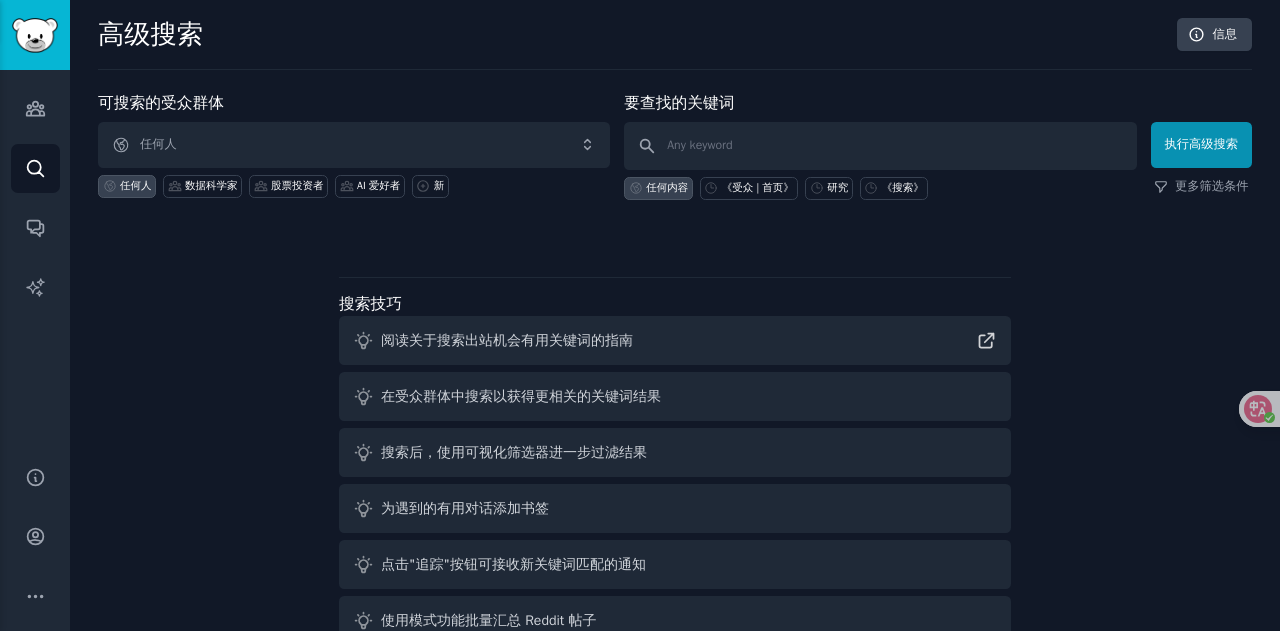 scroll, scrollTop: 46, scrollLeft: 0, axis: vertical 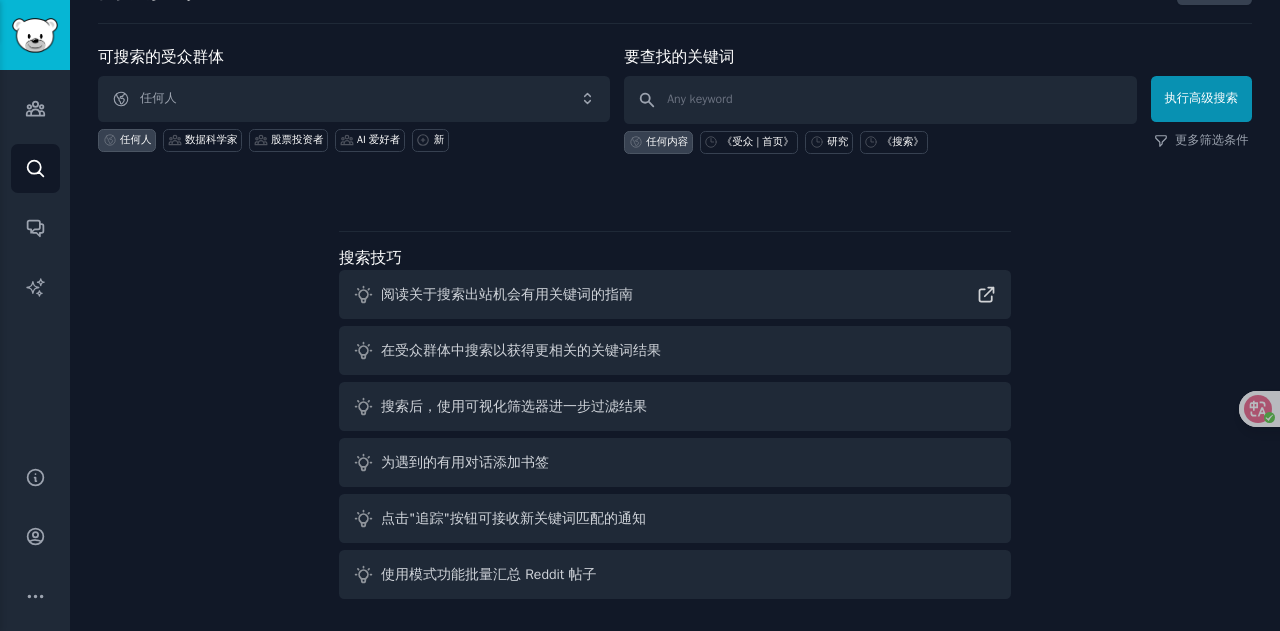 click on "在受众群体中搜索以获得更相关的关键词结果" at bounding box center [521, 350] 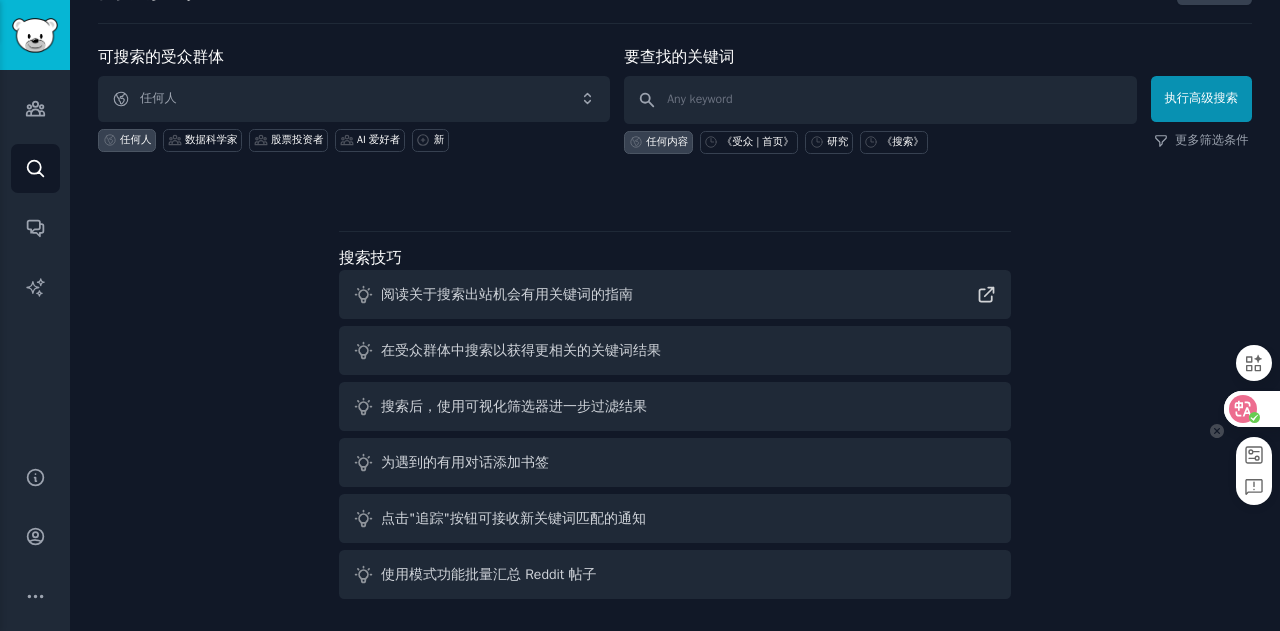 click 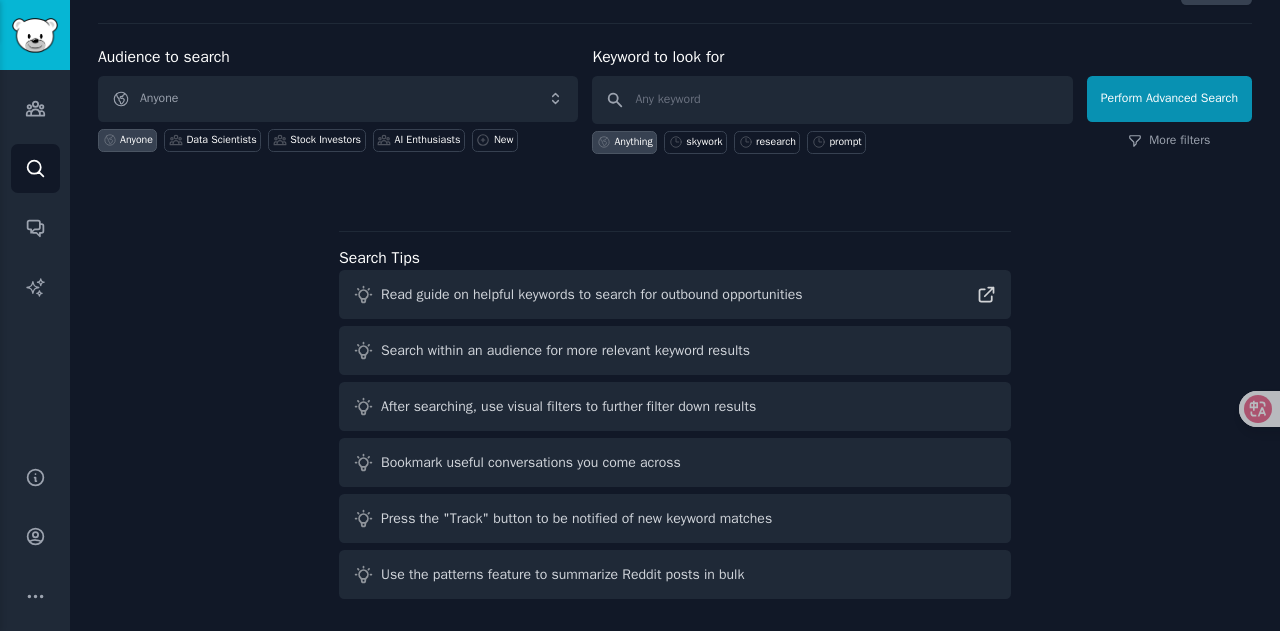 click on "Search within an audience for more relevant keyword results" at bounding box center [565, 350] 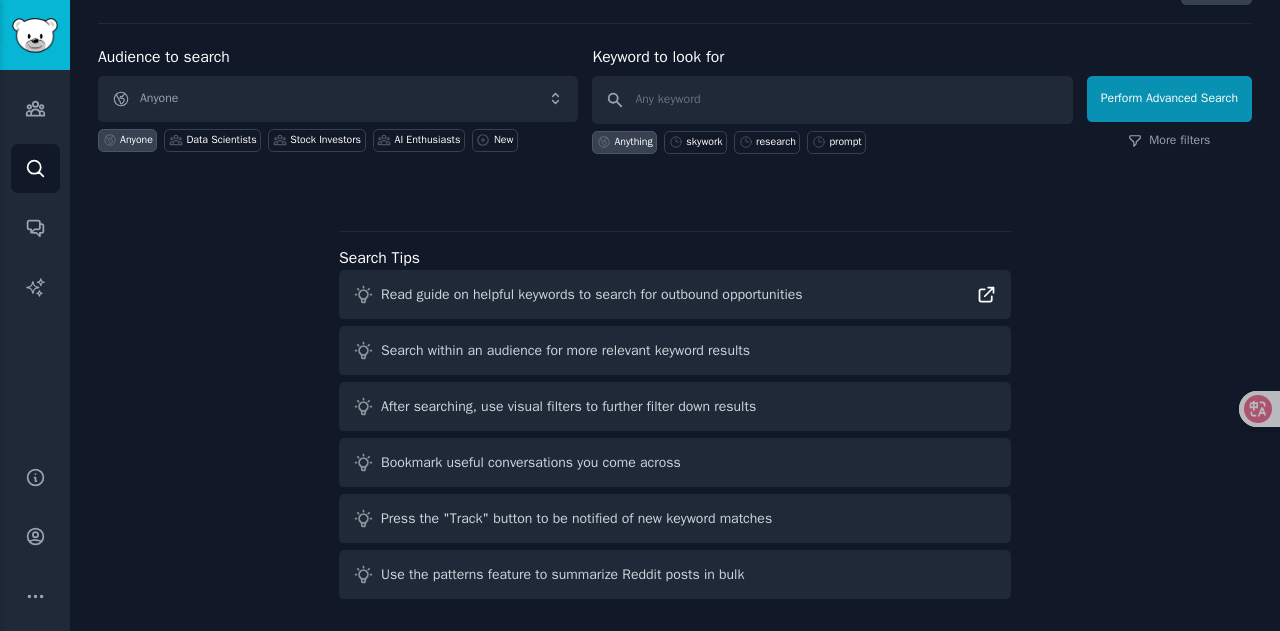 click 